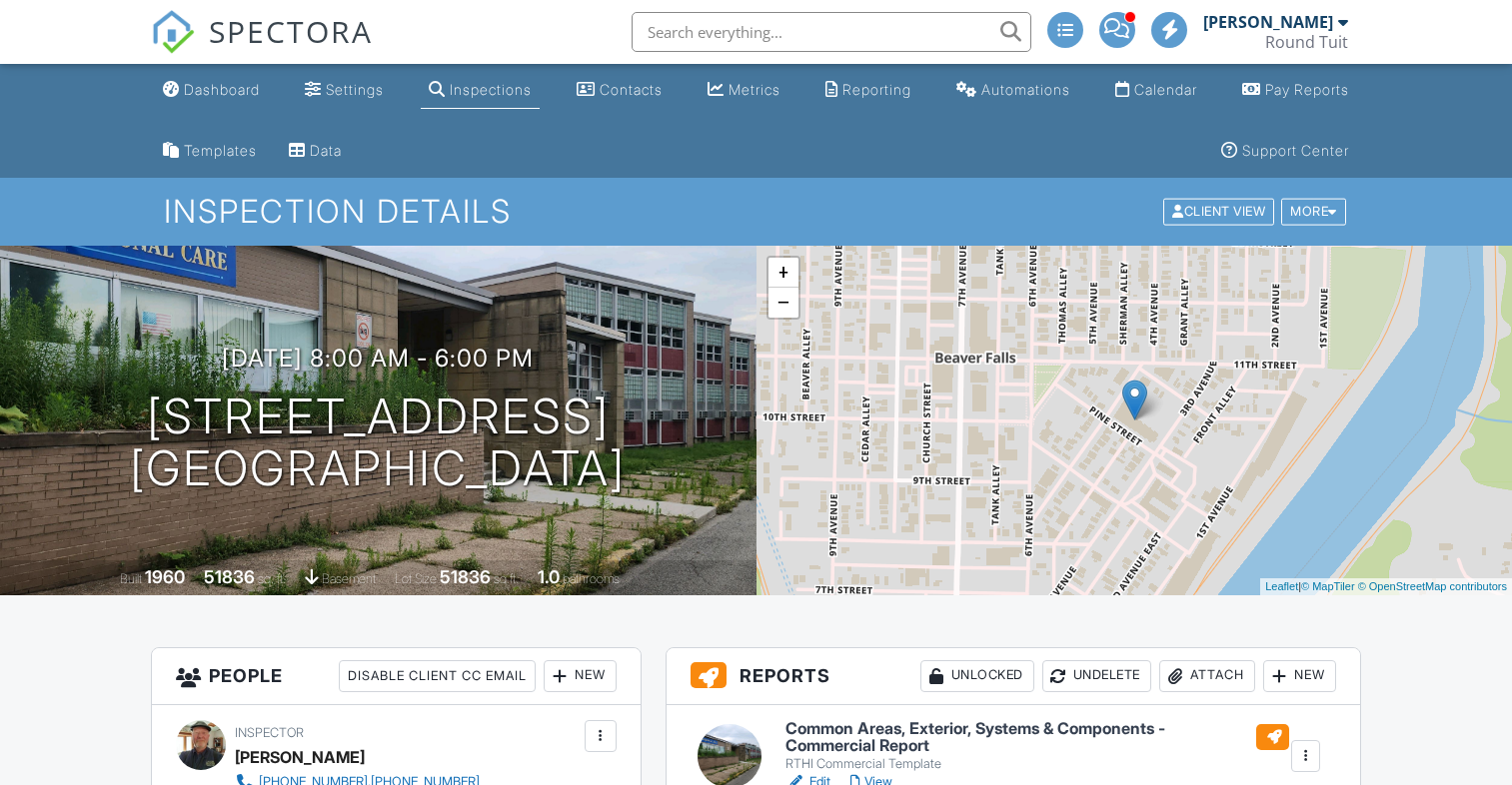 scroll, scrollTop: 0, scrollLeft: 0, axis: both 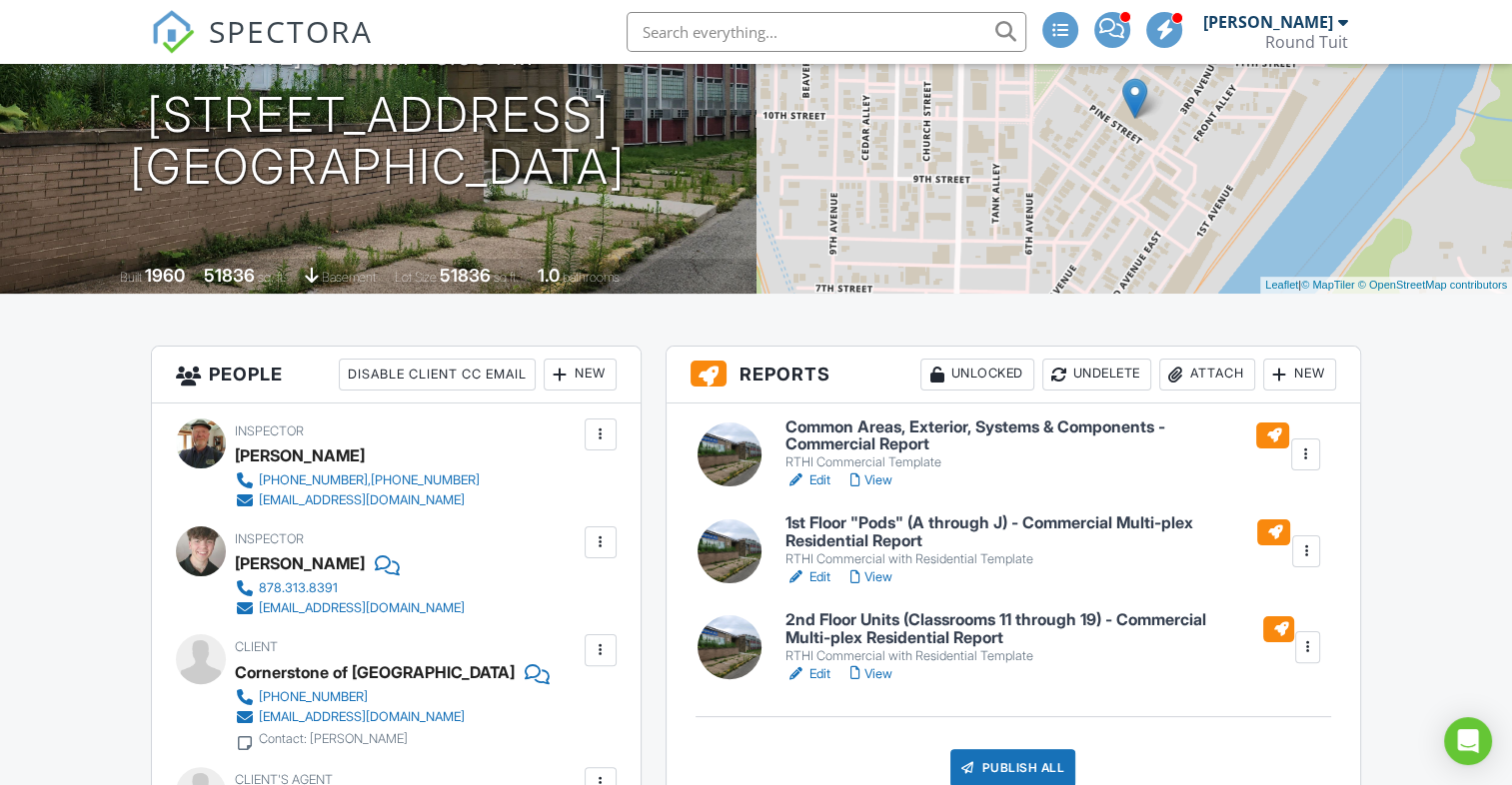 click on "View" at bounding box center (871, 480) 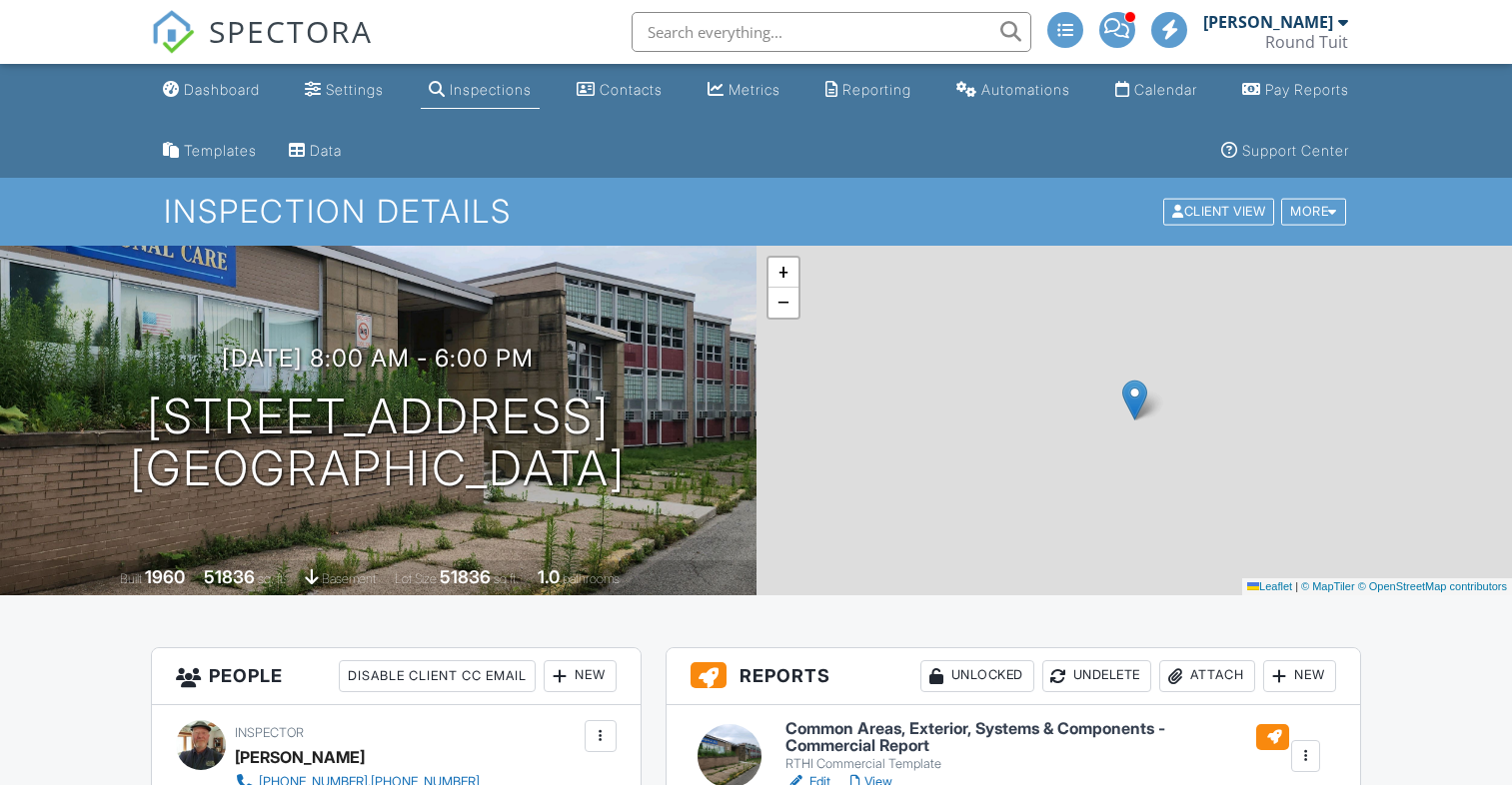 scroll, scrollTop: 0, scrollLeft: 0, axis: both 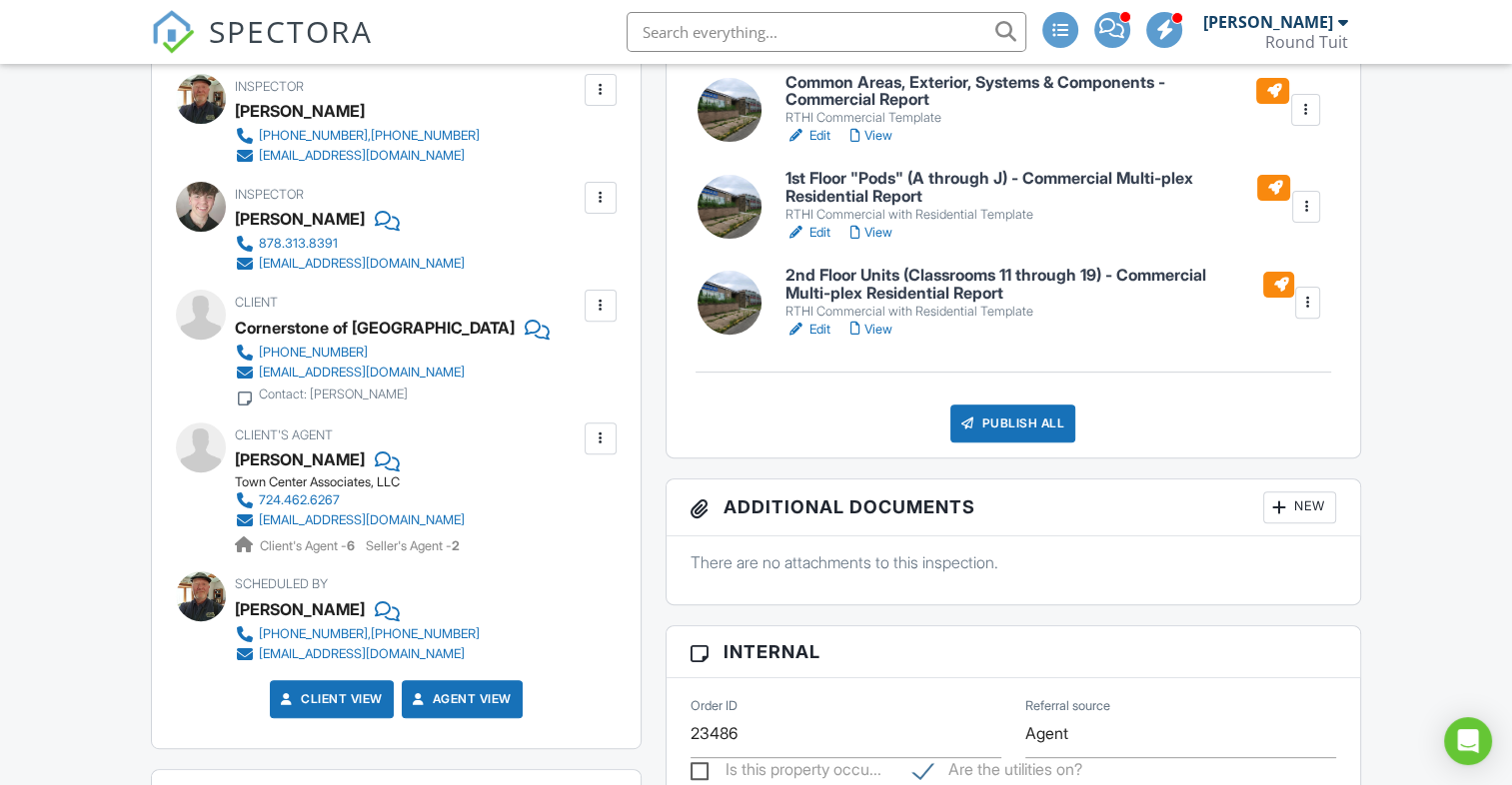 click on "Edit" at bounding box center [807, 136] 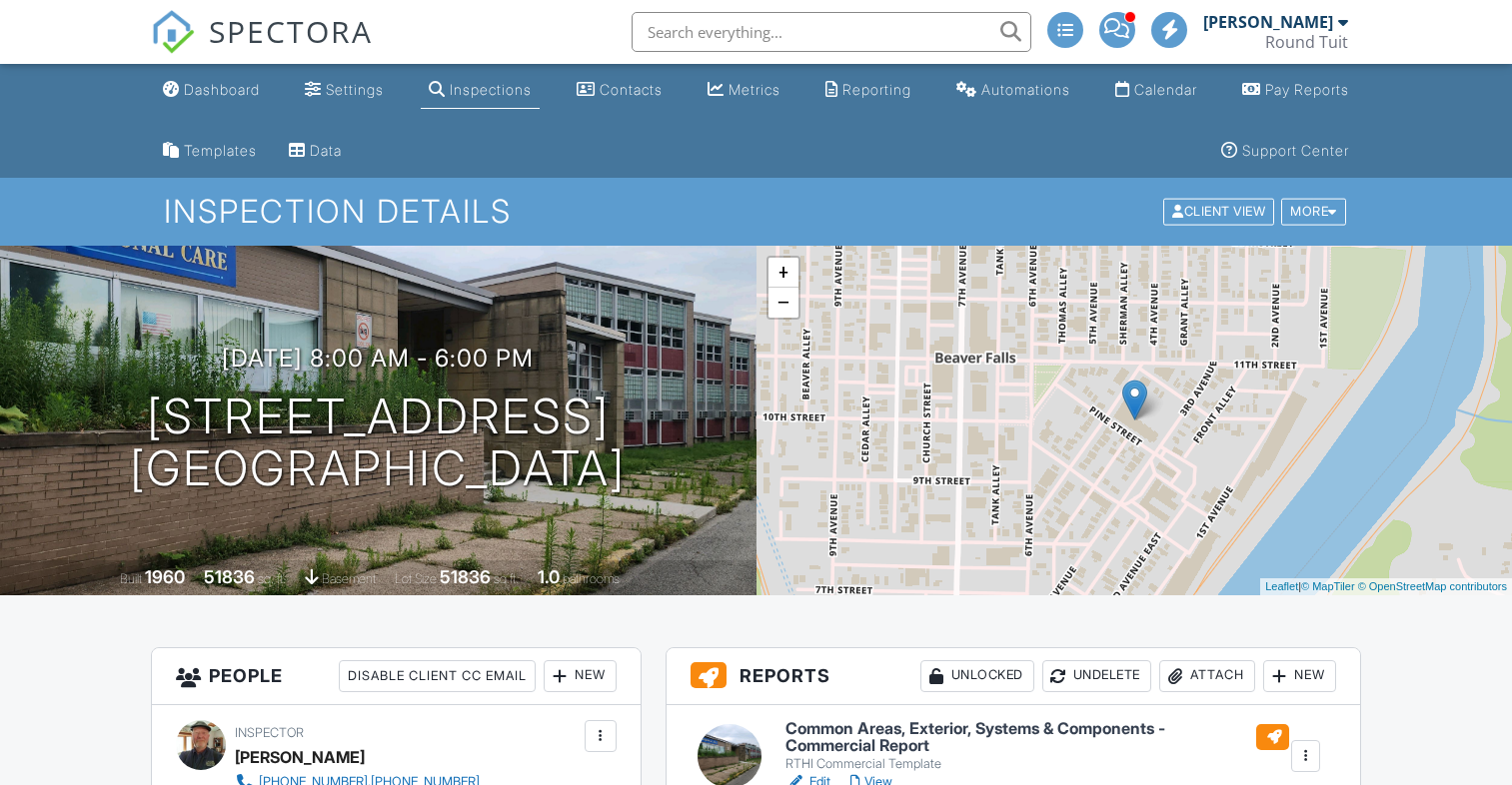 scroll, scrollTop: 0, scrollLeft: 0, axis: both 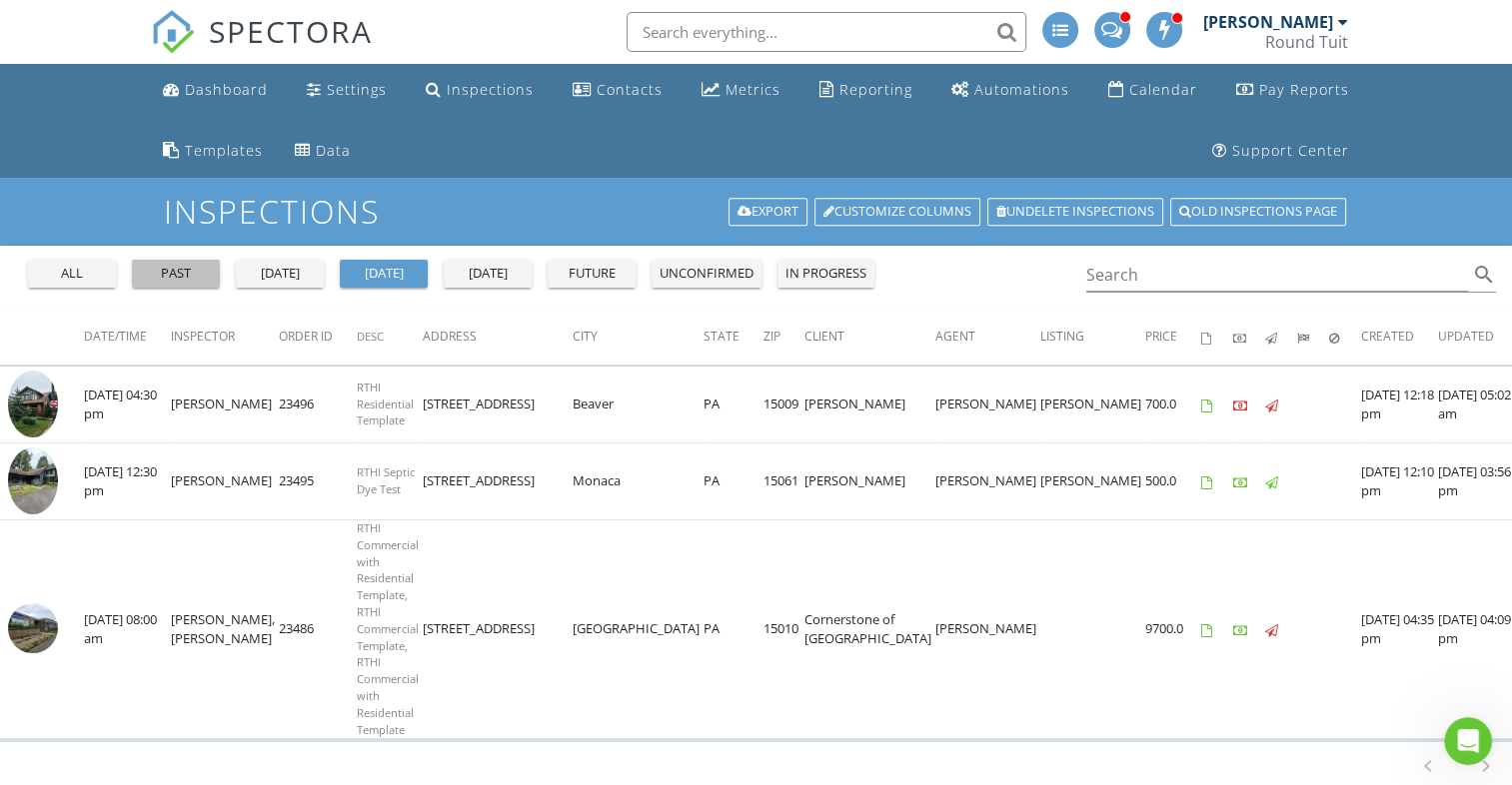 click on "past" at bounding box center (176, 274) 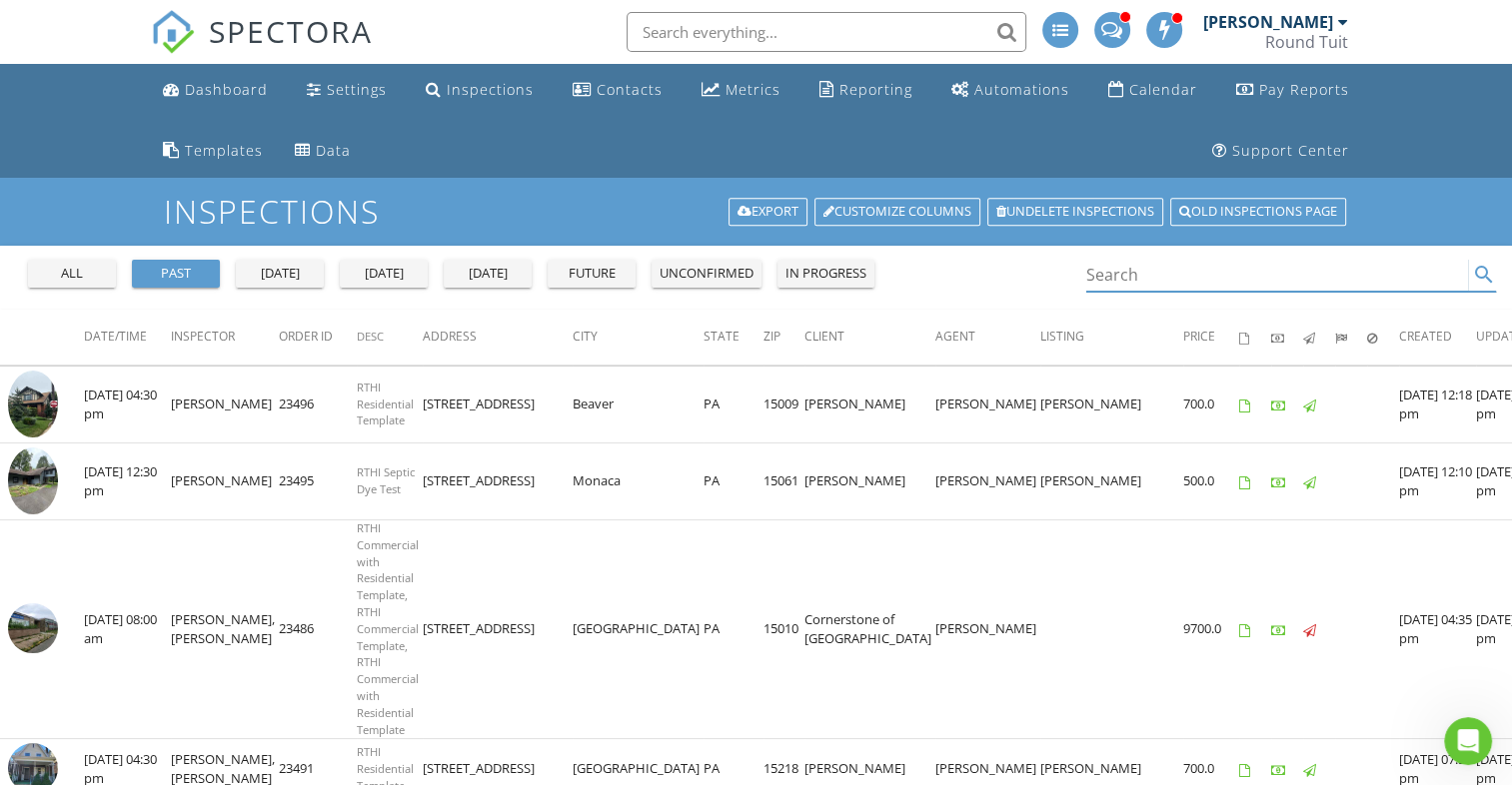click at bounding box center [1277, 275] 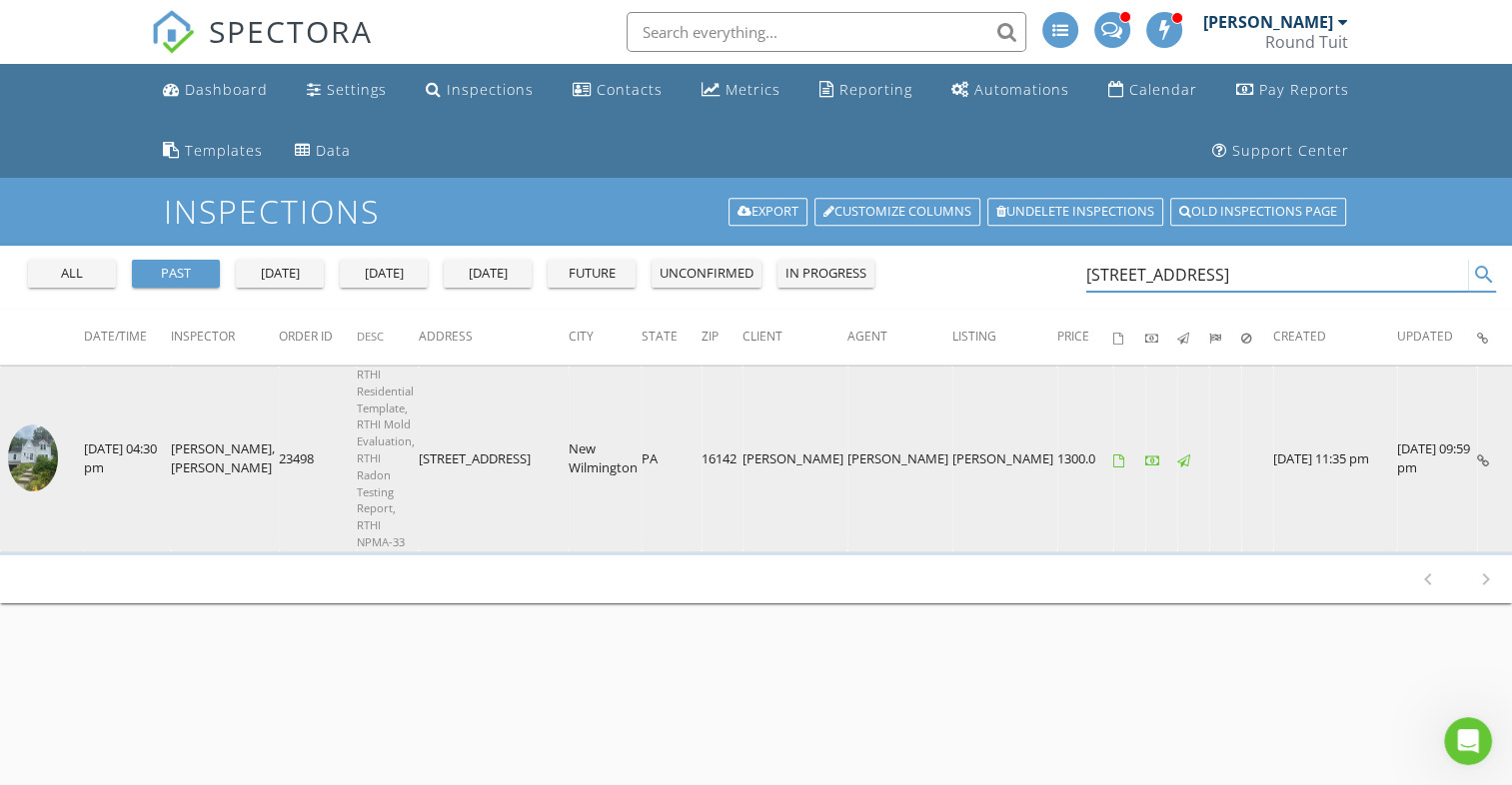 type on "220 Vine Ct" 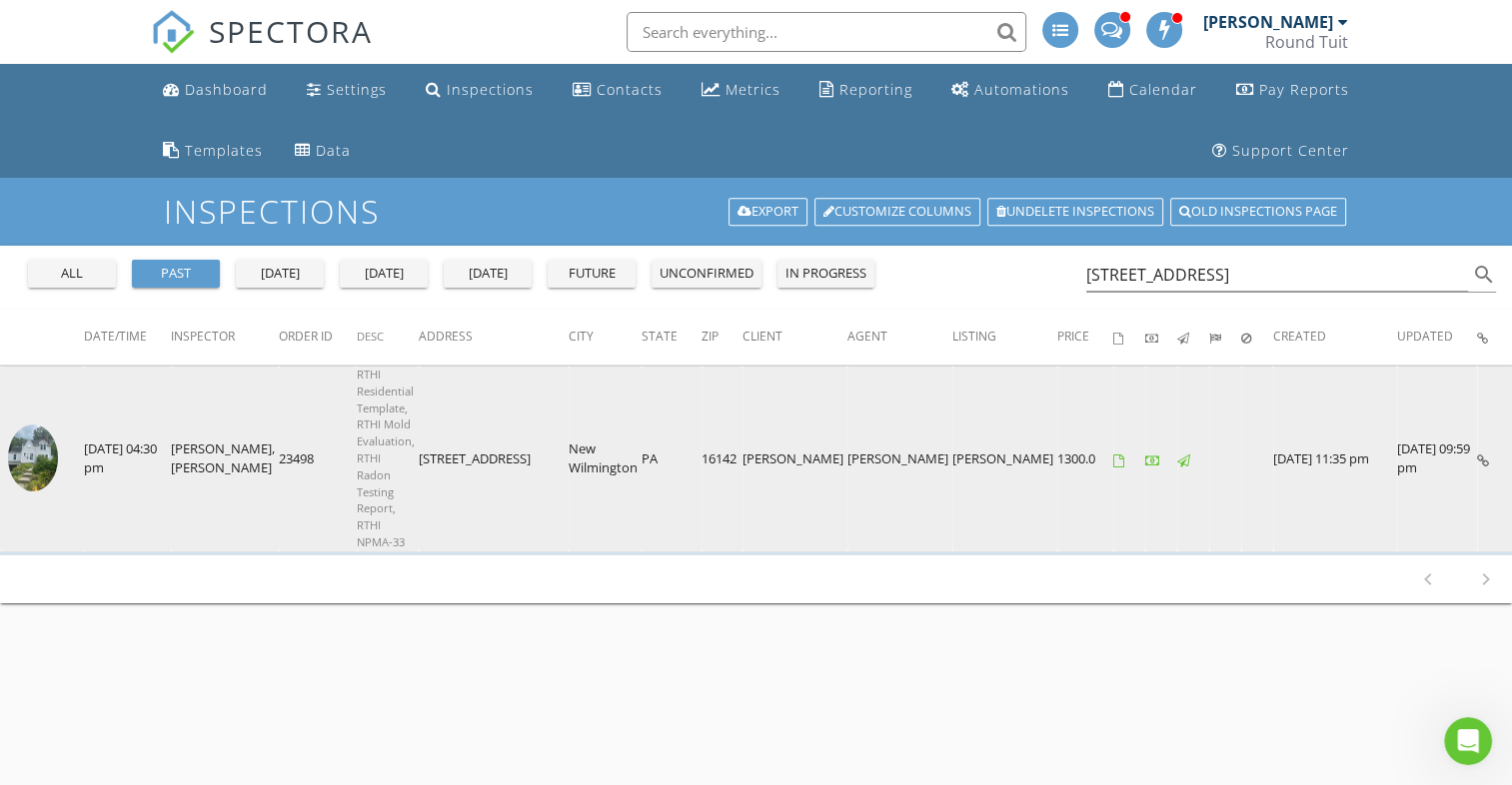click at bounding box center [33, 457] 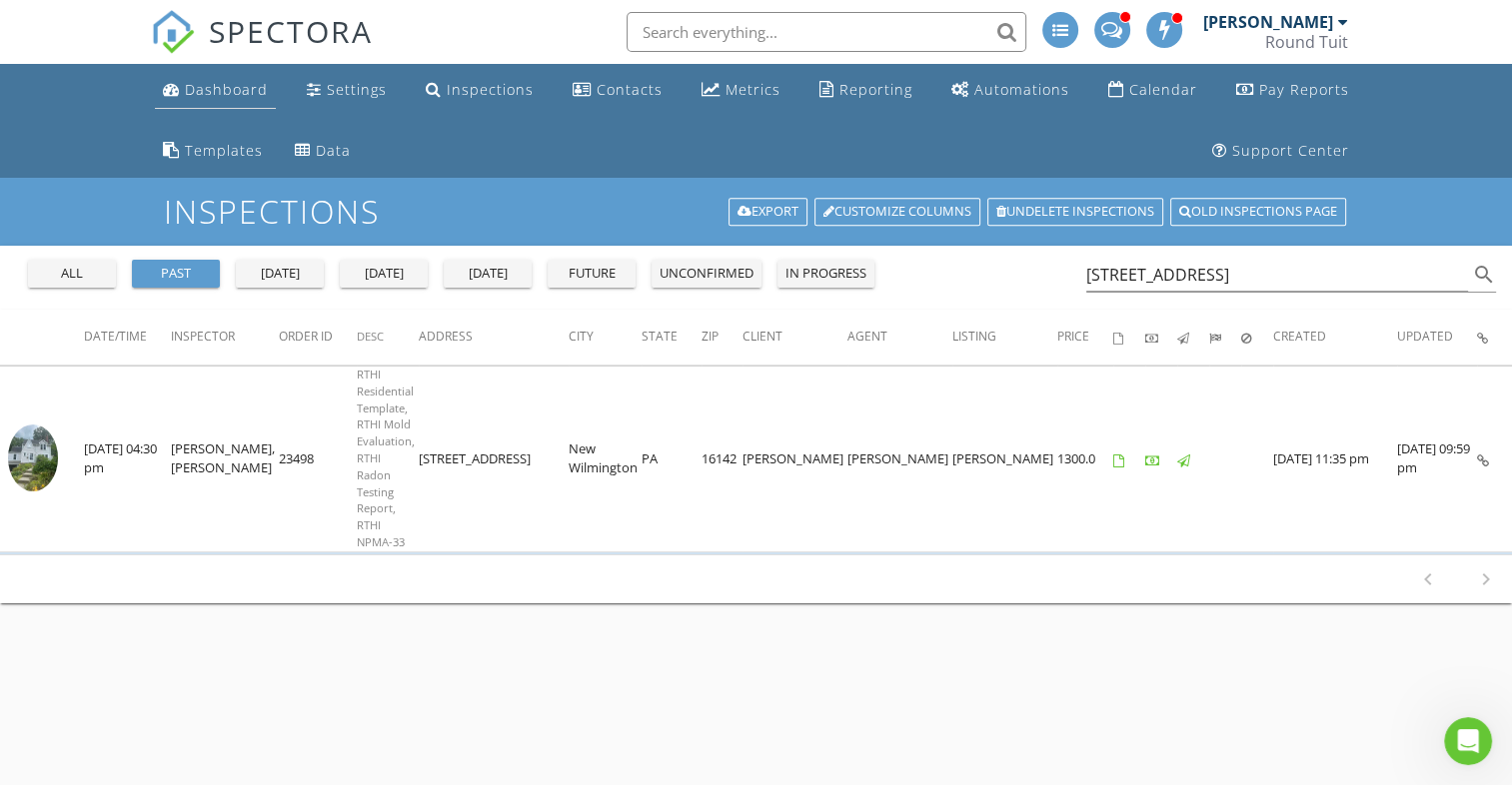 click on "Dashboard" at bounding box center (226, 89) 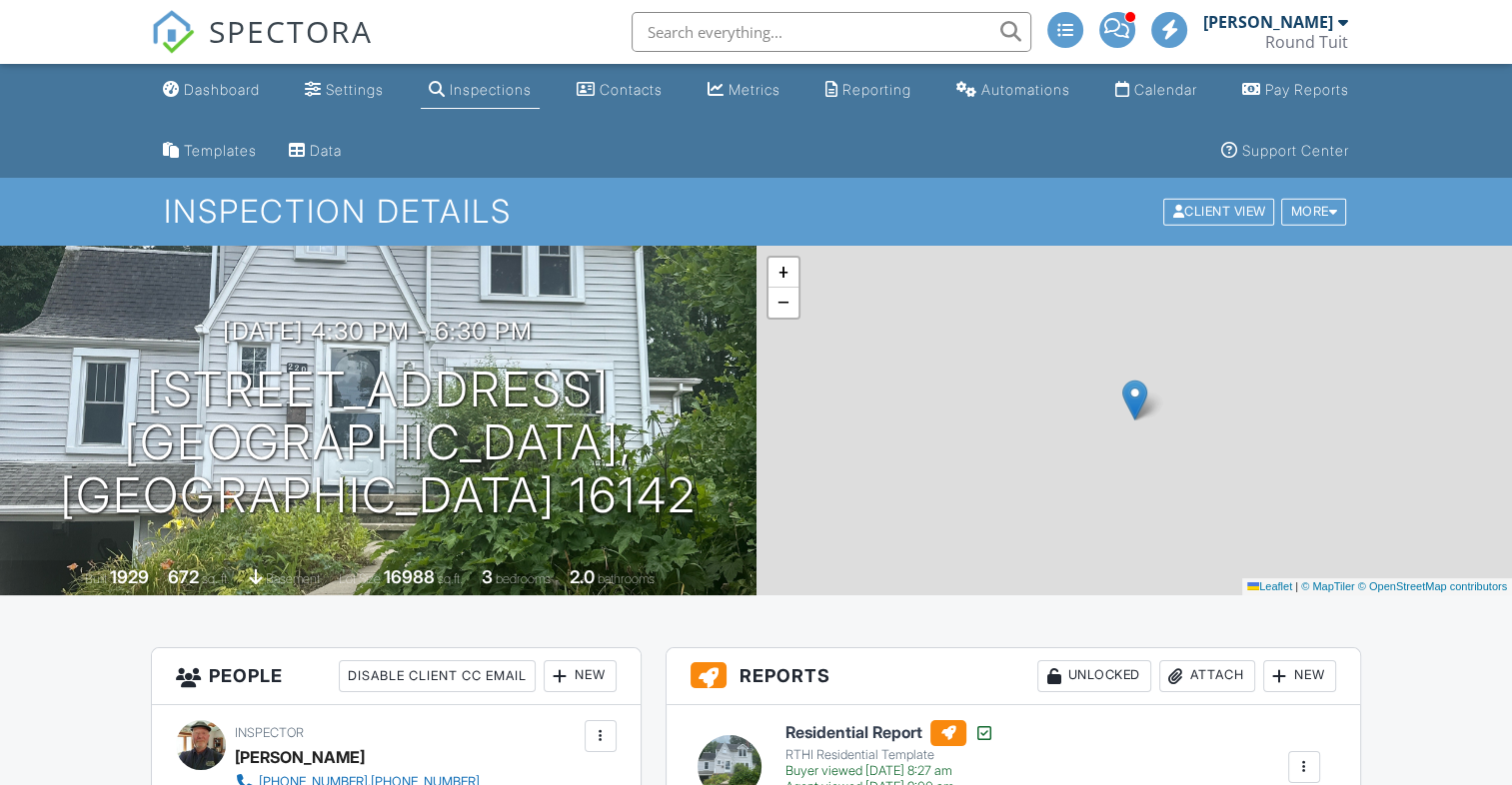 scroll, scrollTop: 276, scrollLeft: 0, axis: vertical 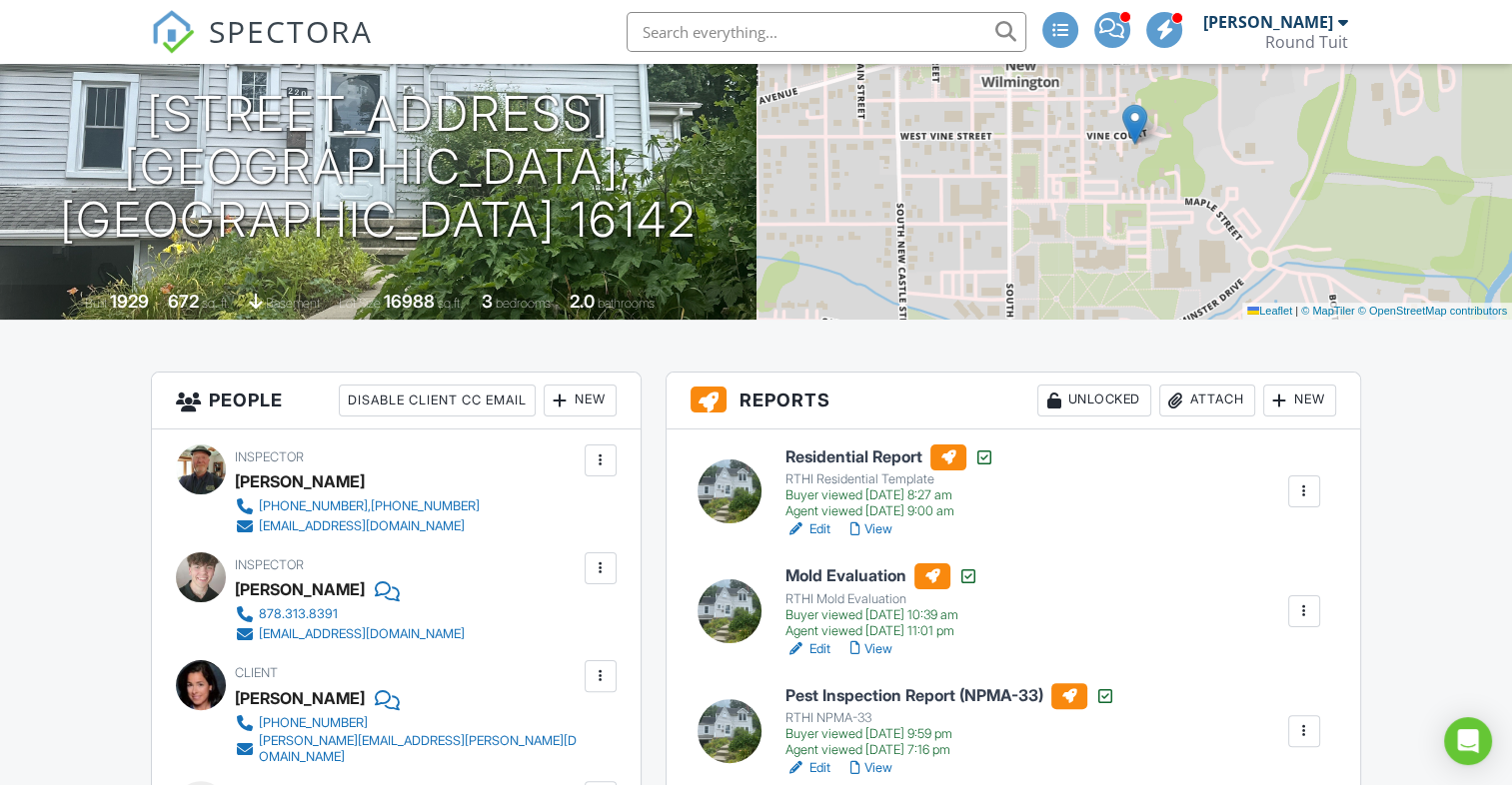 click on "Attach" at bounding box center [1207, 400] 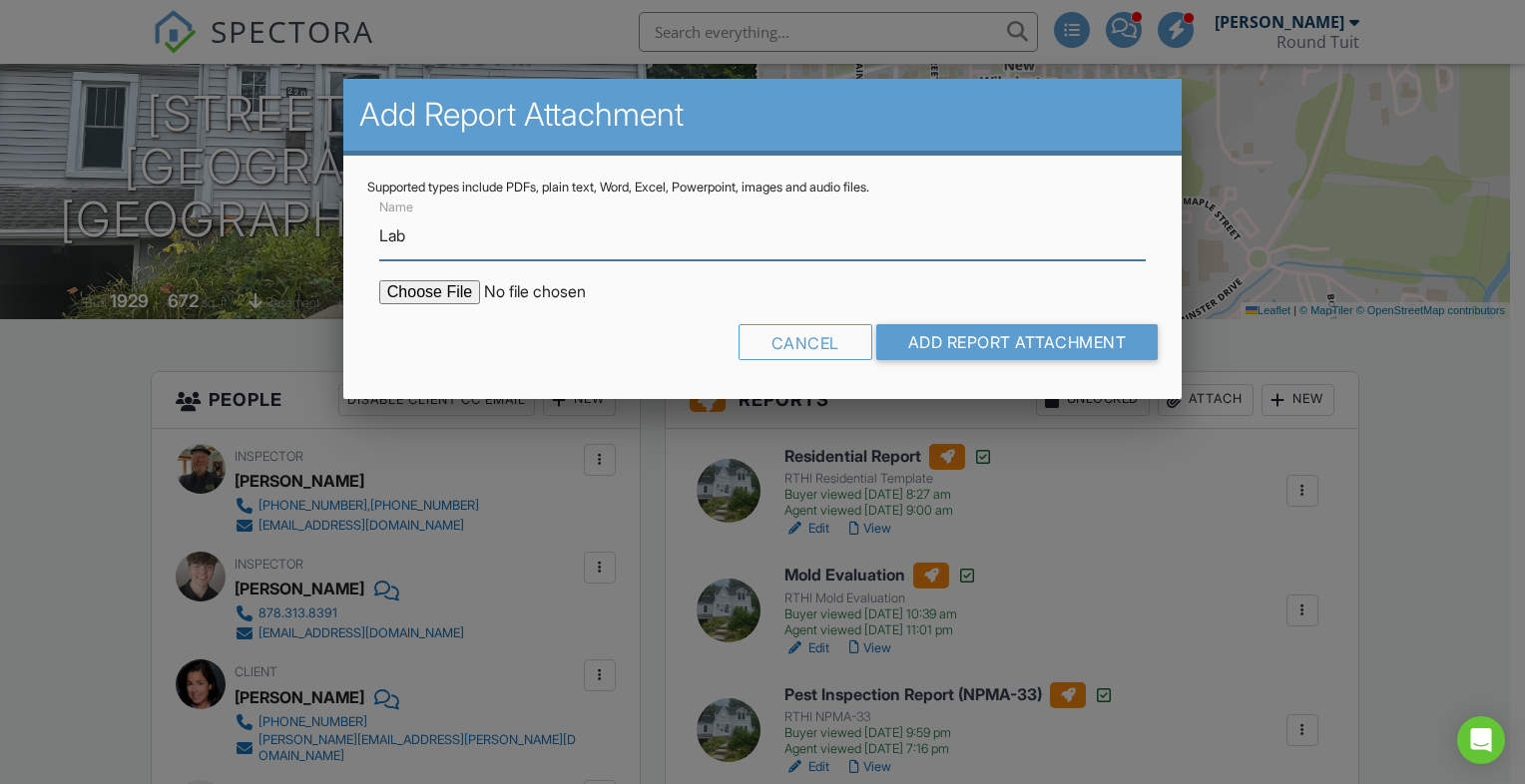 type on "Lab Mold Analysis" 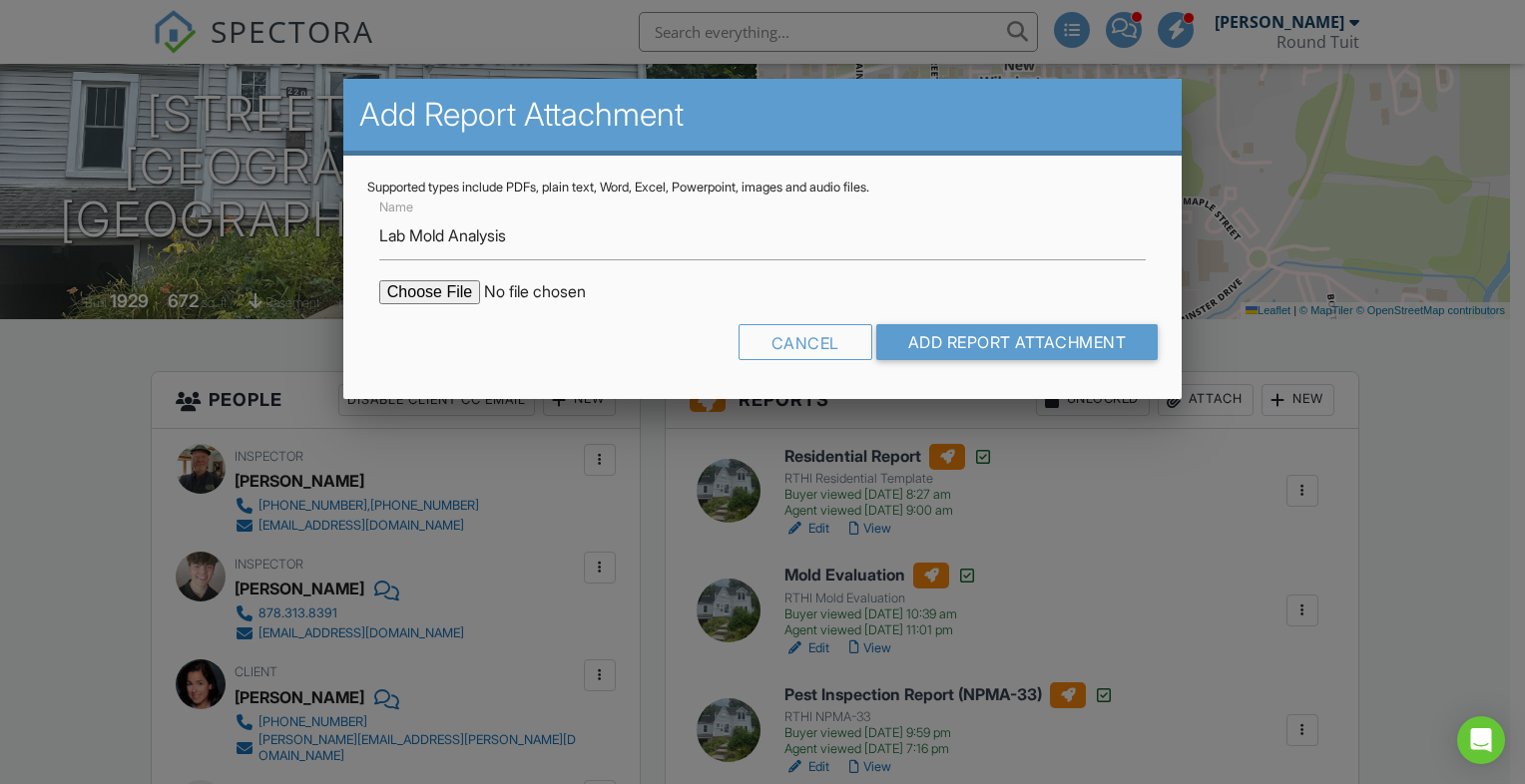 click at bounding box center [549, 292] 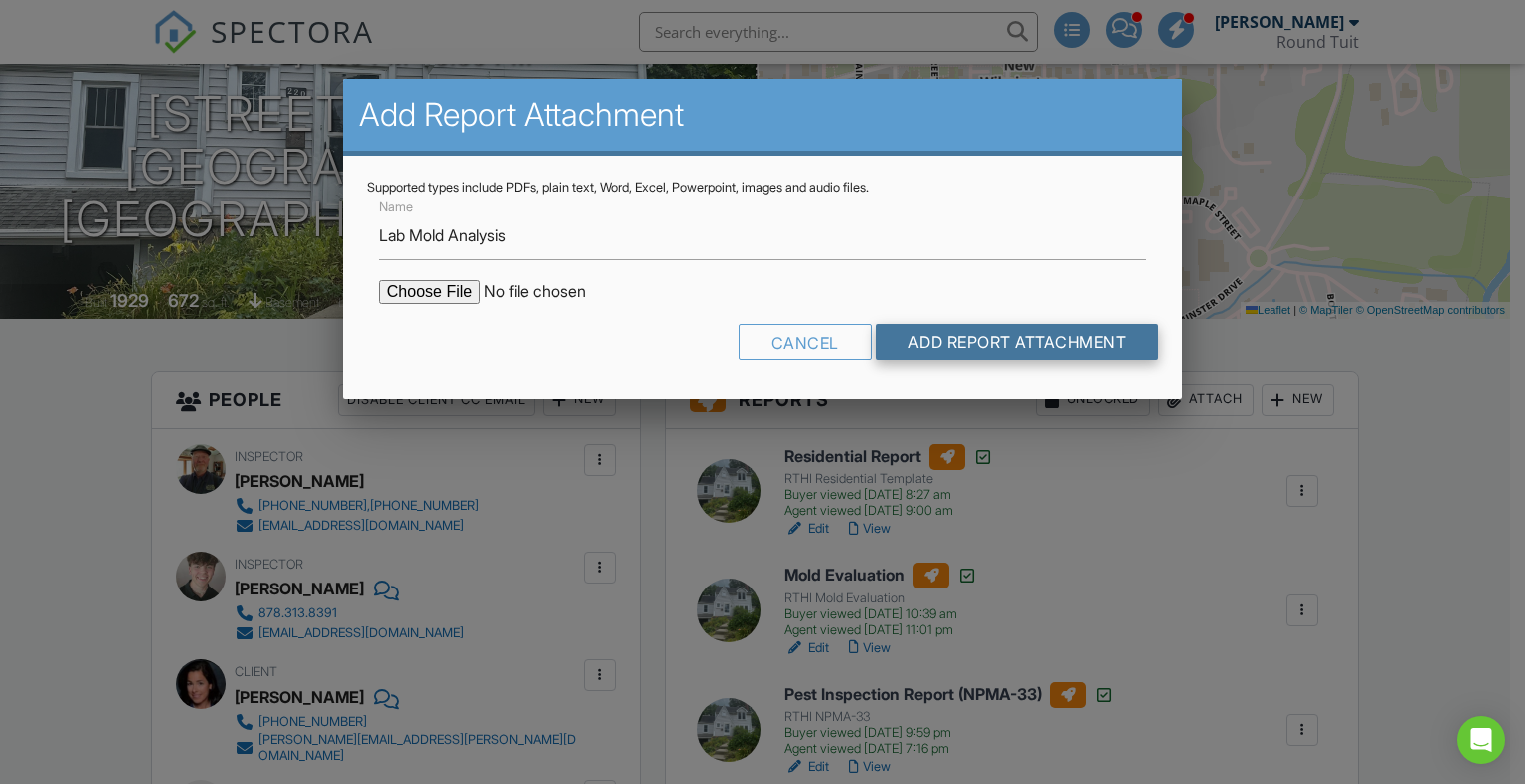 click on "Add Report Attachment" at bounding box center [1017, 342] 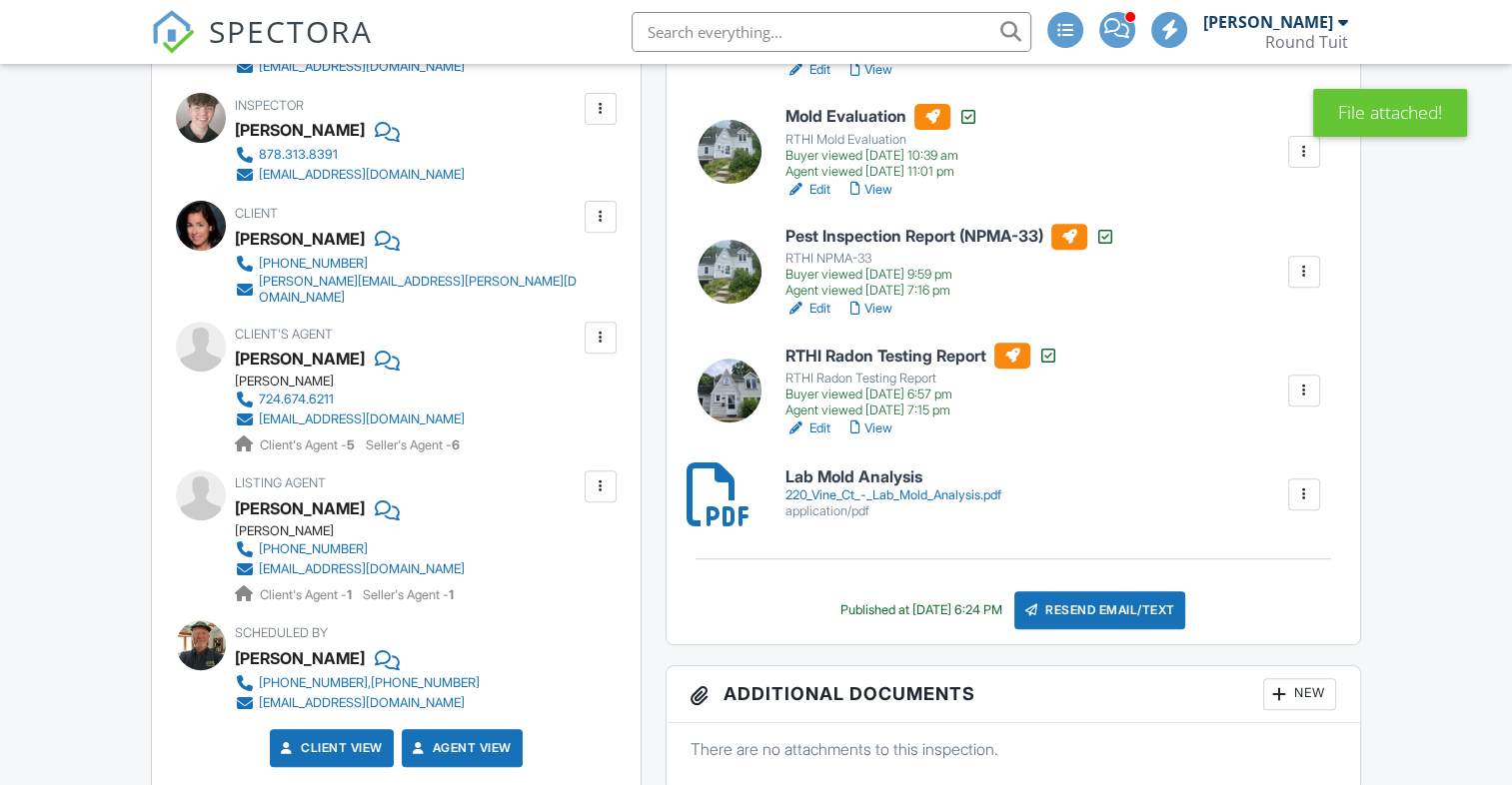scroll, scrollTop: 735, scrollLeft: 0, axis: vertical 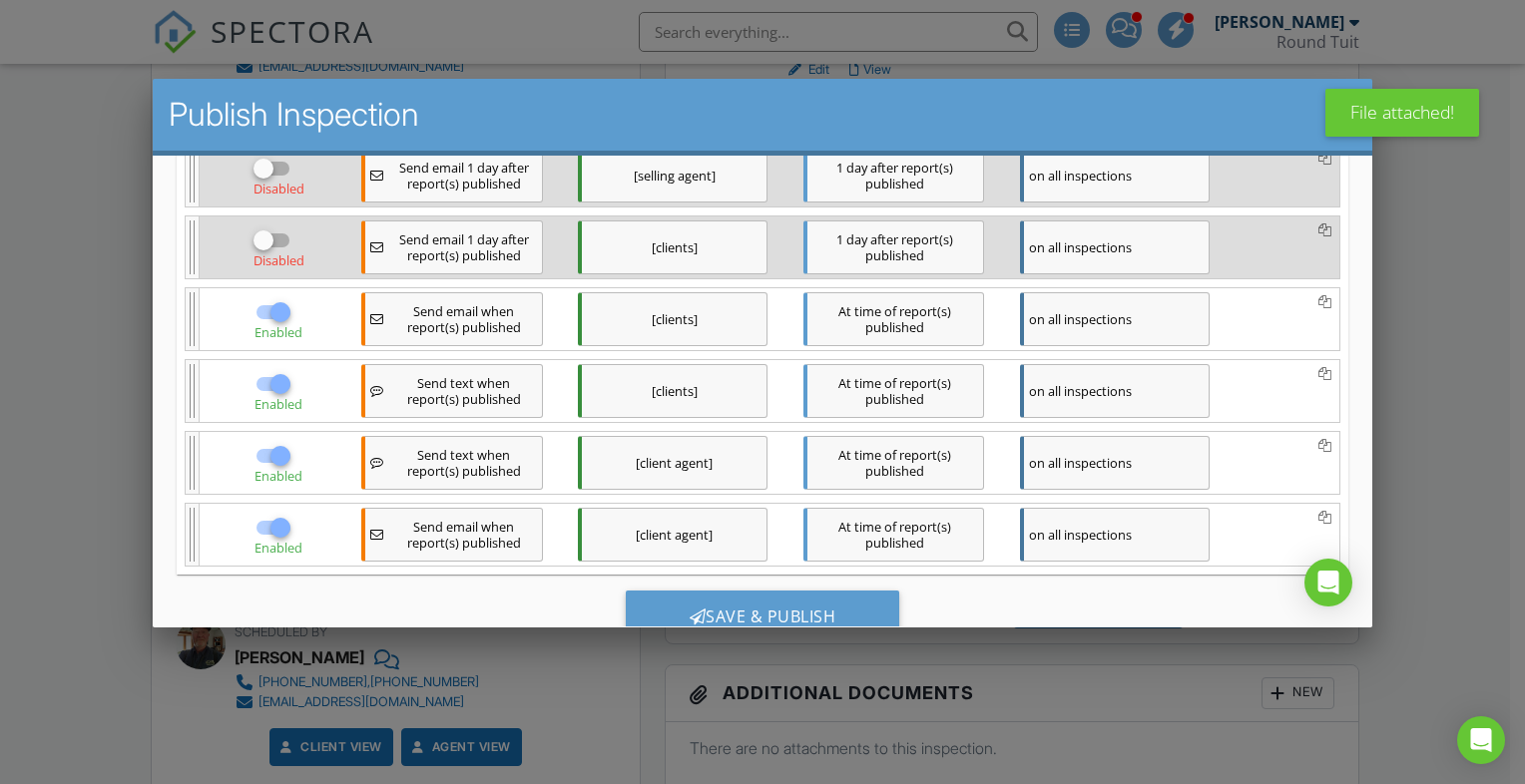 click on "[clients]" at bounding box center (672, 318) 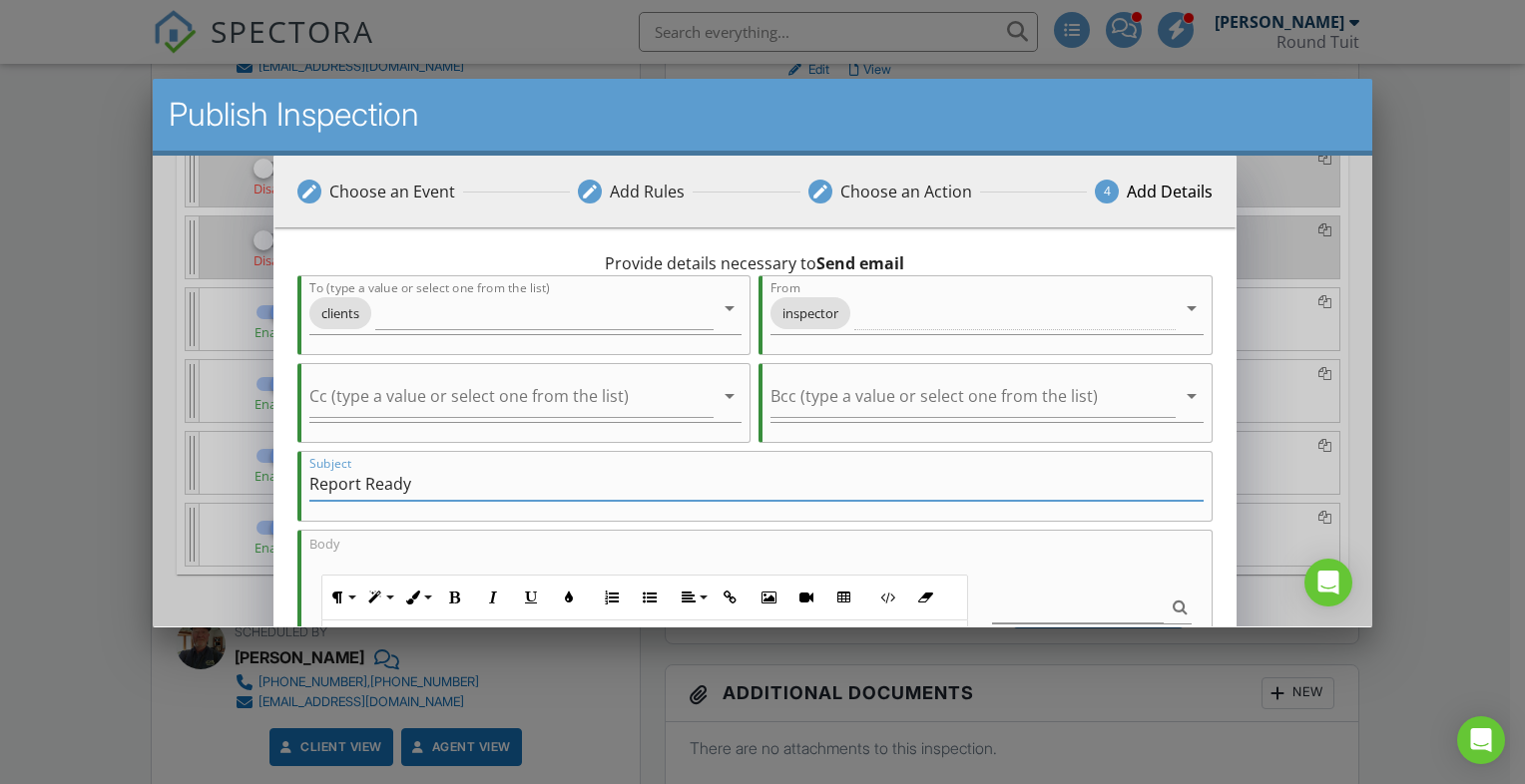 click on "Report Ready" at bounding box center (756, 483) 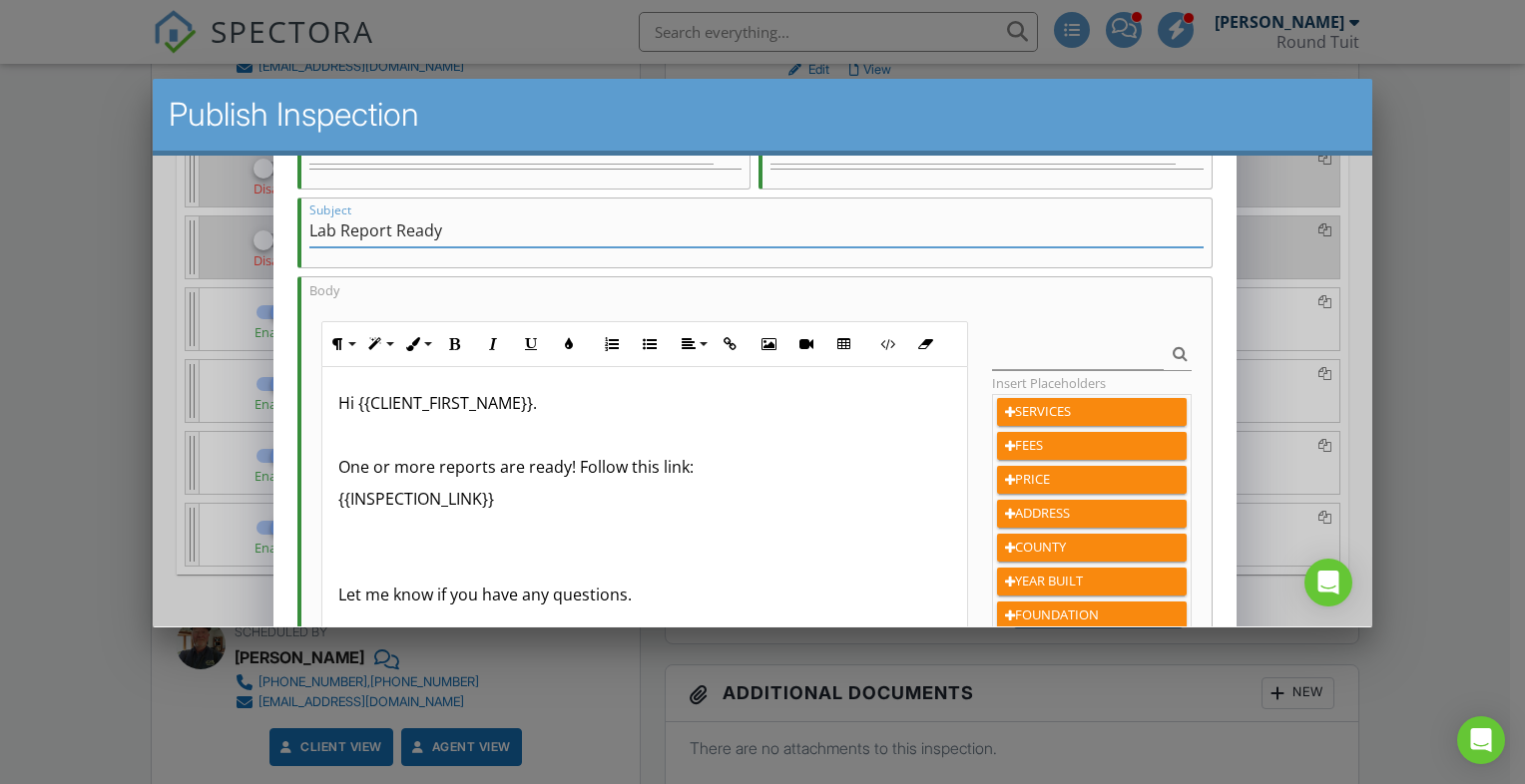 scroll, scrollTop: 254, scrollLeft: 0, axis: vertical 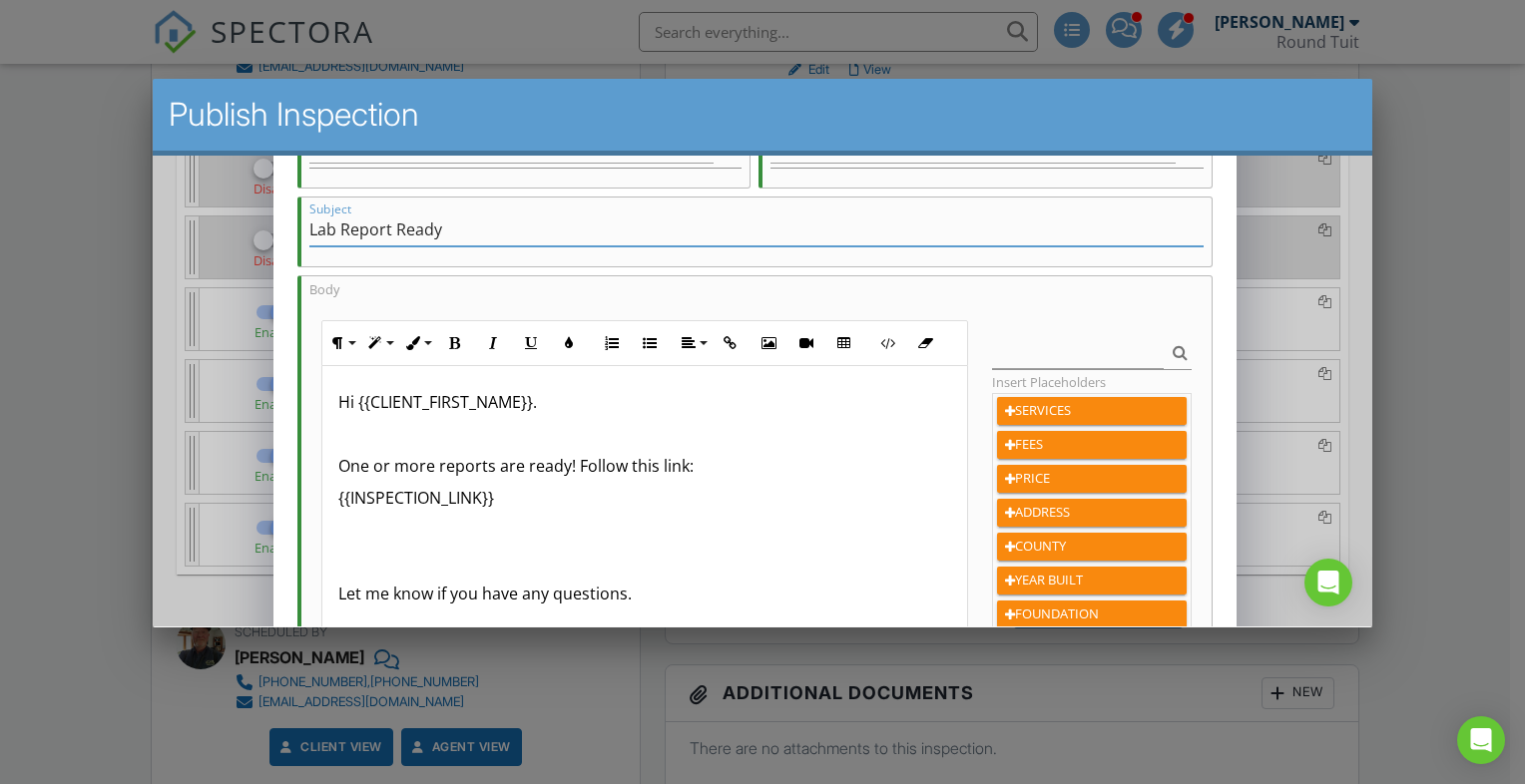 type on "Lab Report Ready" 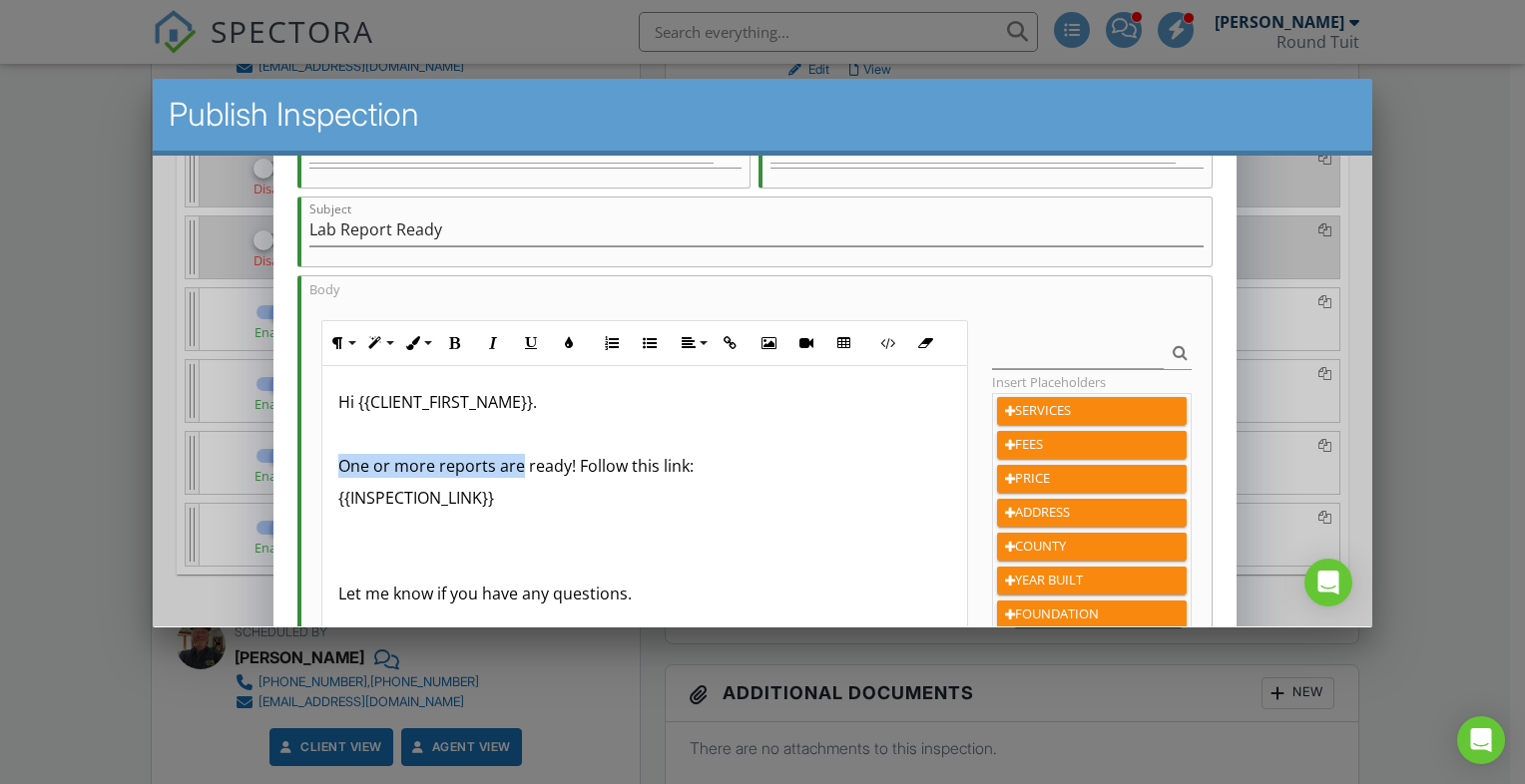 drag, startPoint x: 339, startPoint y: 464, endPoint x: 520, endPoint y: 469, distance: 181.06905 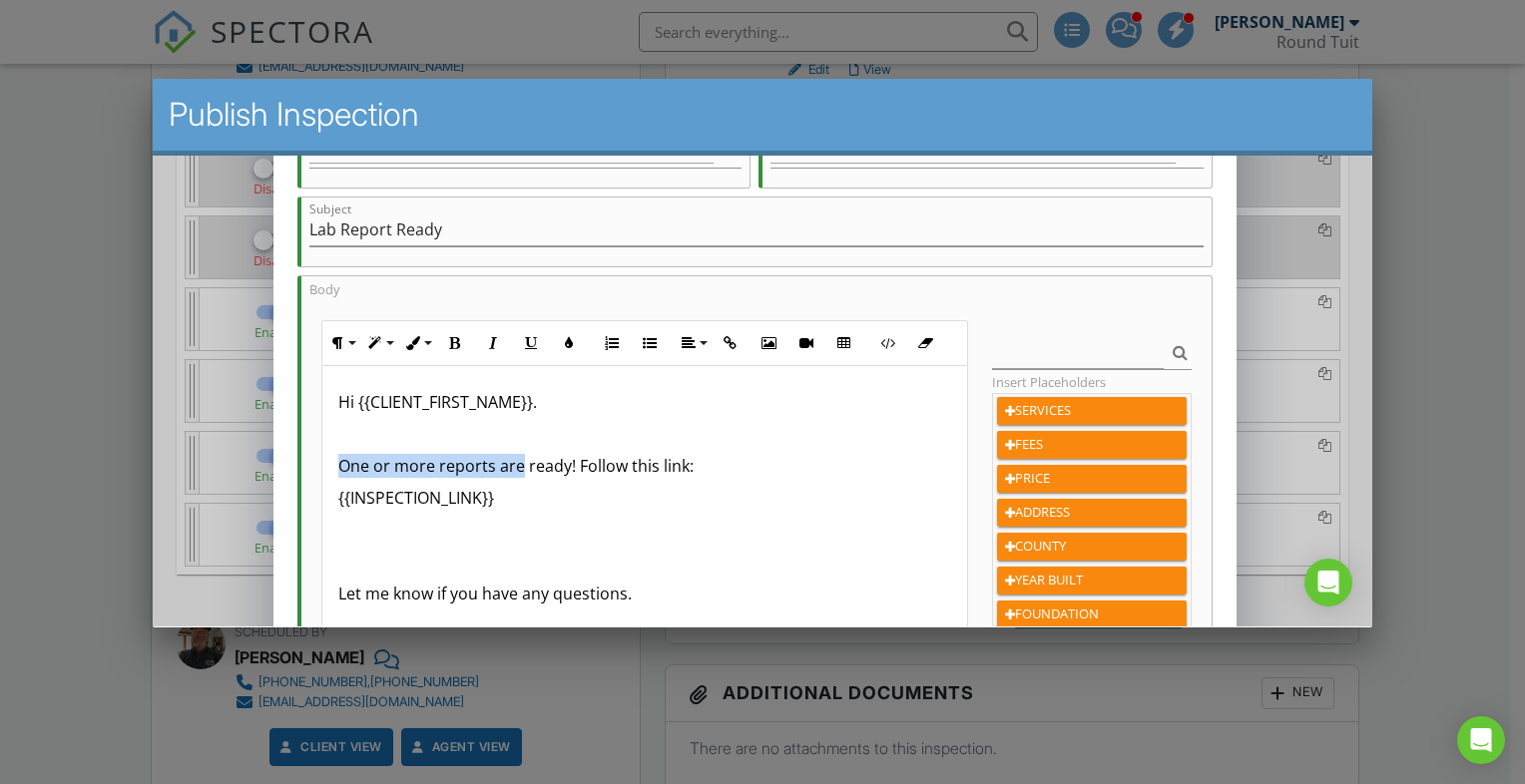 click on "One or more reports are ready! Follow this link:" at bounding box center (644, 465) 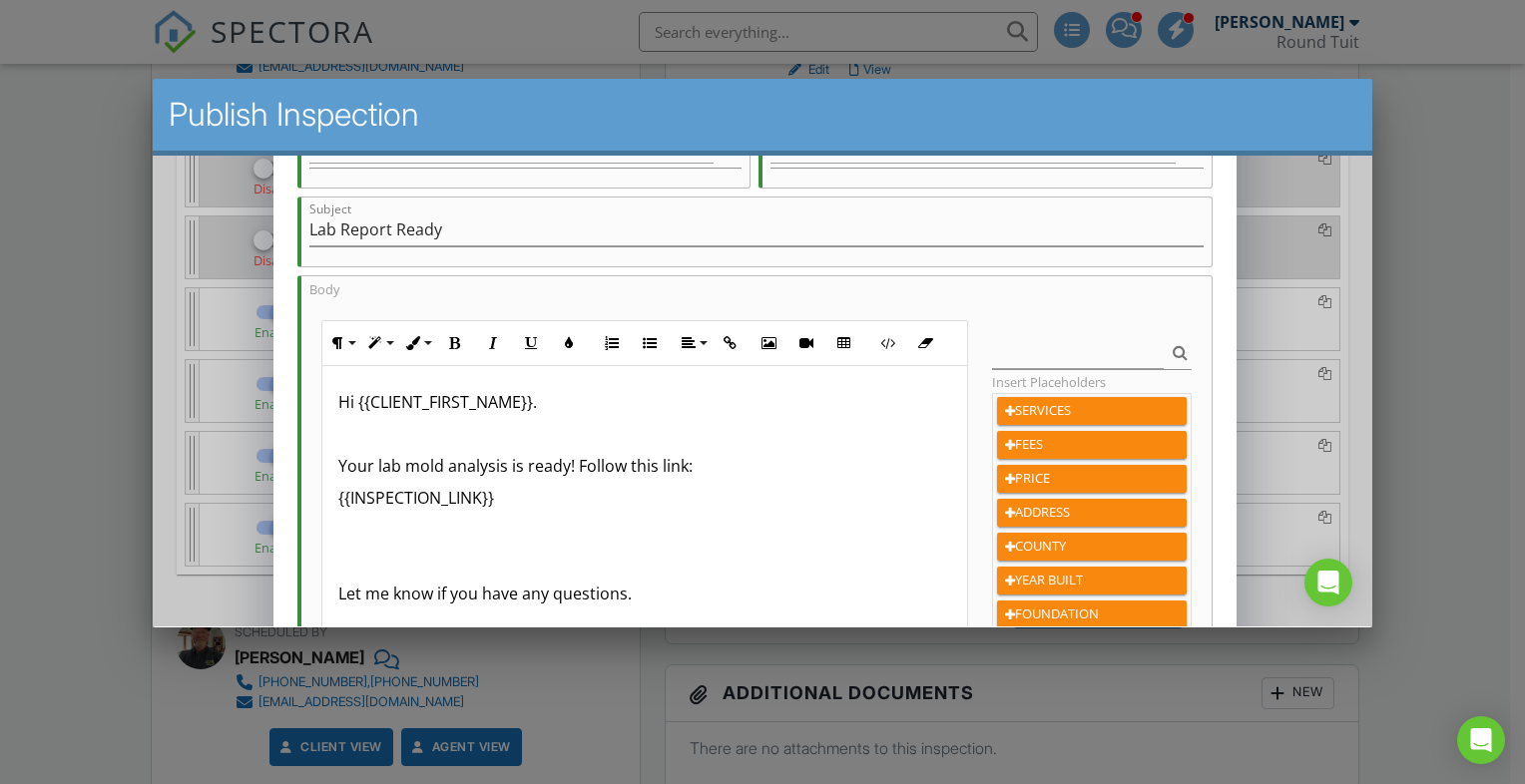 click on "Your lab mold analysis is ready! Follow this link:" at bounding box center [644, 465] 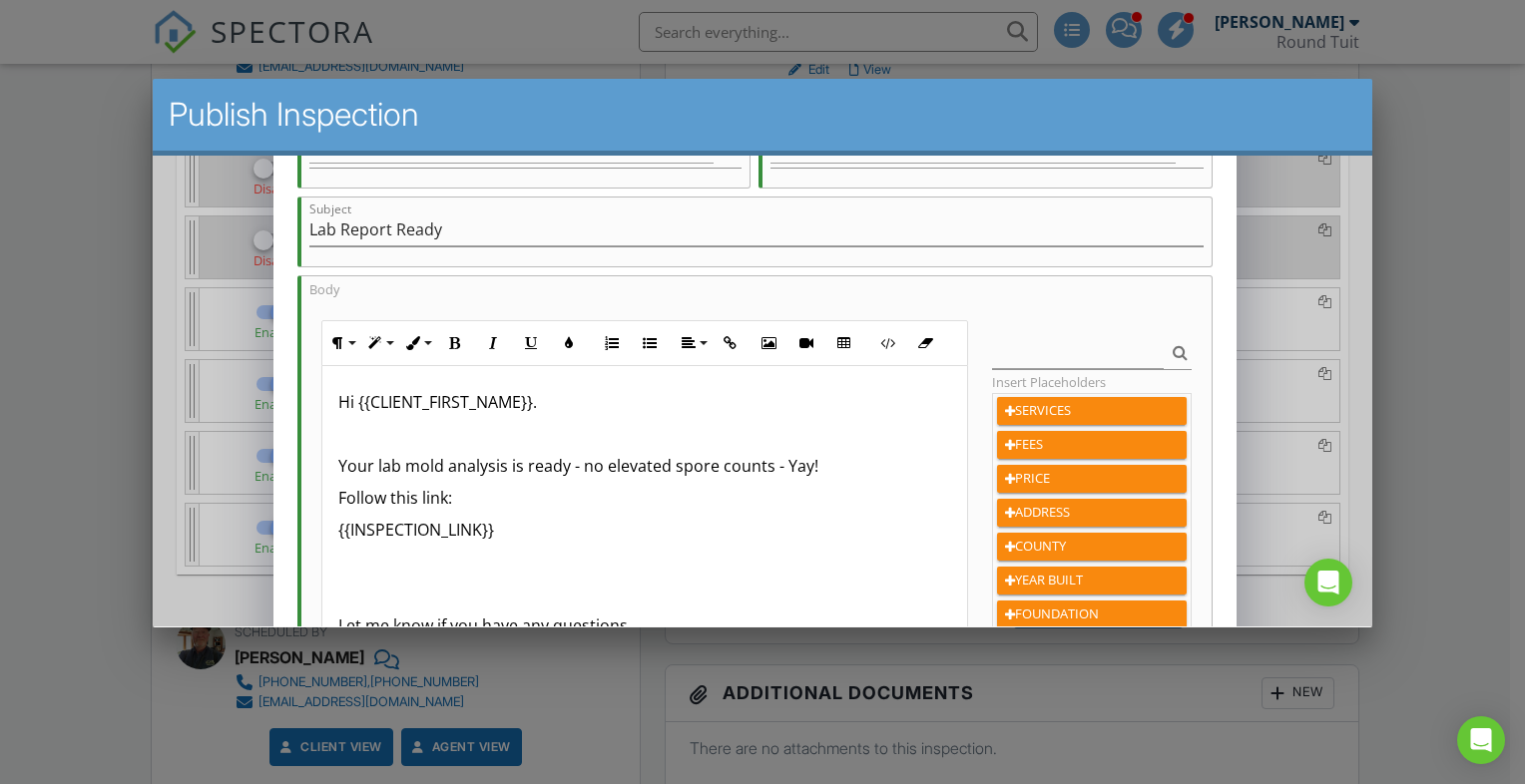 scroll, scrollTop: 577, scrollLeft: 0, axis: vertical 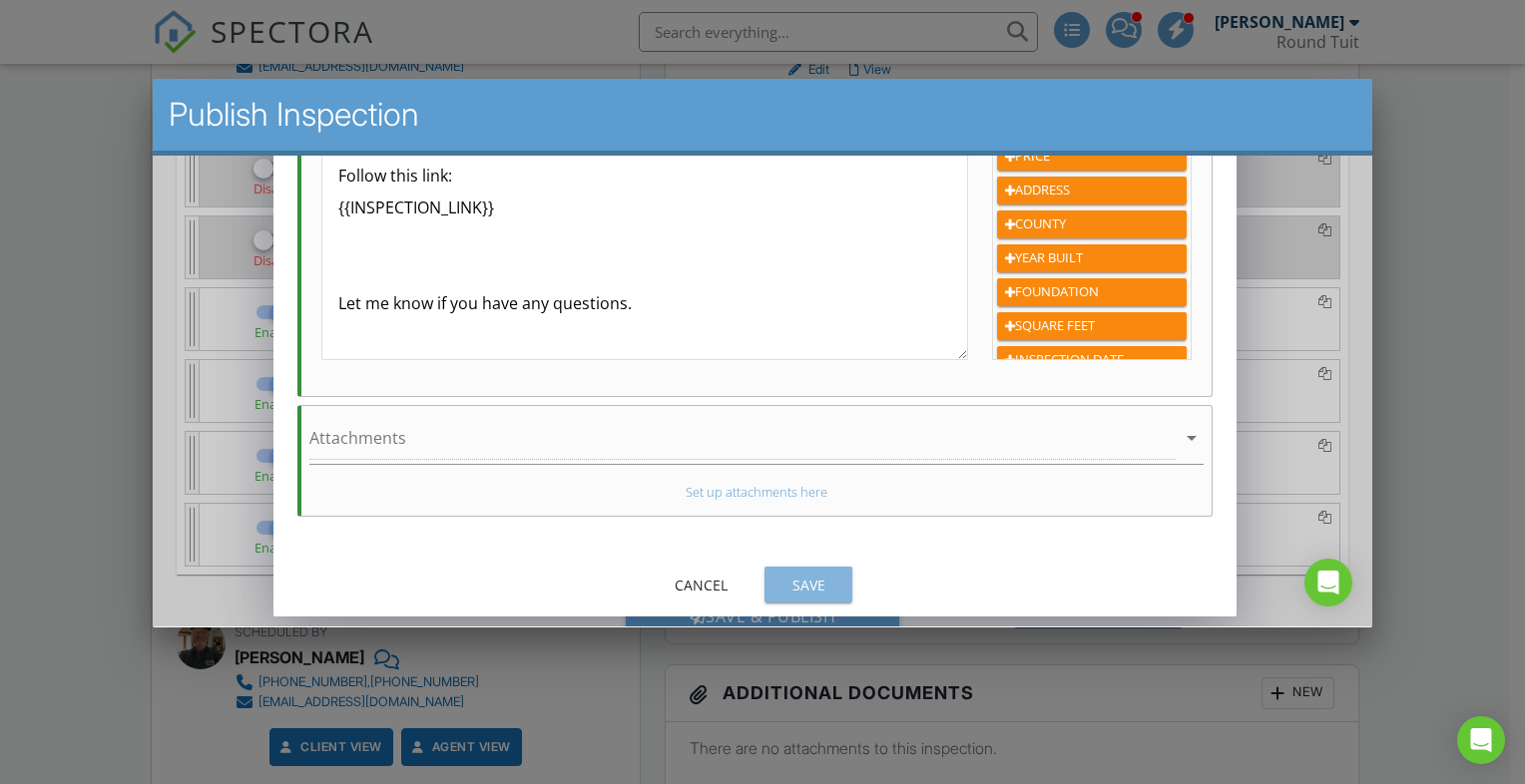 click on "Save" at bounding box center (807, 584) 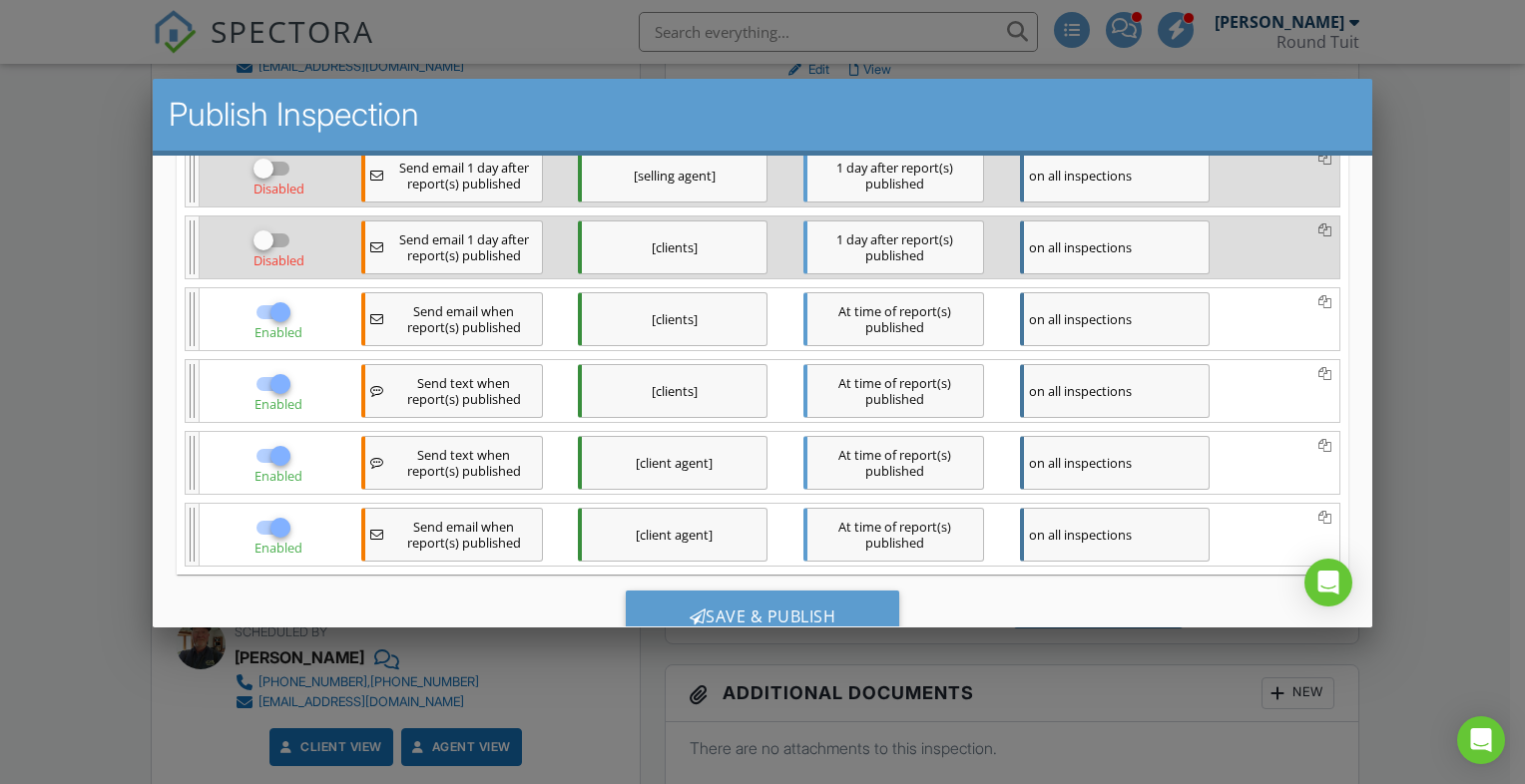 click on "[clients]" at bounding box center (672, 390) 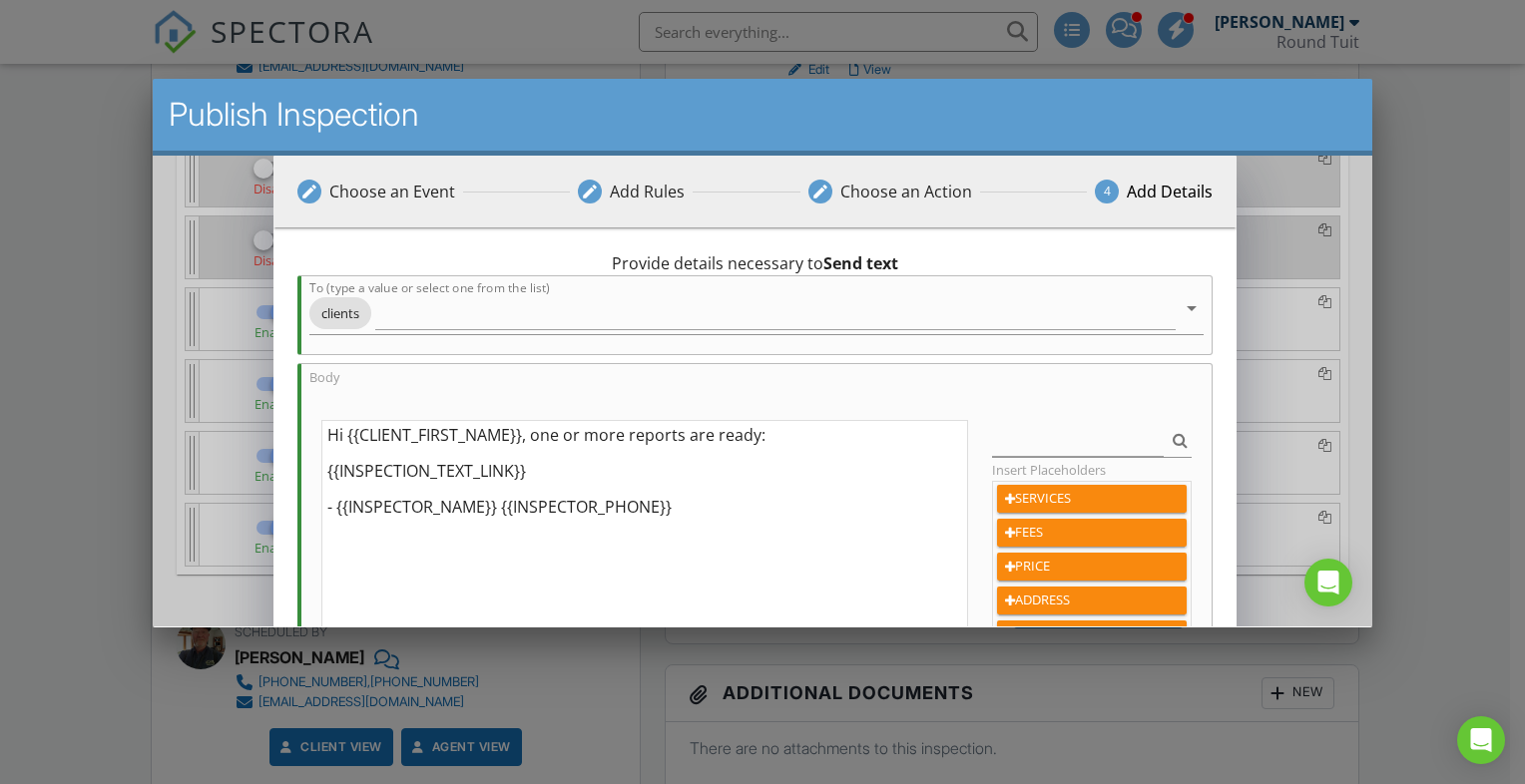 drag, startPoint x: 532, startPoint y: 432, endPoint x: 709, endPoint y: 439, distance: 177.13836 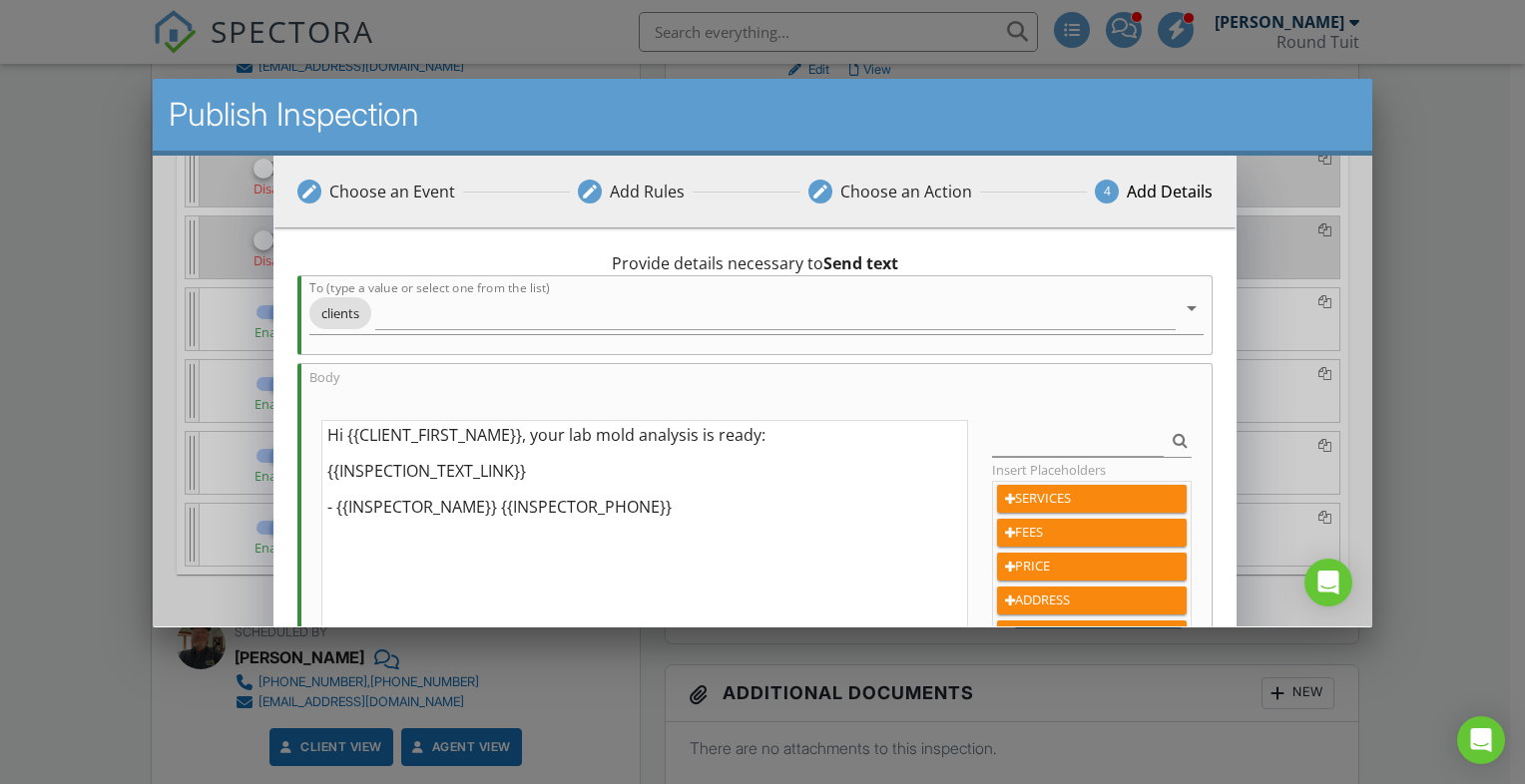 click on "Hi {{CLIENT_FIRST_NAME}}, your lab mold analysis is ready:
{{INSPECTION_TEXT_LINK}}
- {{INSPECTOR_NAME}} {{INSPECTOR_PHONE}}" at bounding box center (644, 586) 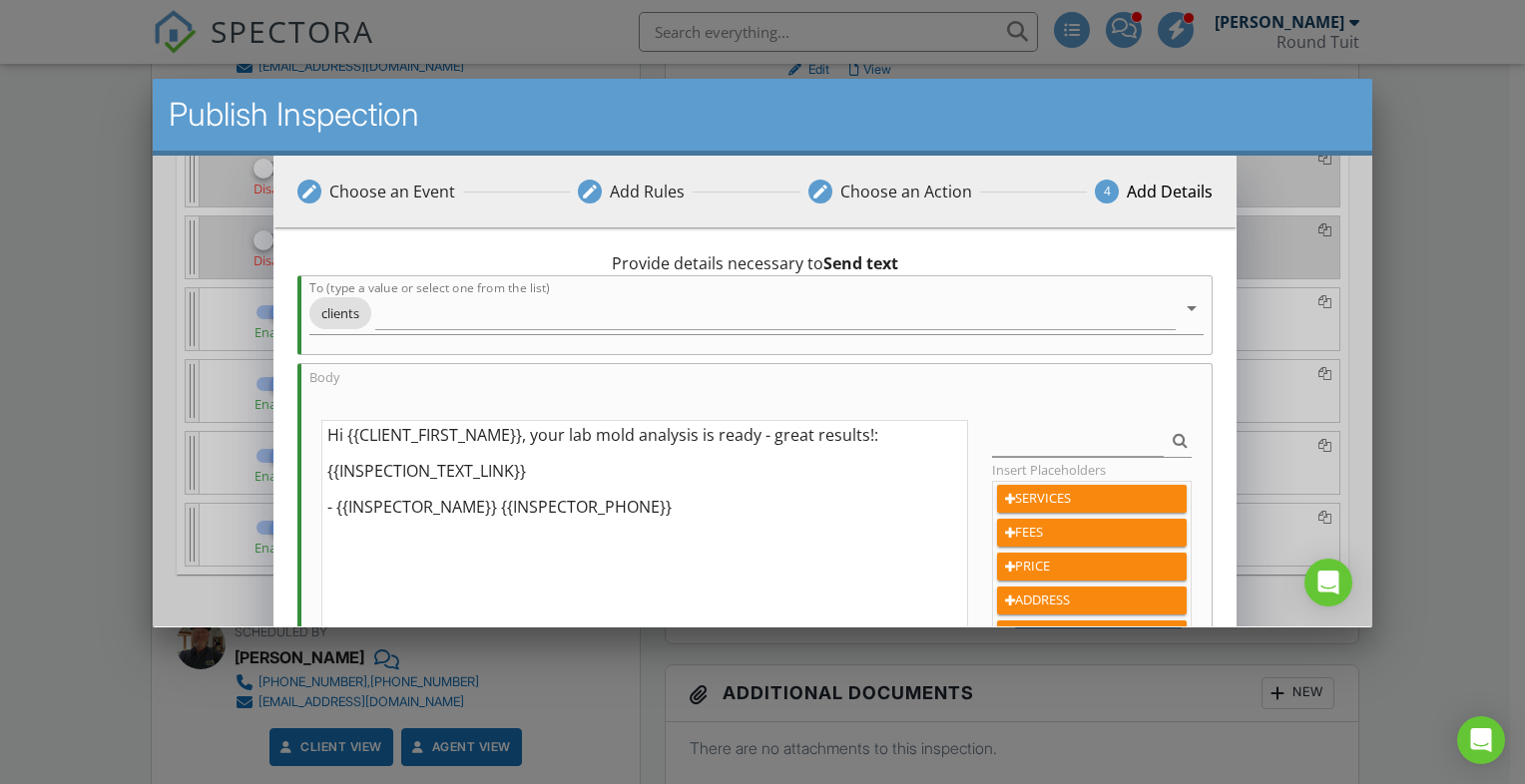 scroll, scrollTop: 306, scrollLeft: 0, axis: vertical 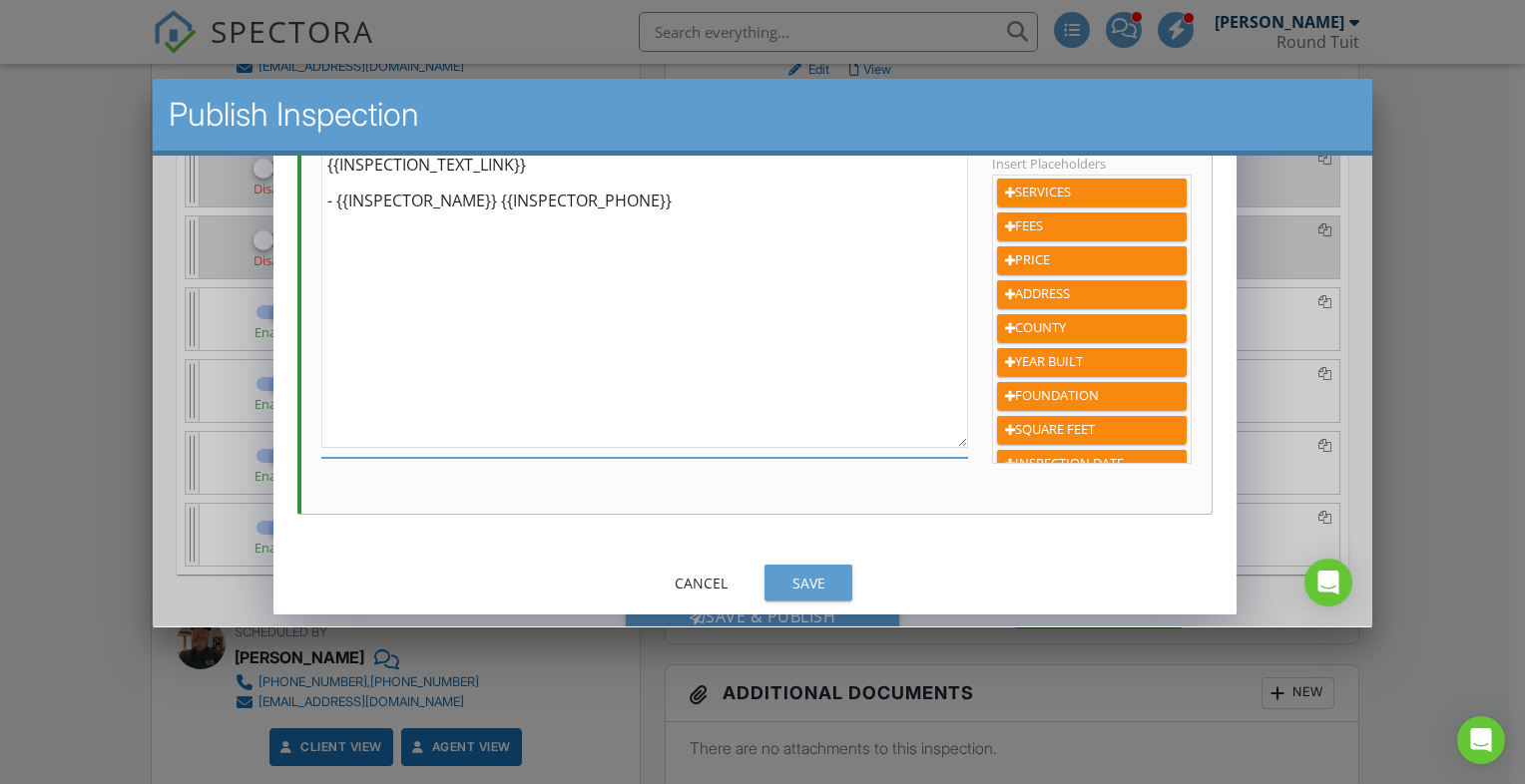 type on "Hi {{CLIENT_FIRST_NAME}}, your lab mold analysis is ready - great results!:
{{INSPECTION_TEXT_LINK}}
- {{INSPECTOR_NAME}} {{INSPECTOR_PHONE}}" 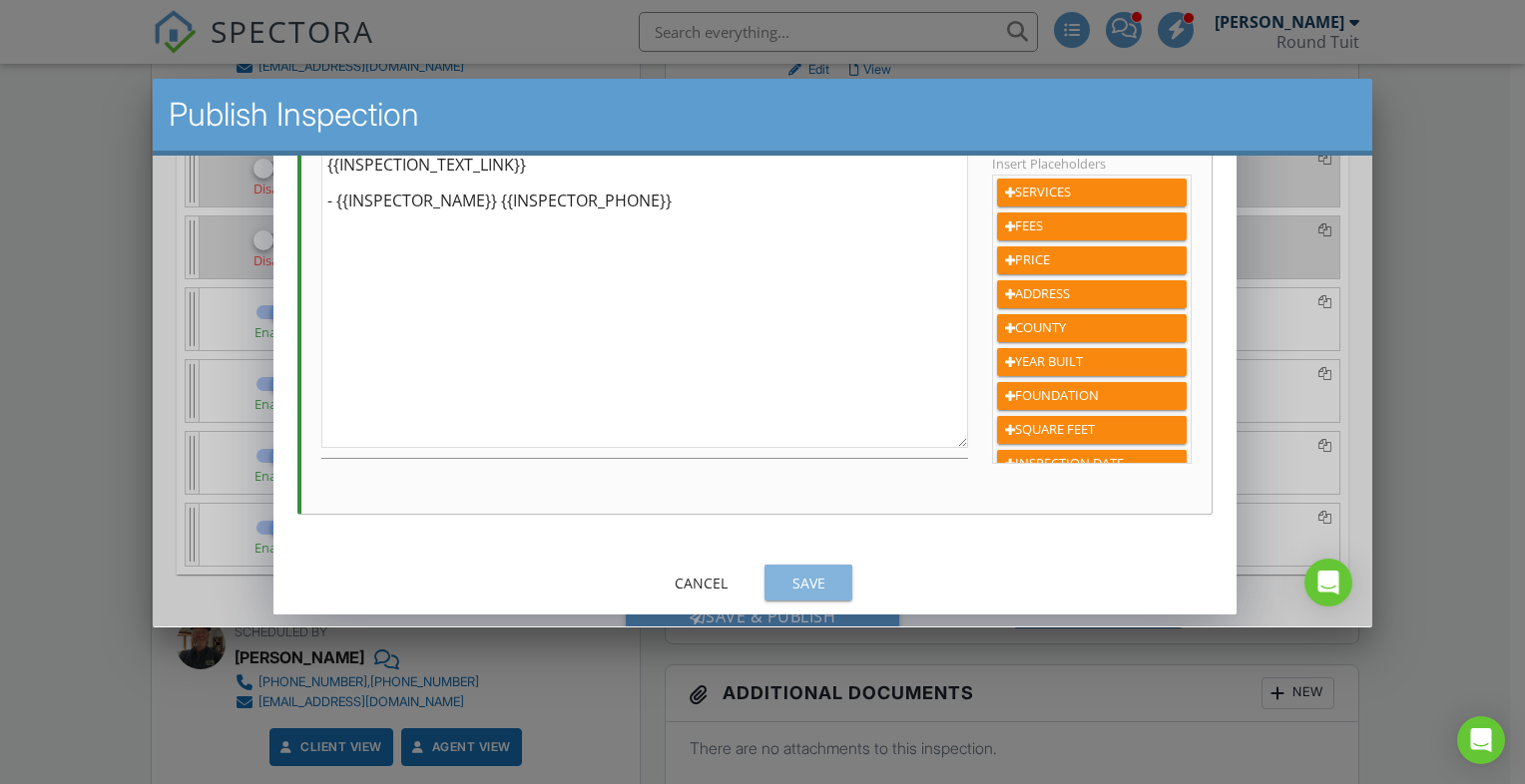 click on "Save" at bounding box center [807, 582] 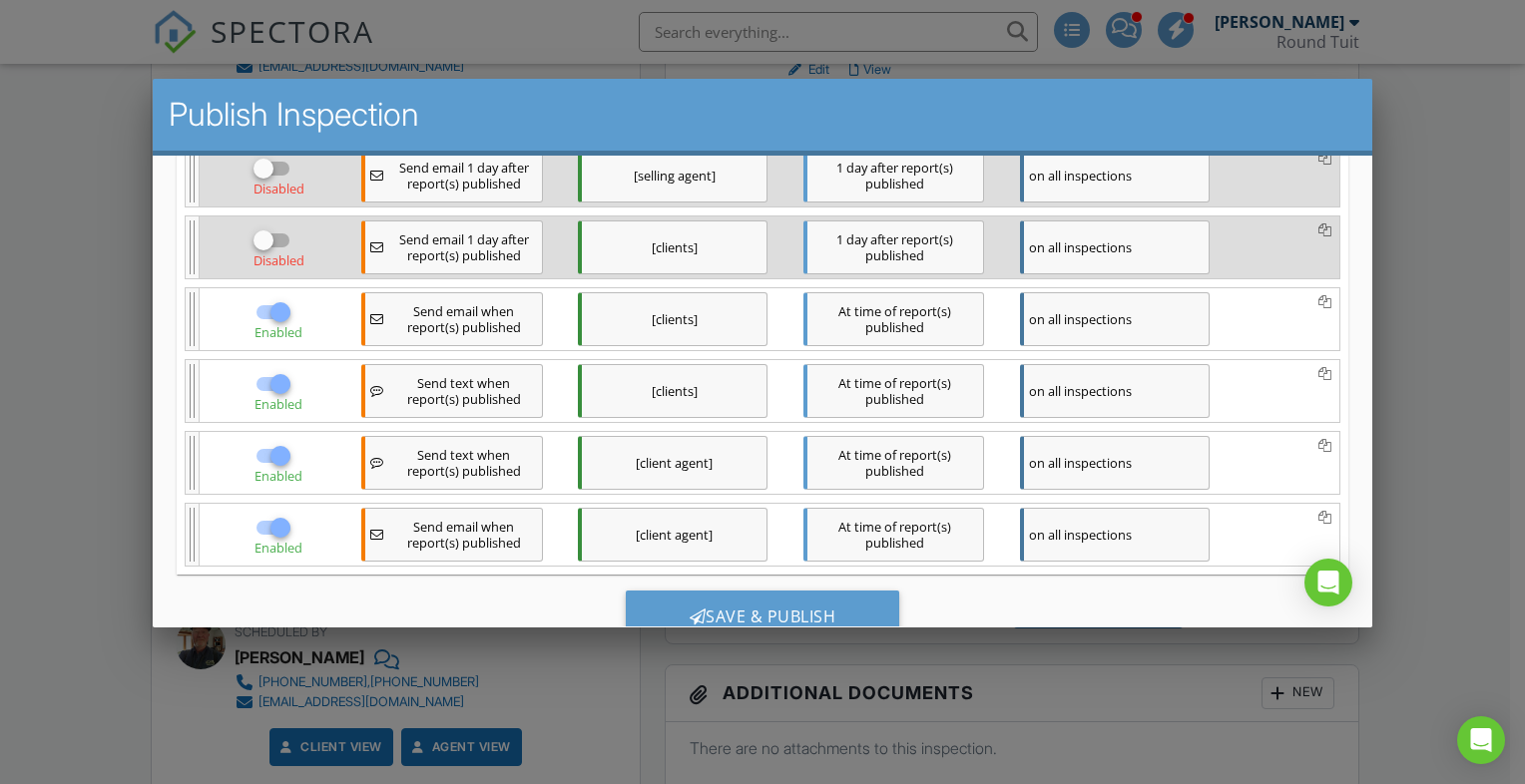 click on "[client agent]" at bounding box center (672, 462) 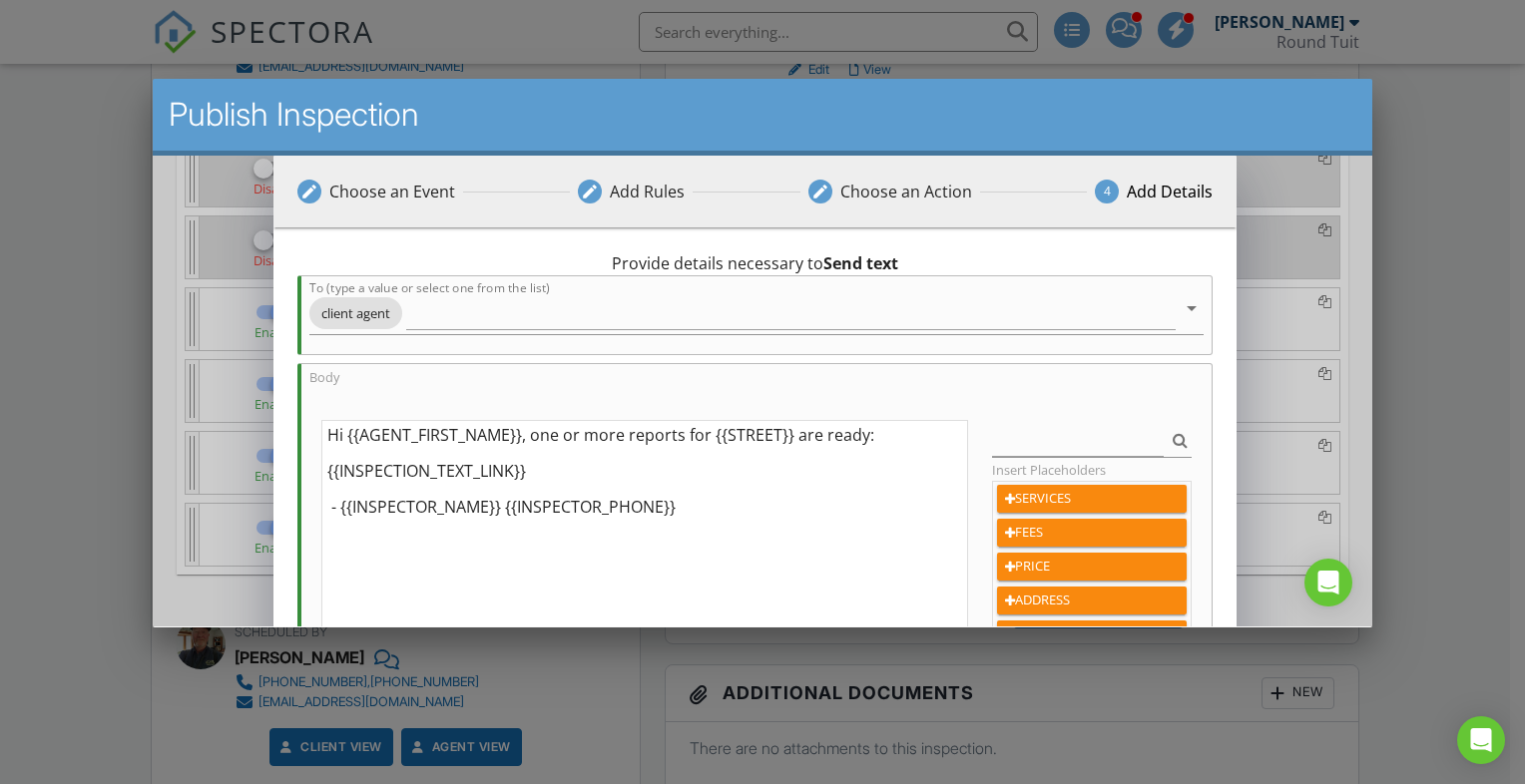 drag, startPoint x: 528, startPoint y: 435, endPoint x: 679, endPoint y: 439, distance: 151.05297 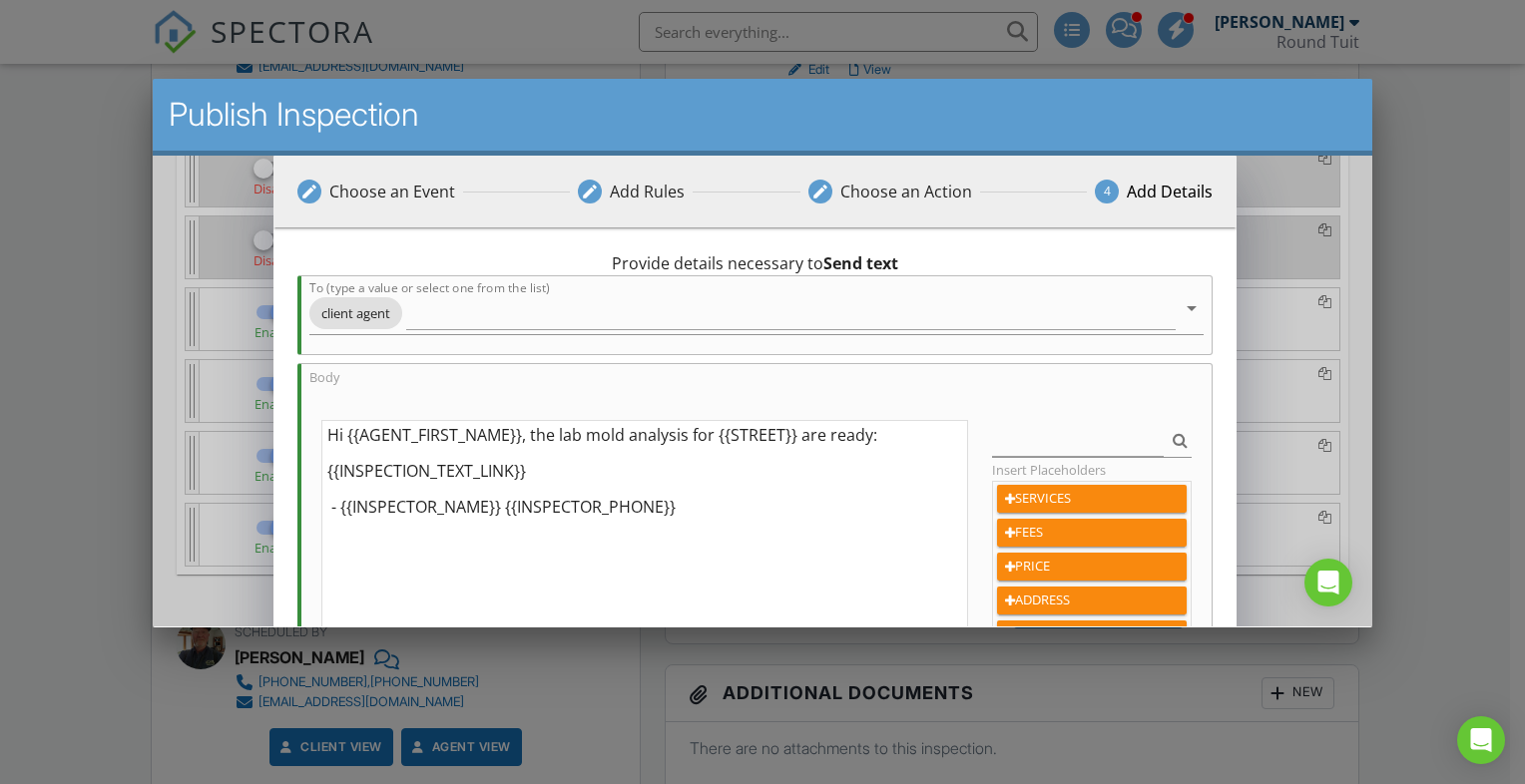 click on "Hi {{AGENT_FIRST_NAME}}, the lab mold analysis for {{STREET}} are ready:
{{INSPECTION_TEXT_LINK}}
- {{INSPECTOR_NAME}} {{INSPECTOR_PHONE}}" at bounding box center (644, 586) 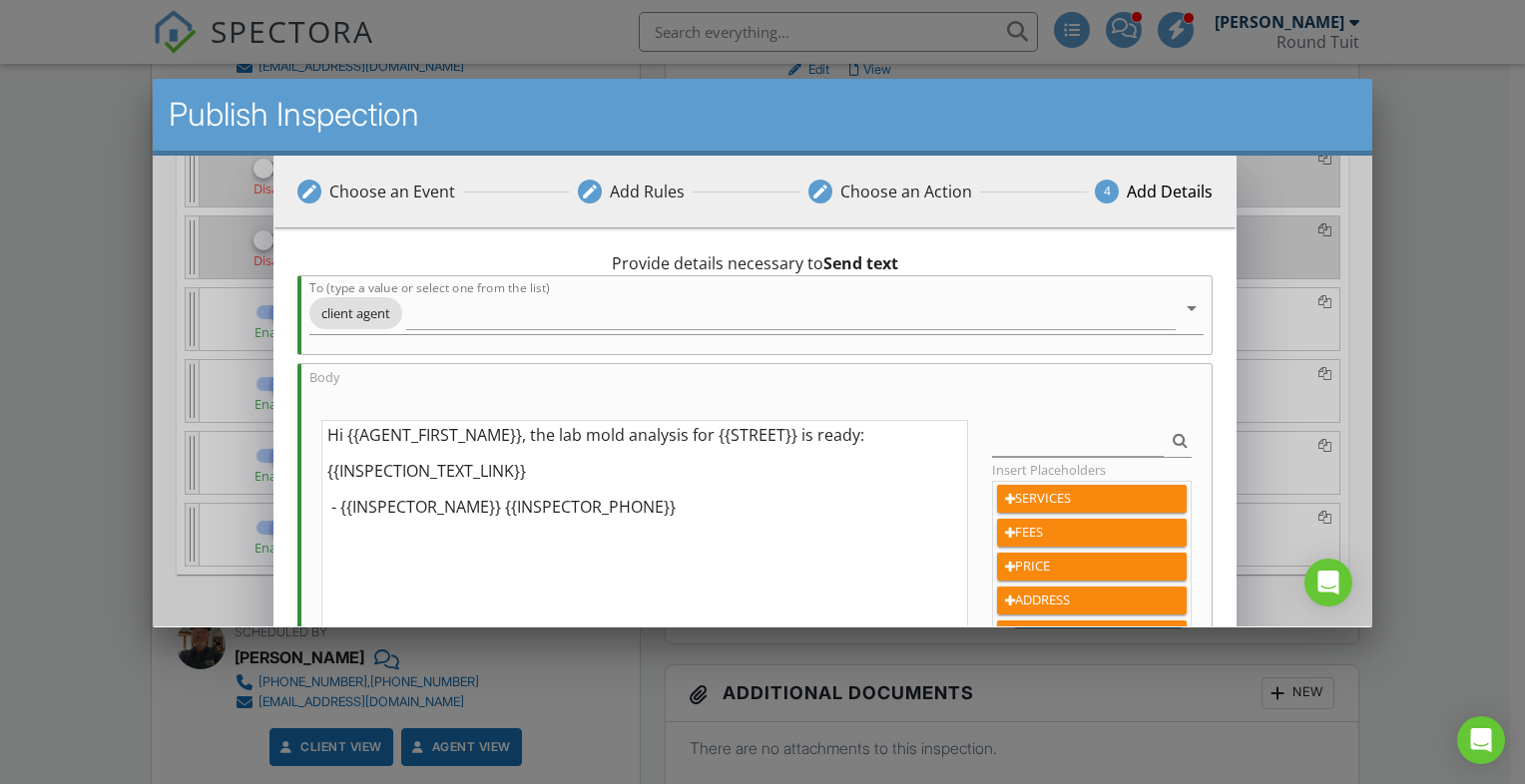 click on "Hi {{AGENT_FIRST_NAME}}, the lab mold analysis for {{STREET}} is ready:
{{INSPECTION_TEXT_LINK}}
- {{INSPECTOR_NAME}} {{INSPECTOR_PHONE}}" at bounding box center (644, 586) 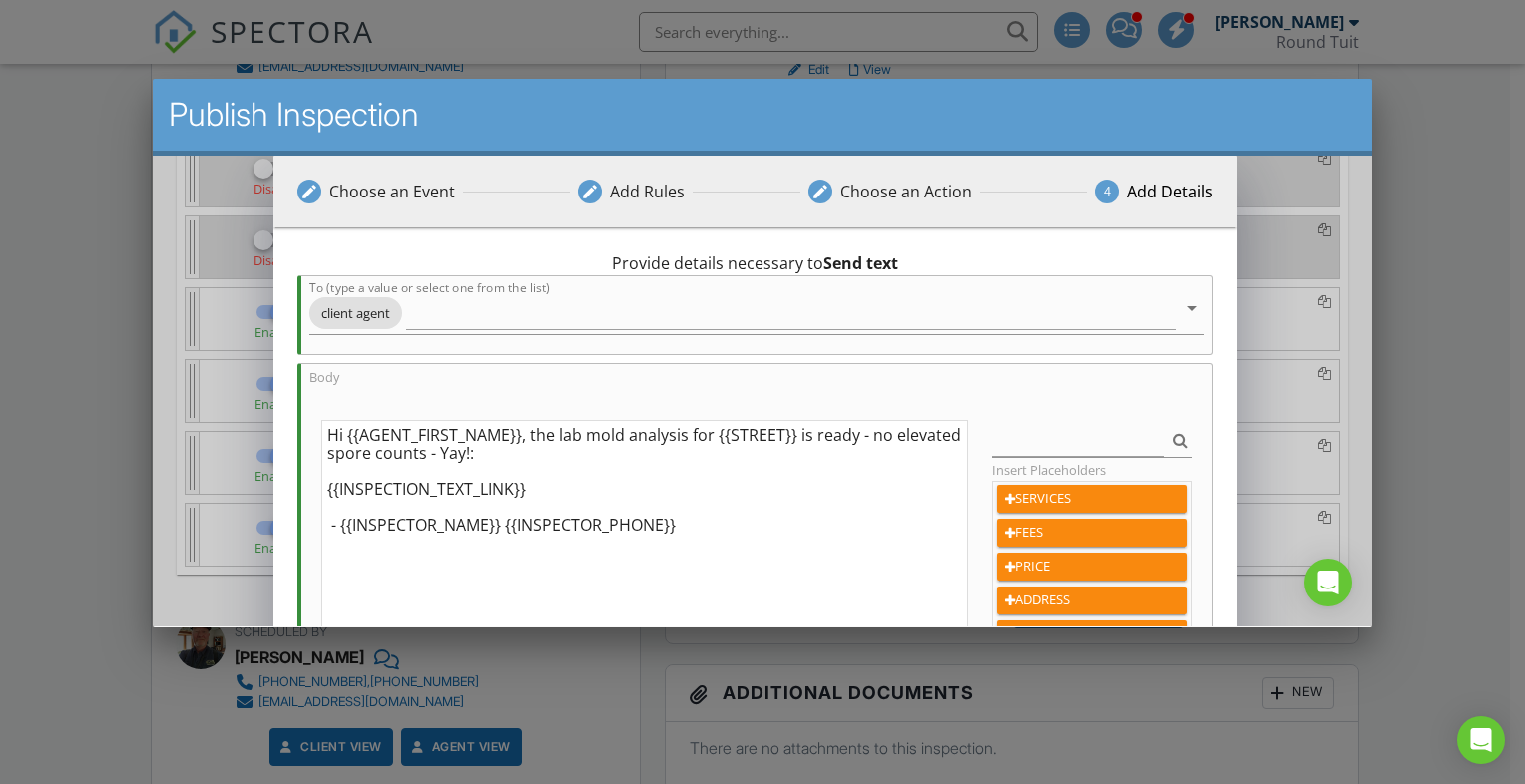 scroll, scrollTop: 306, scrollLeft: 0, axis: vertical 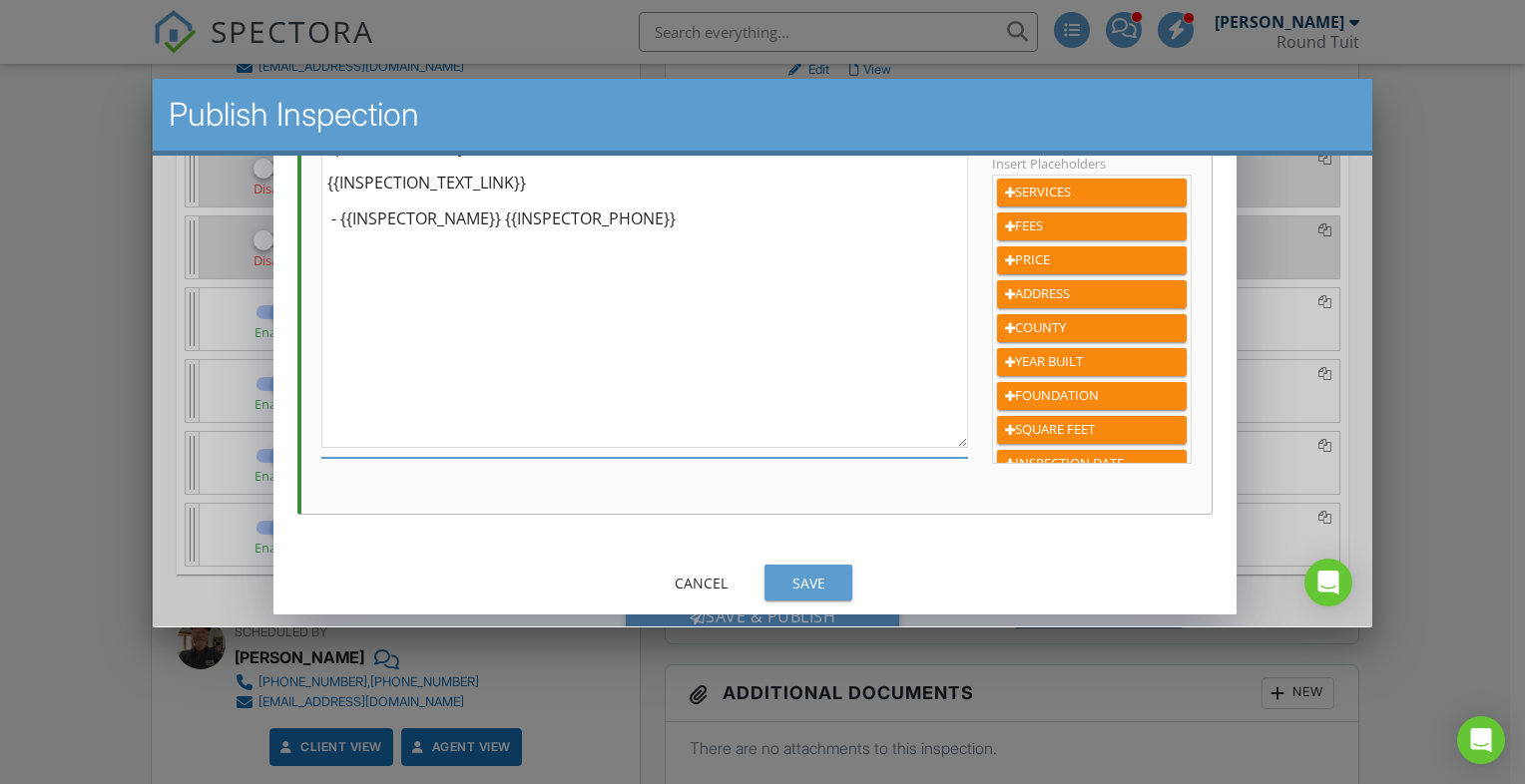 type on "Hi {{AGENT_FIRST_NAME}}, the lab mold analysis for {{STREET}} is ready - no elevated spore counts - Yay!:
{{INSPECTION_TEXT_LINK}}
- {{INSPECTOR_NAME}} {{INSPECTOR_PHONE}}" 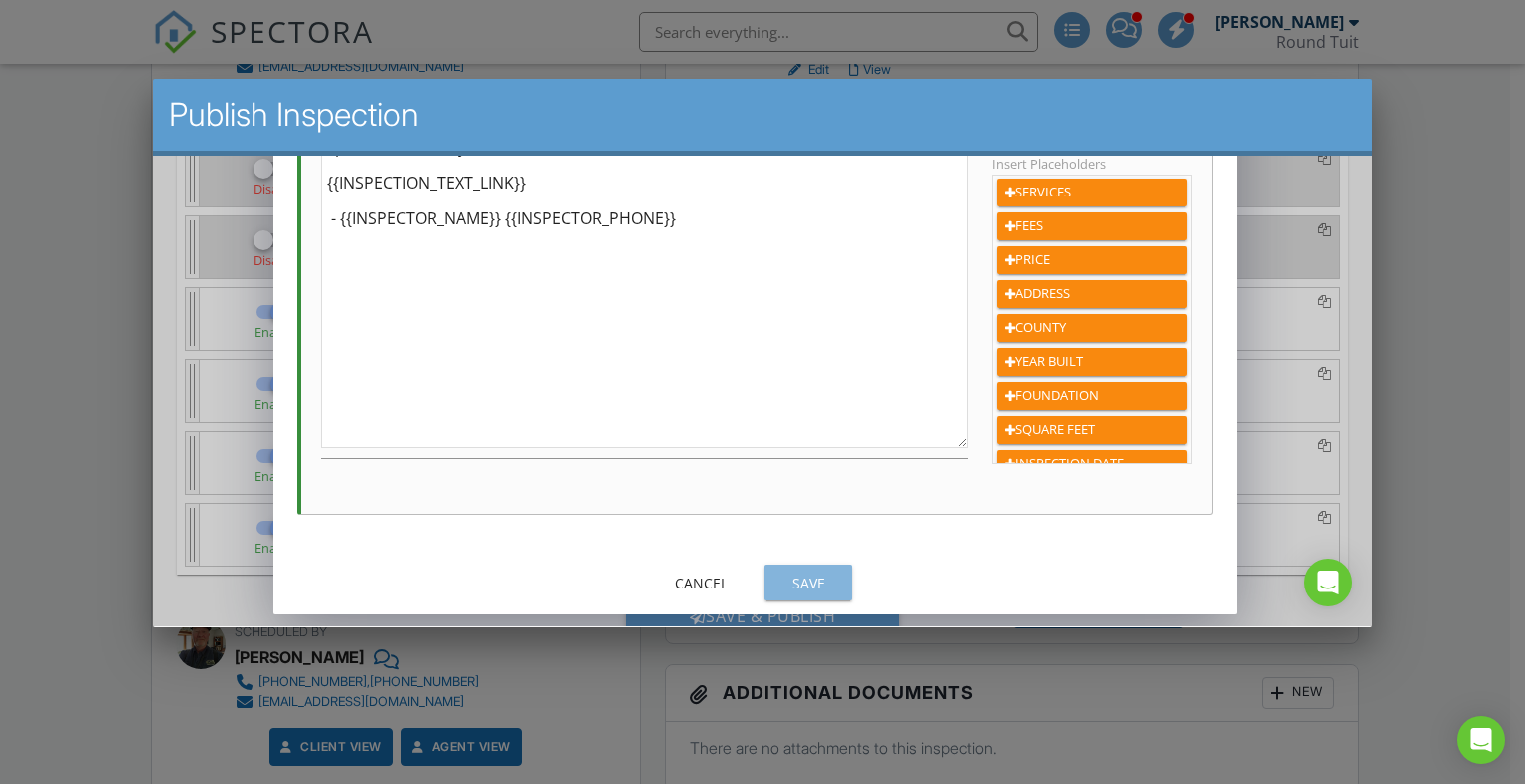 click on "Save" at bounding box center (807, 582) 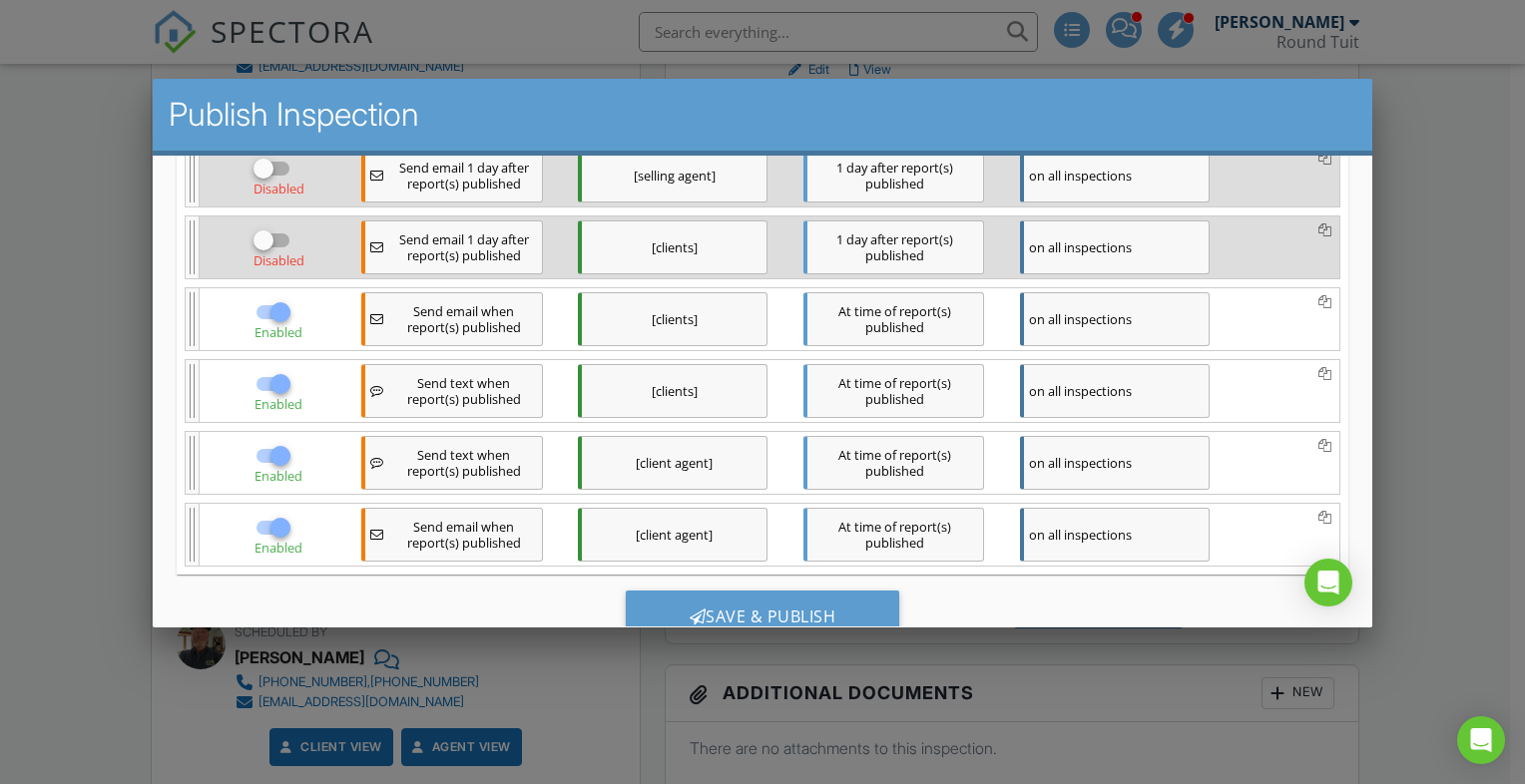click on "[client agent]" at bounding box center (672, 534) 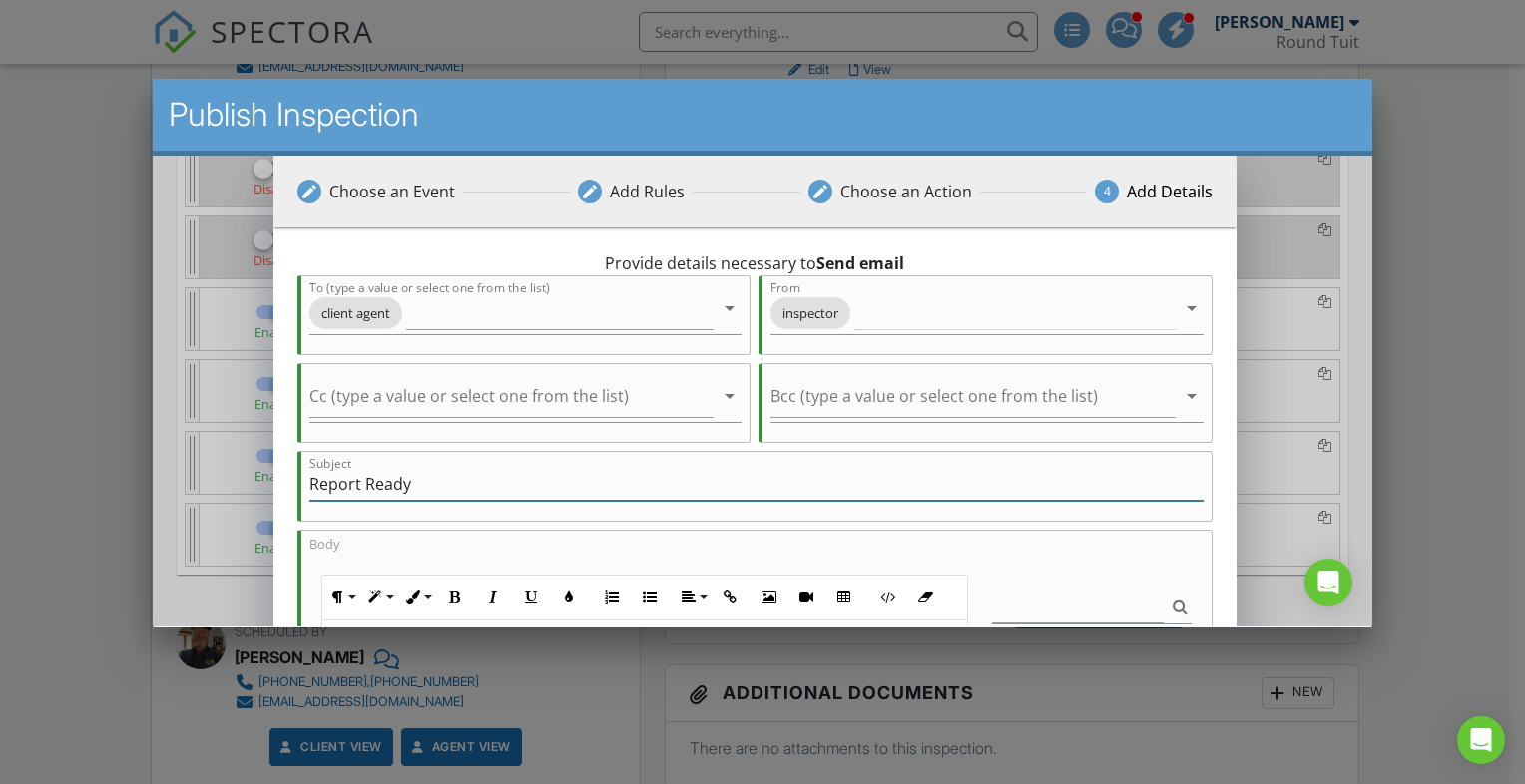click on "Report Ready" at bounding box center [756, 483] 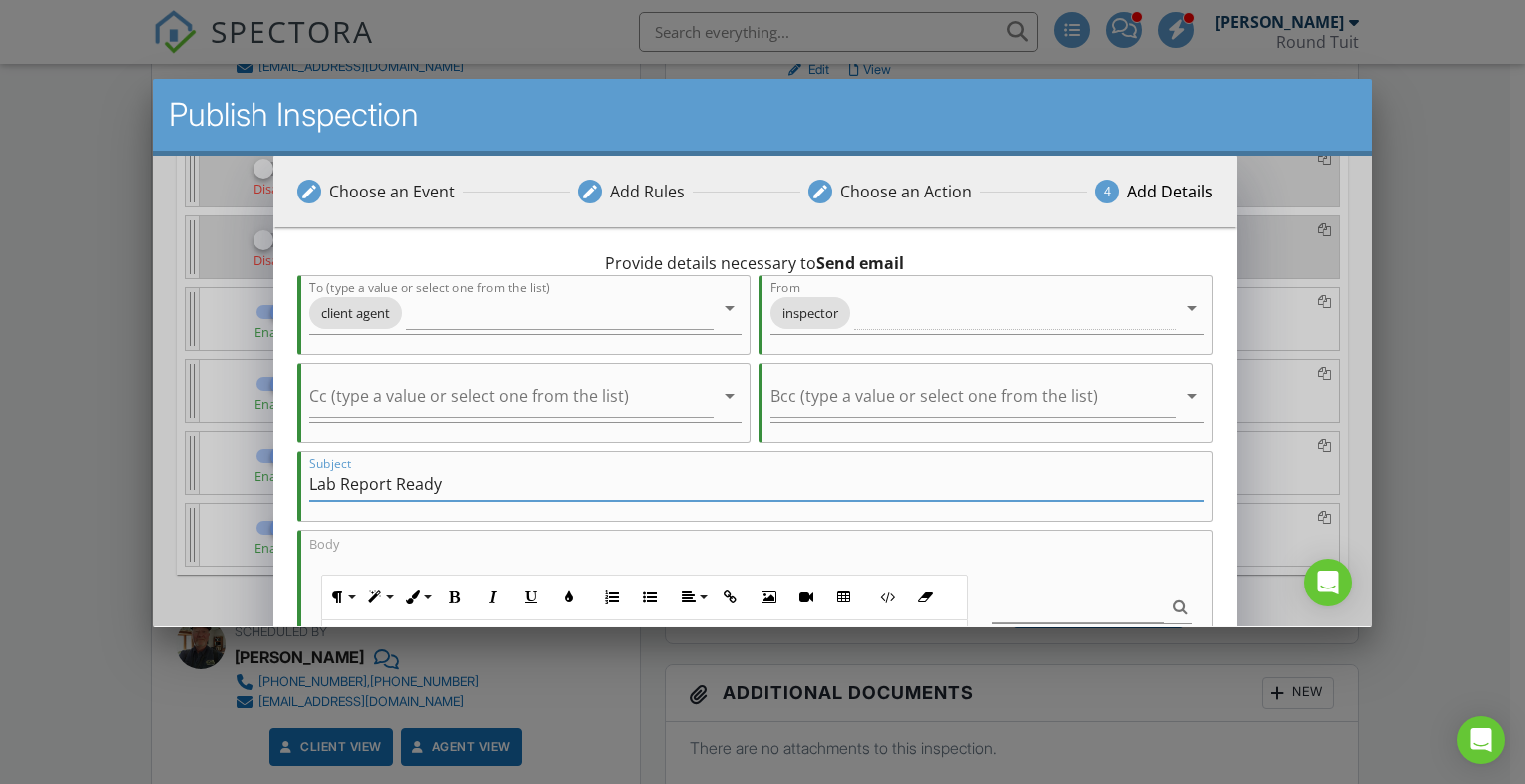 scroll, scrollTop: 447, scrollLeft: 0, axis: vertical 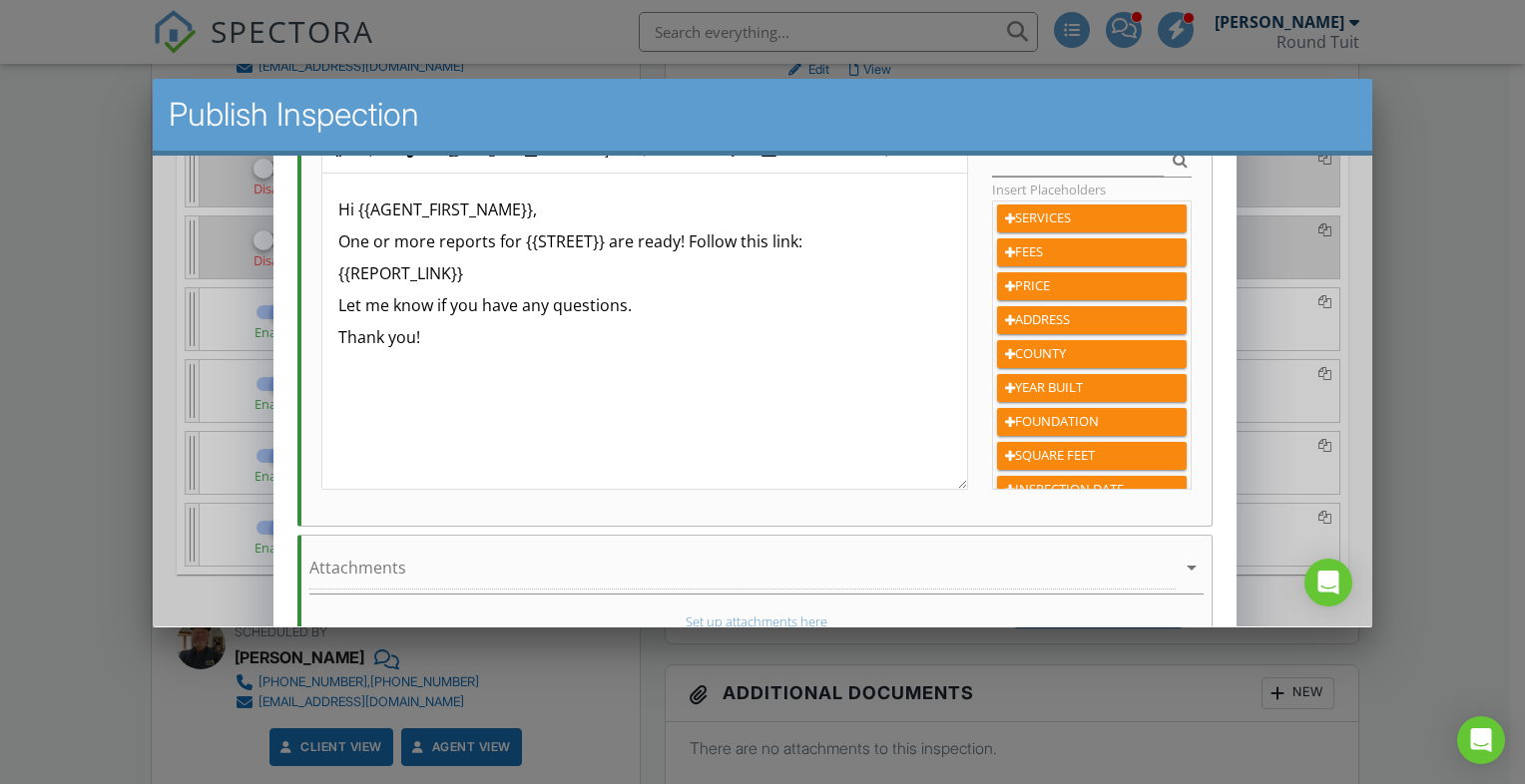 type on "Lab Report Ready" 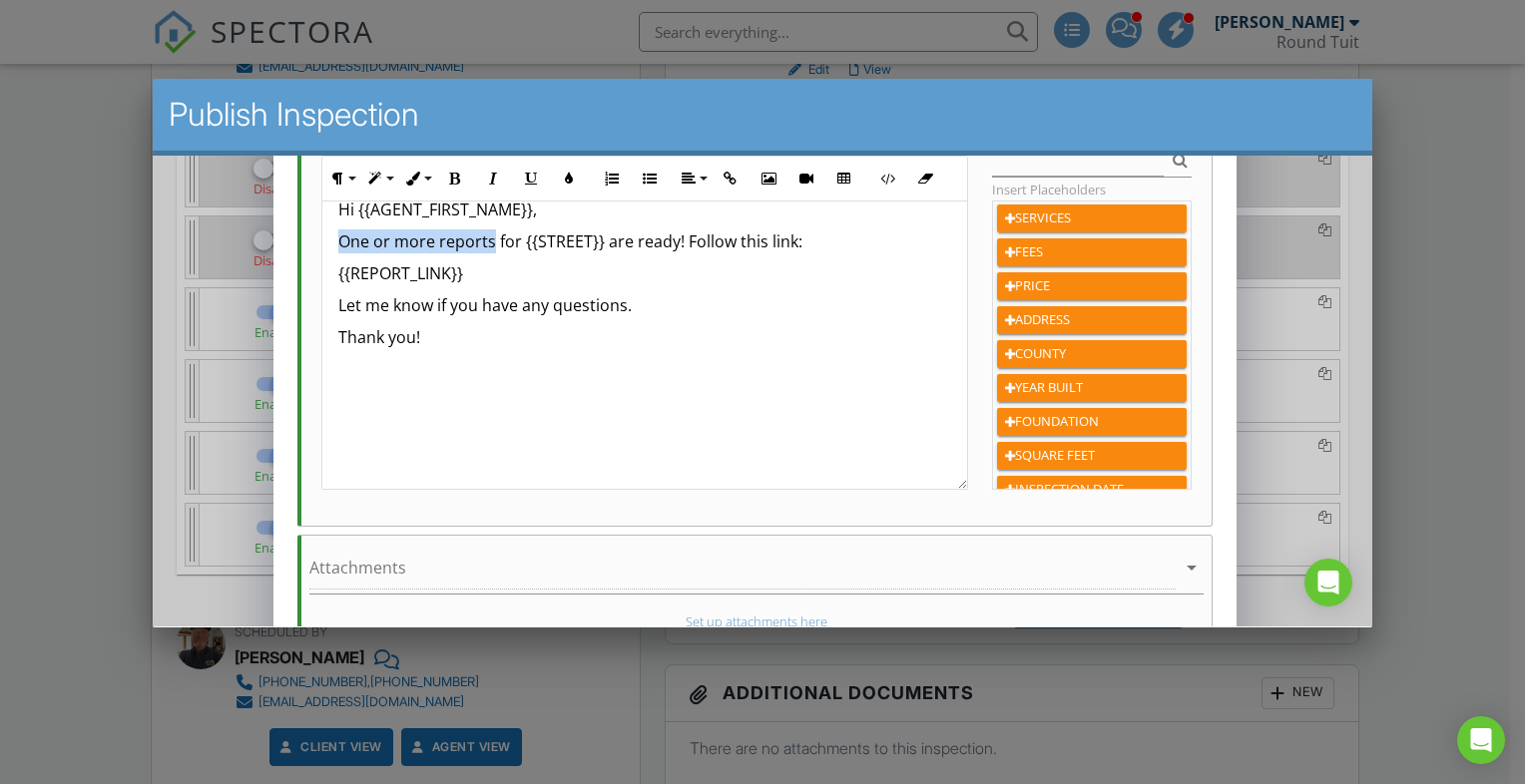 drag, startPoint x: 339, startPoint y: 235, endPoint x: 489, endPoint y: 245, distance: 150.33296 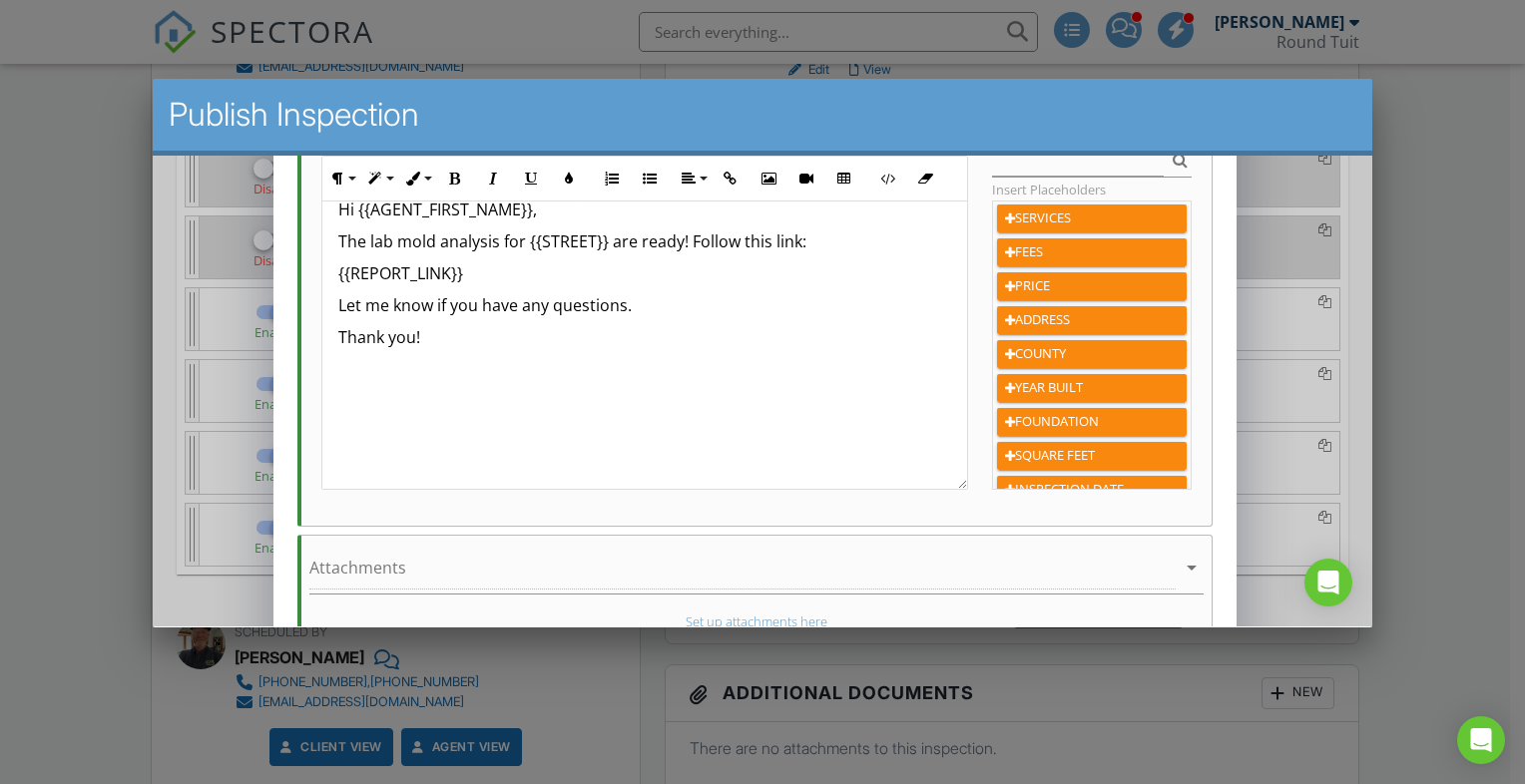 click on "The lab mold analysis for {{STREET}} are ready! Follow this link:" at bounding box center [644, 240] 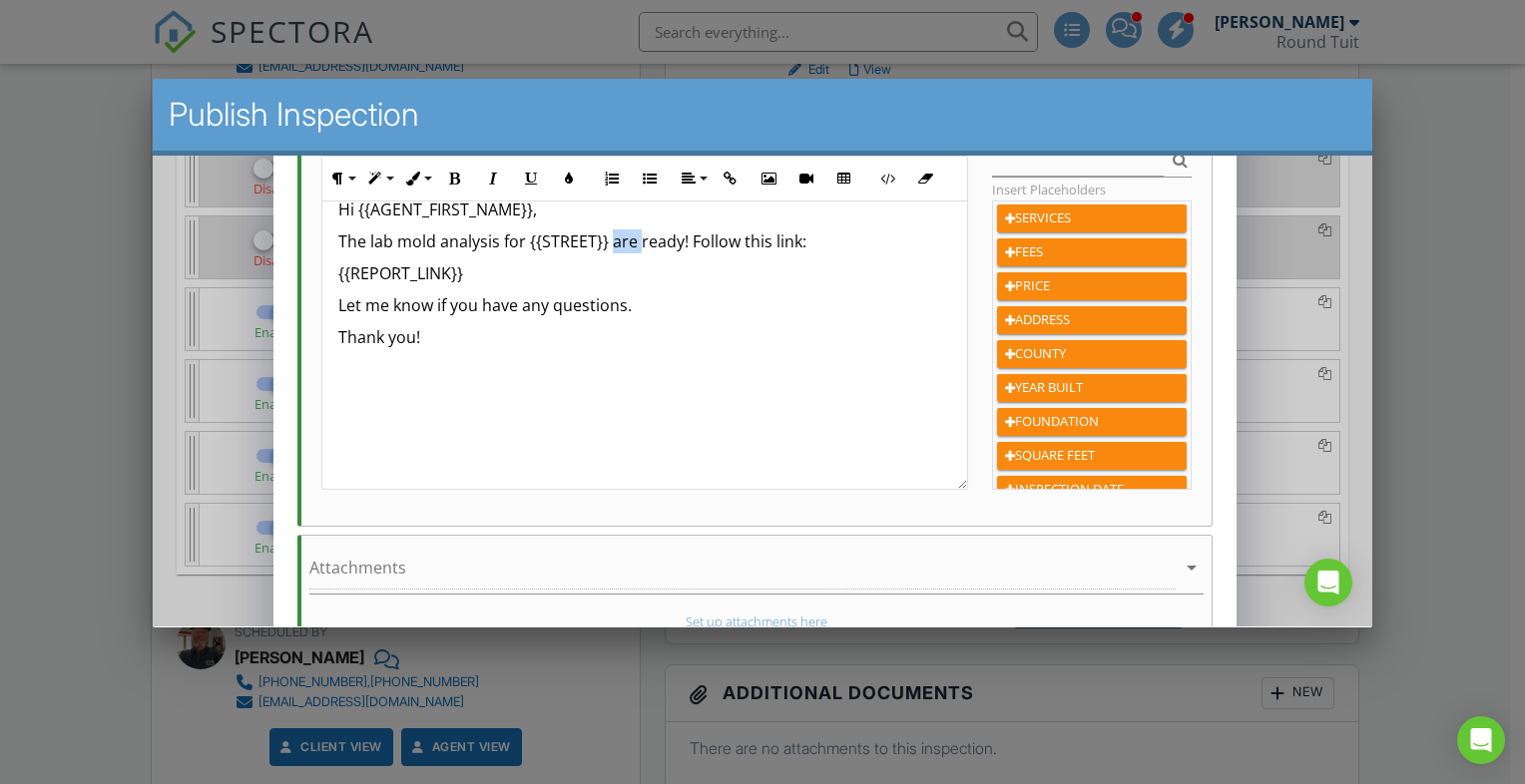 click on "The lab mold analysis for {{STREET}} are ready! Follow this link:" at bounding box center (644, 240) 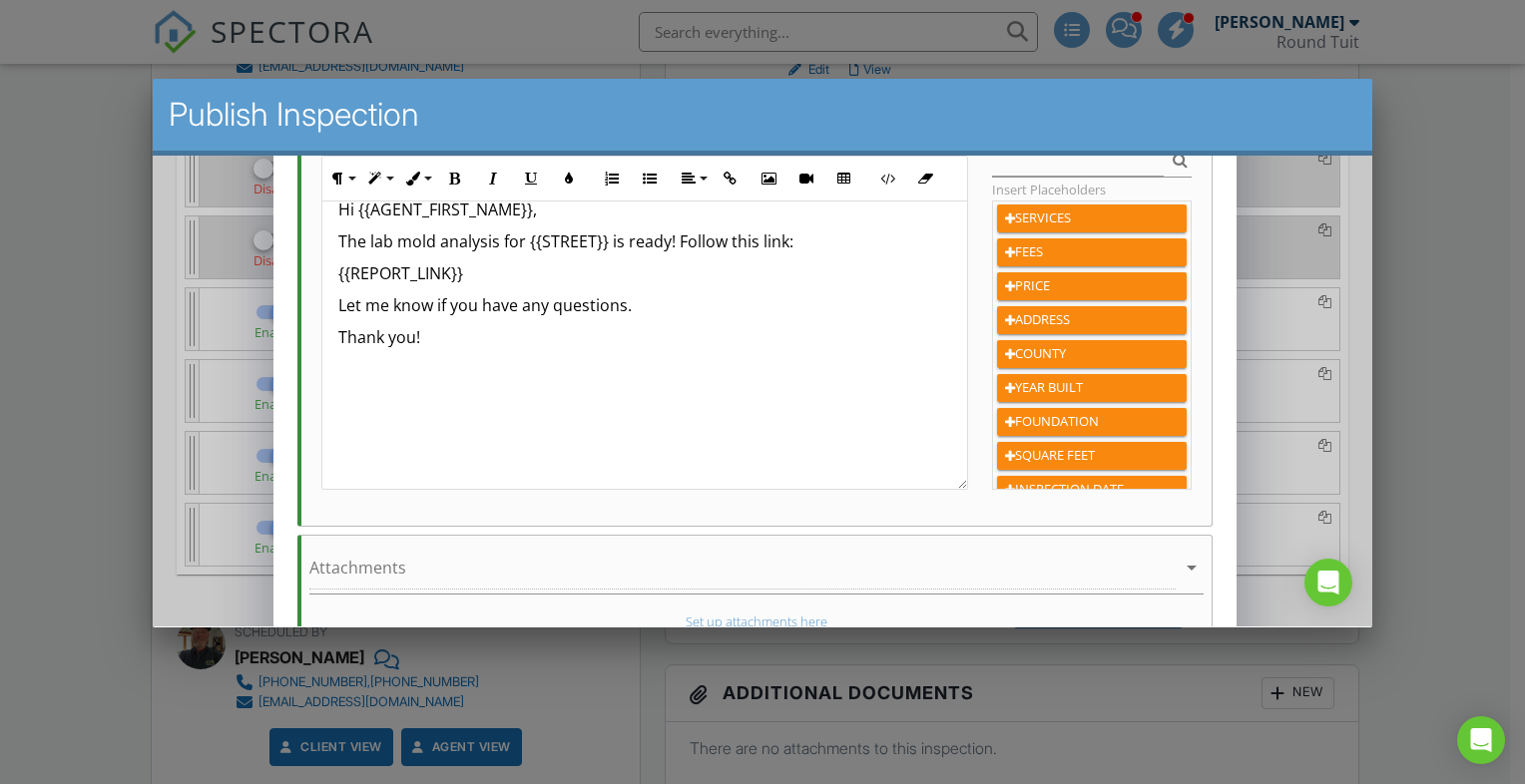 click on "The lab mold analysis for {{STREET}} is ready! Follow this link:" at bounding box center [644, 240] 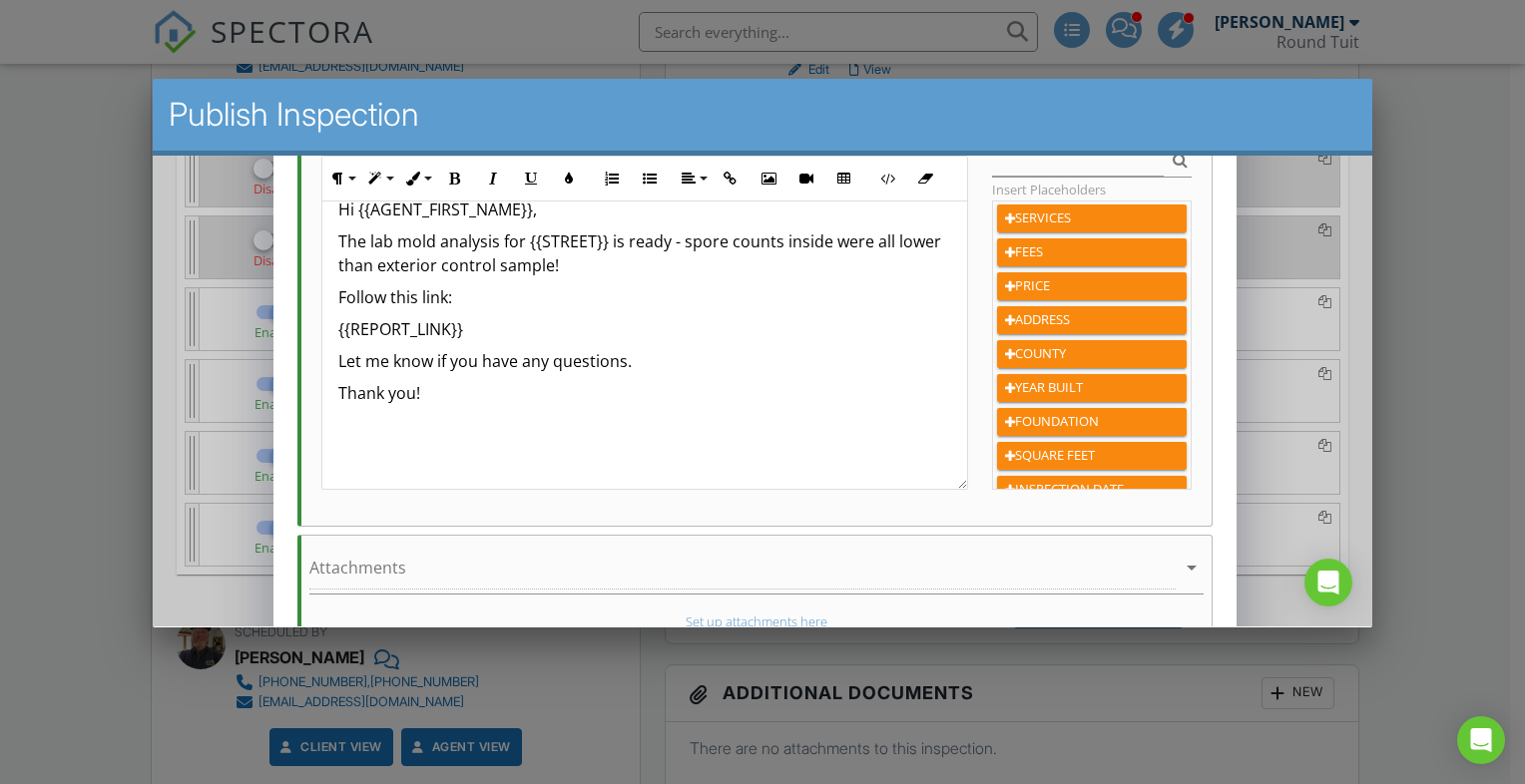 scroll, scrollTop: 577, scrollLeft: 0, axis: vertical 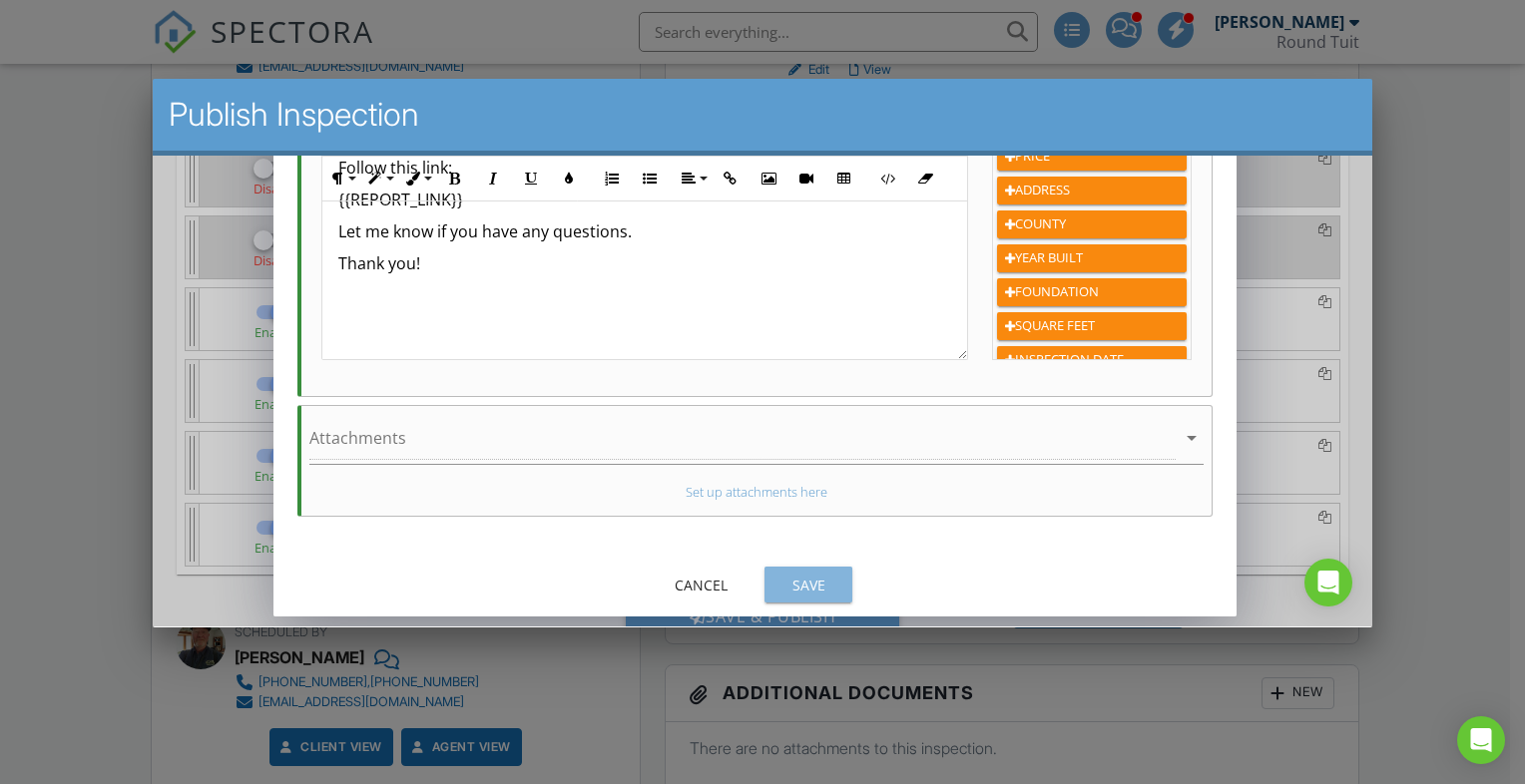 click on "Save" at bounding box center (807, 584) 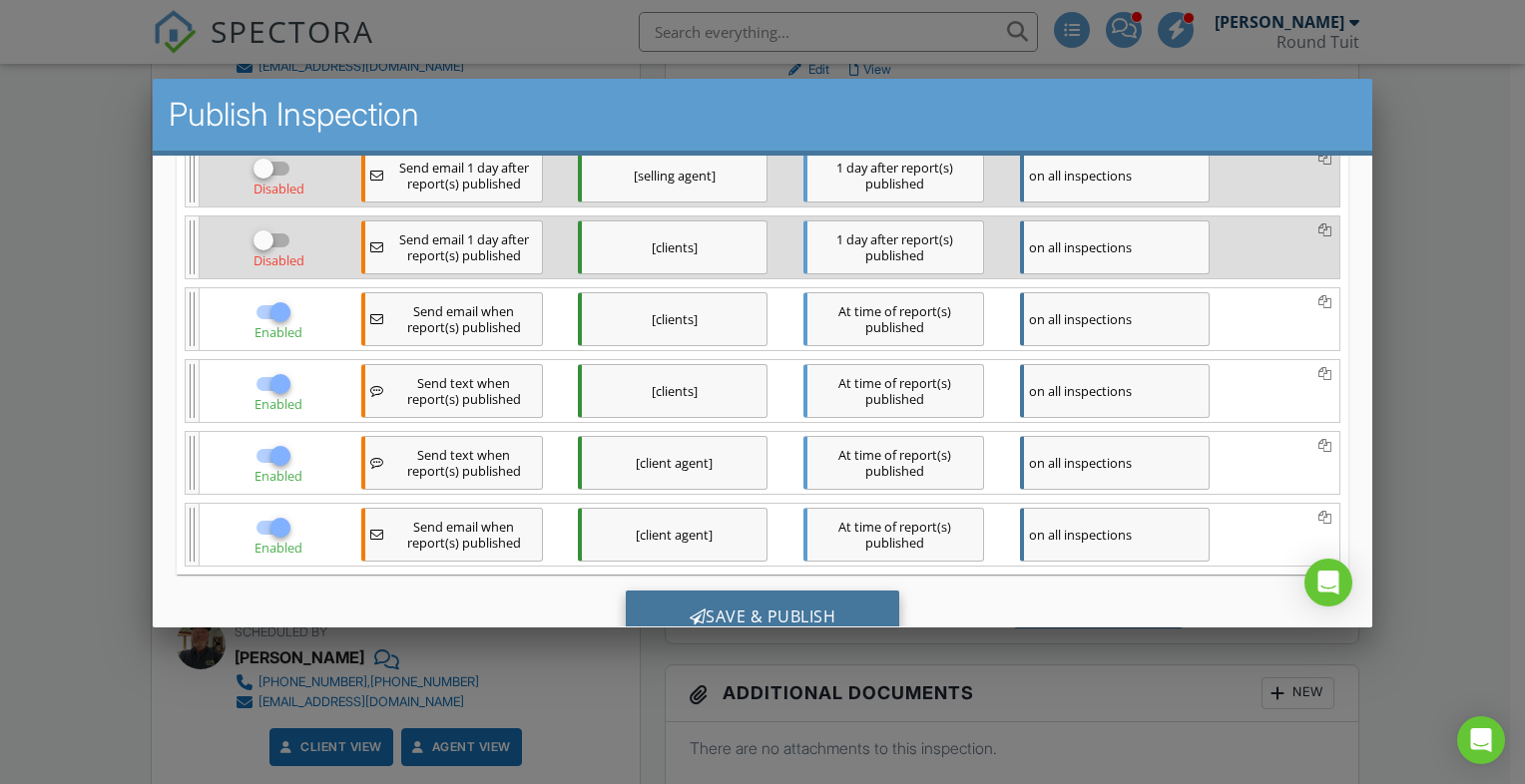 click on "Save & Publish" at bounding box center [762, 616] 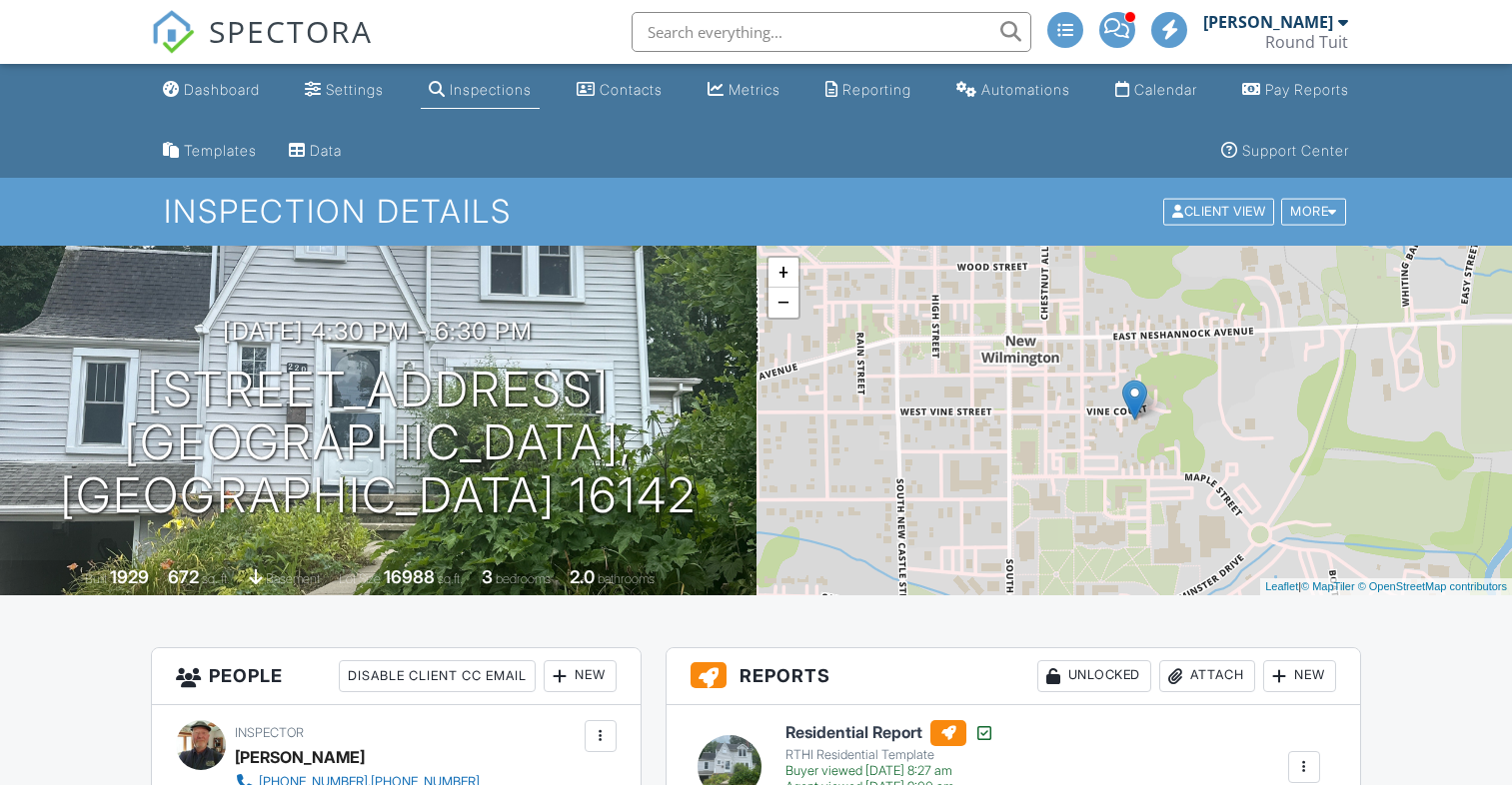 scroll, scrollTop: 0, scrollLeft: 0, axis: both 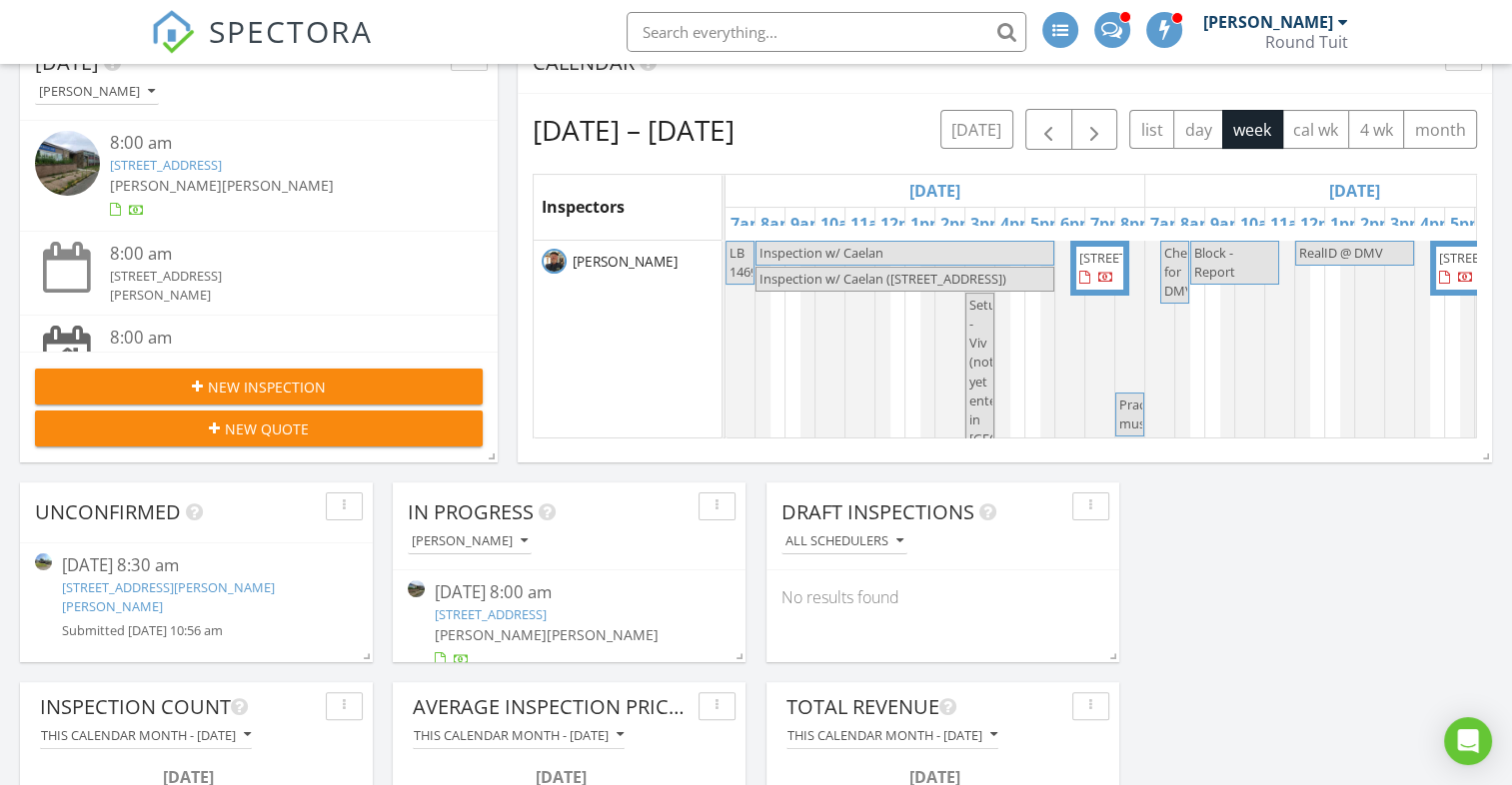 click at bounding box center (43, 561) 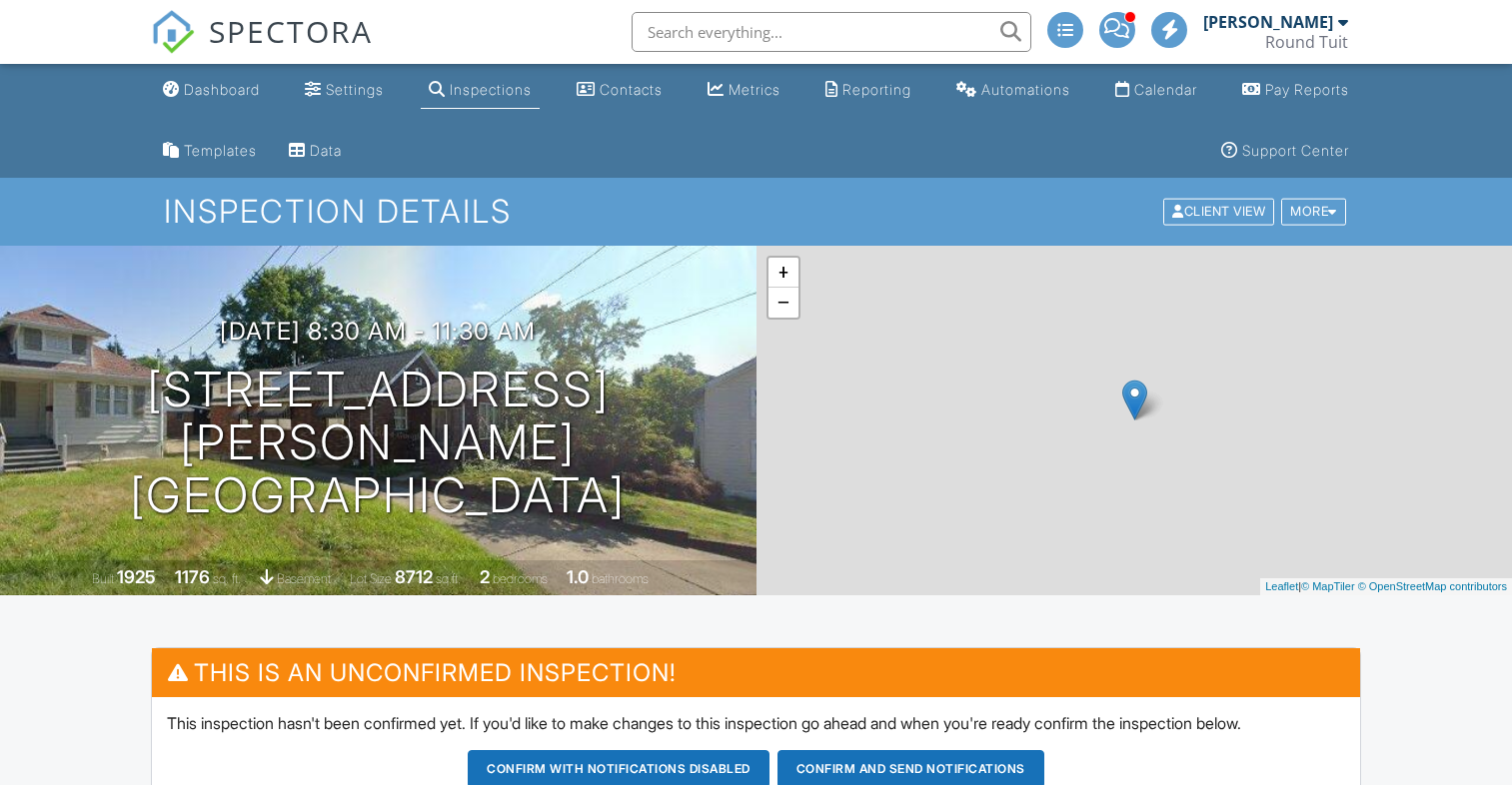 scroll, scrollTop: 0, scrollLeft: 0, axis: both 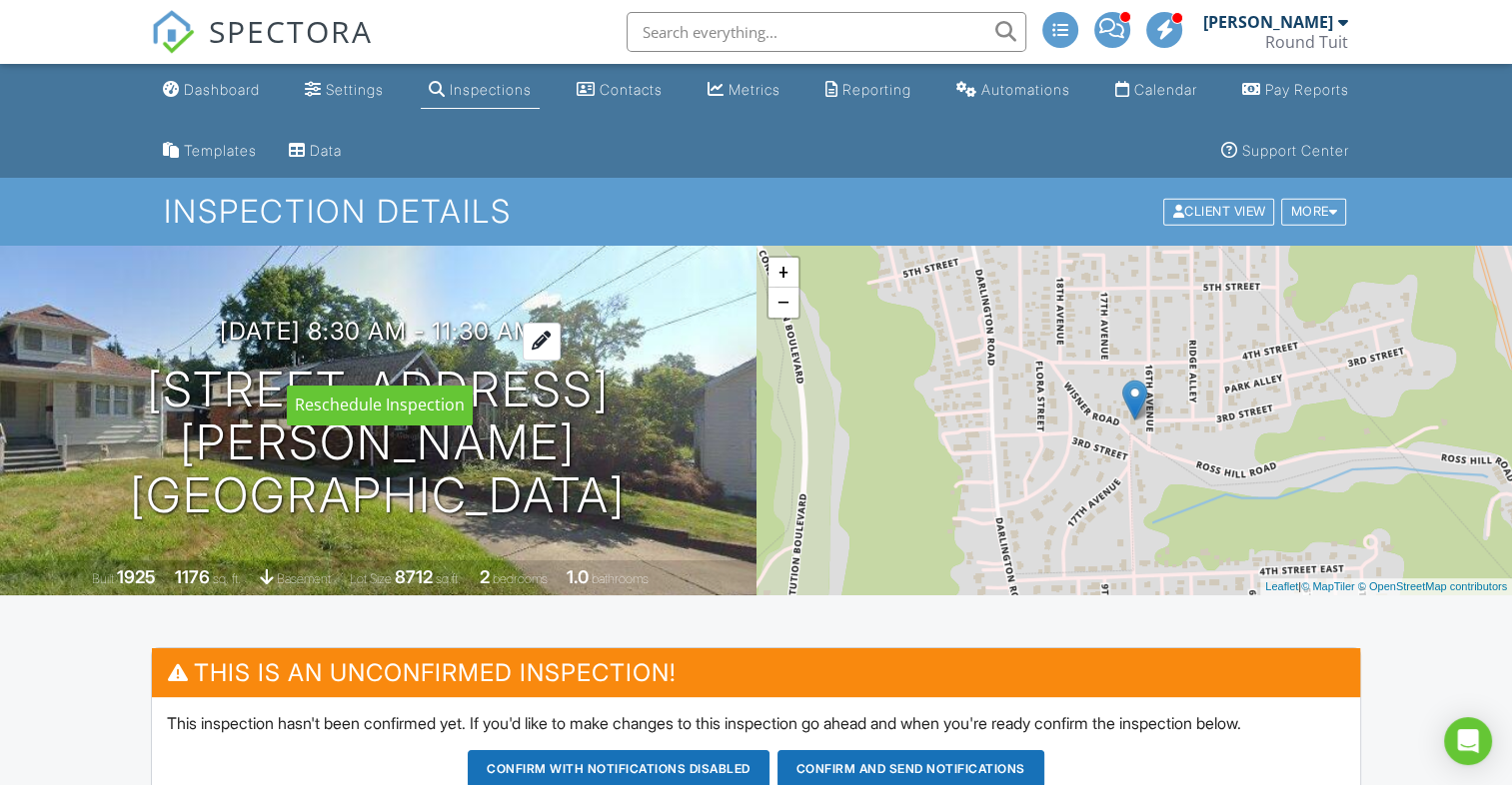 click on "[DATE]  8:30 am
- 11:30 am" at bounding box center (378, 331) 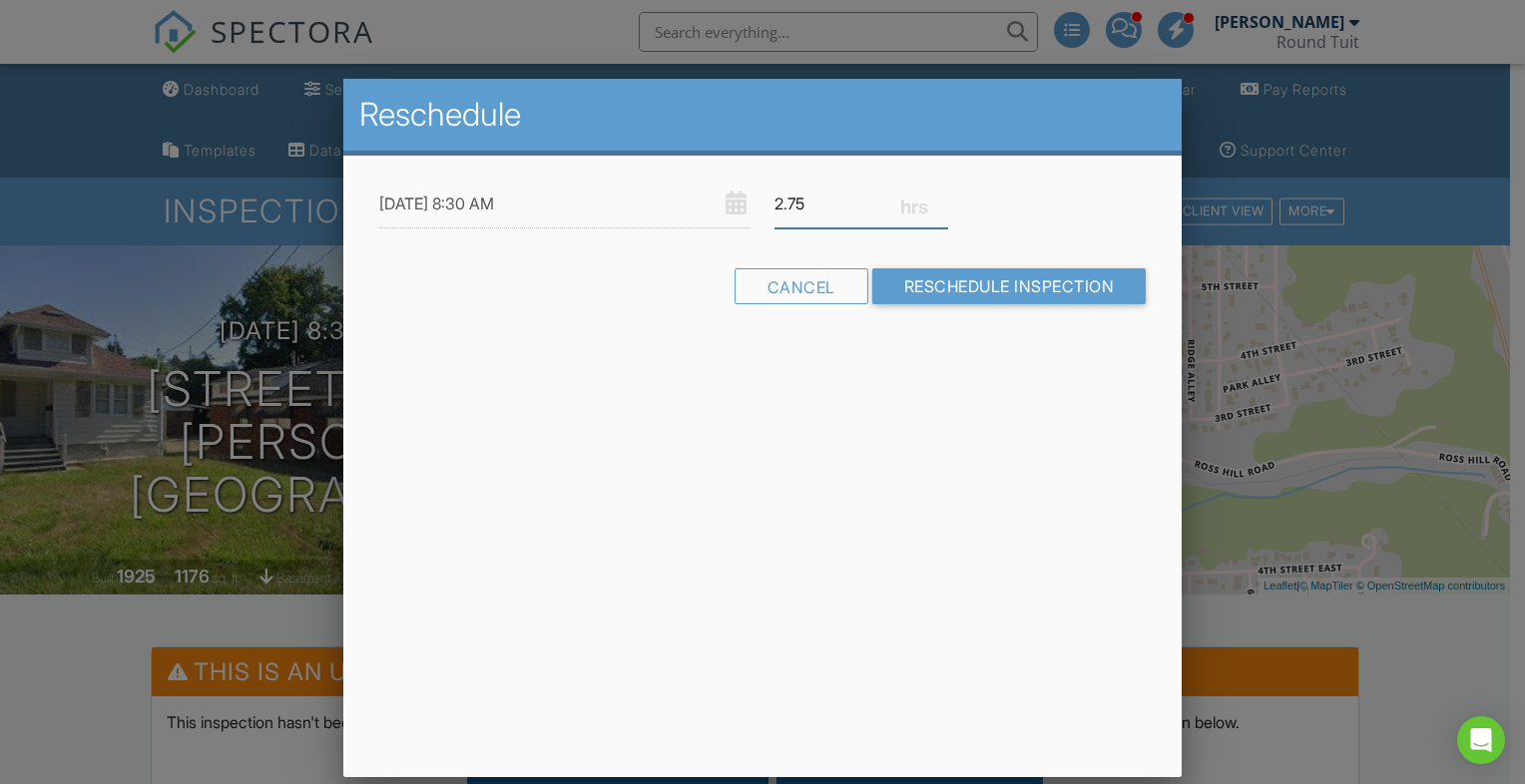 click on "2.75" at bounding box center (861, 203) 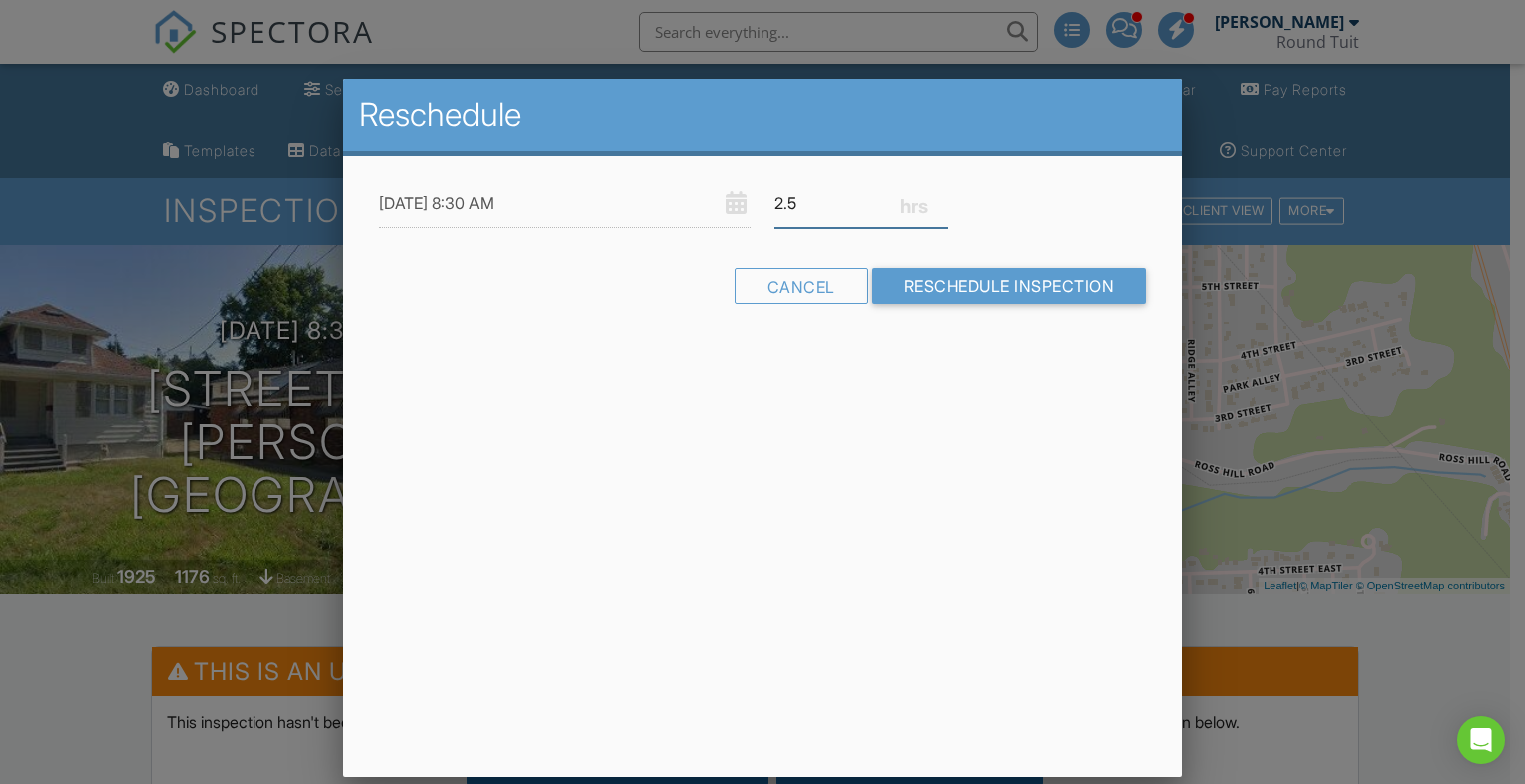 type on "2.5" 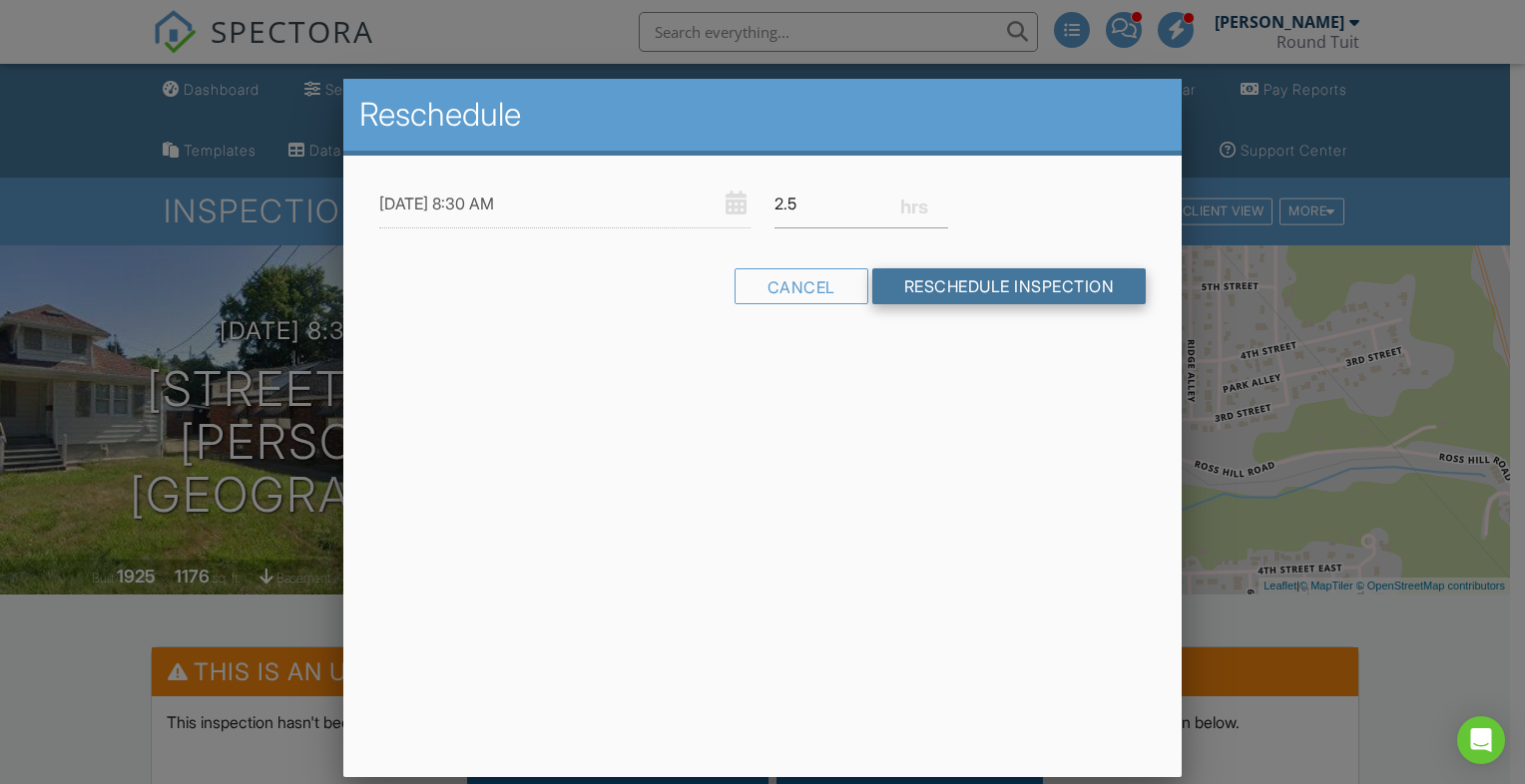 click on "Reschedule Inspection" at bounding box center [1009, 286] 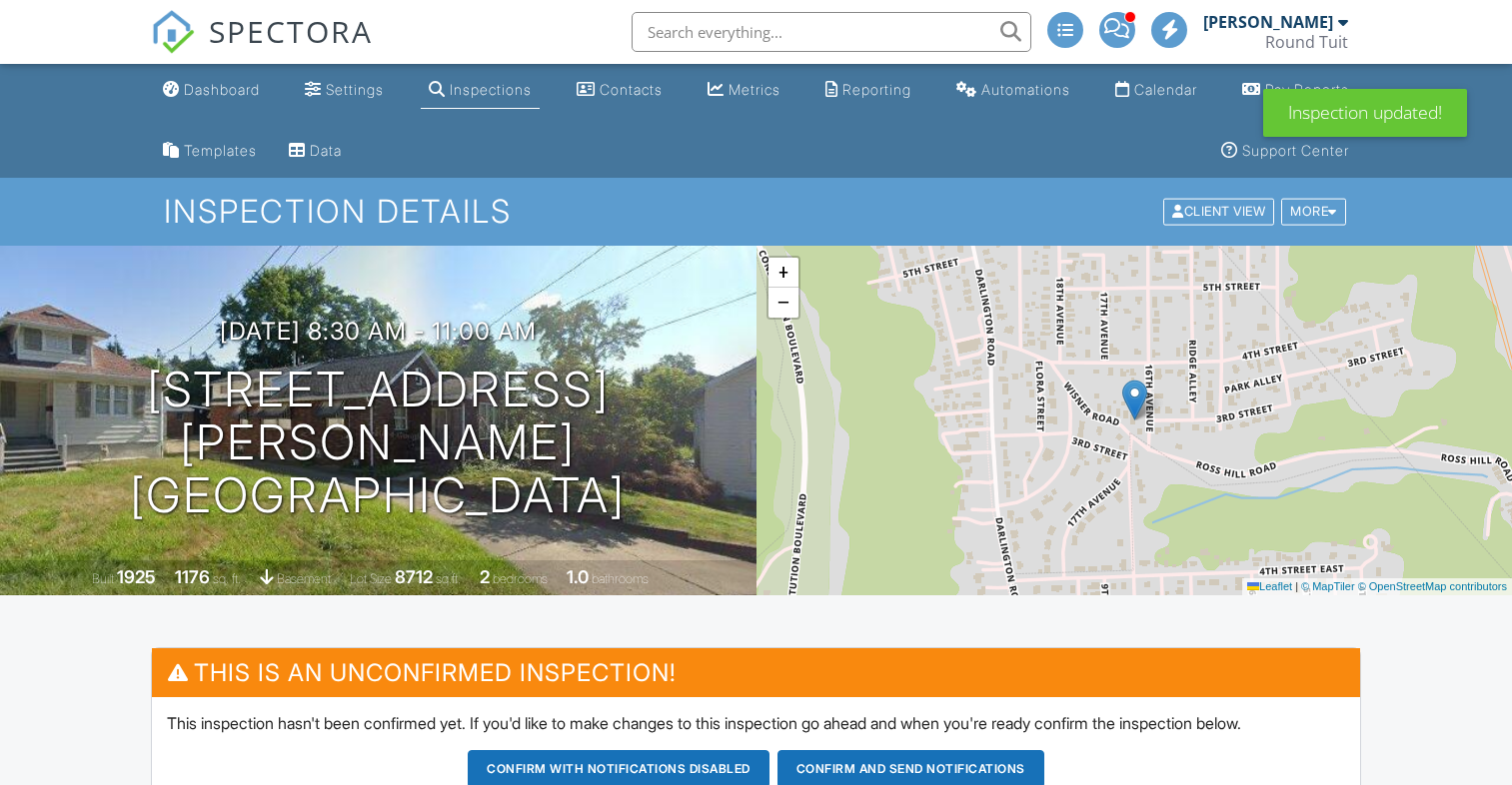 scroll, scrollTop: 554, scrollLeft: 0, axis: vertical 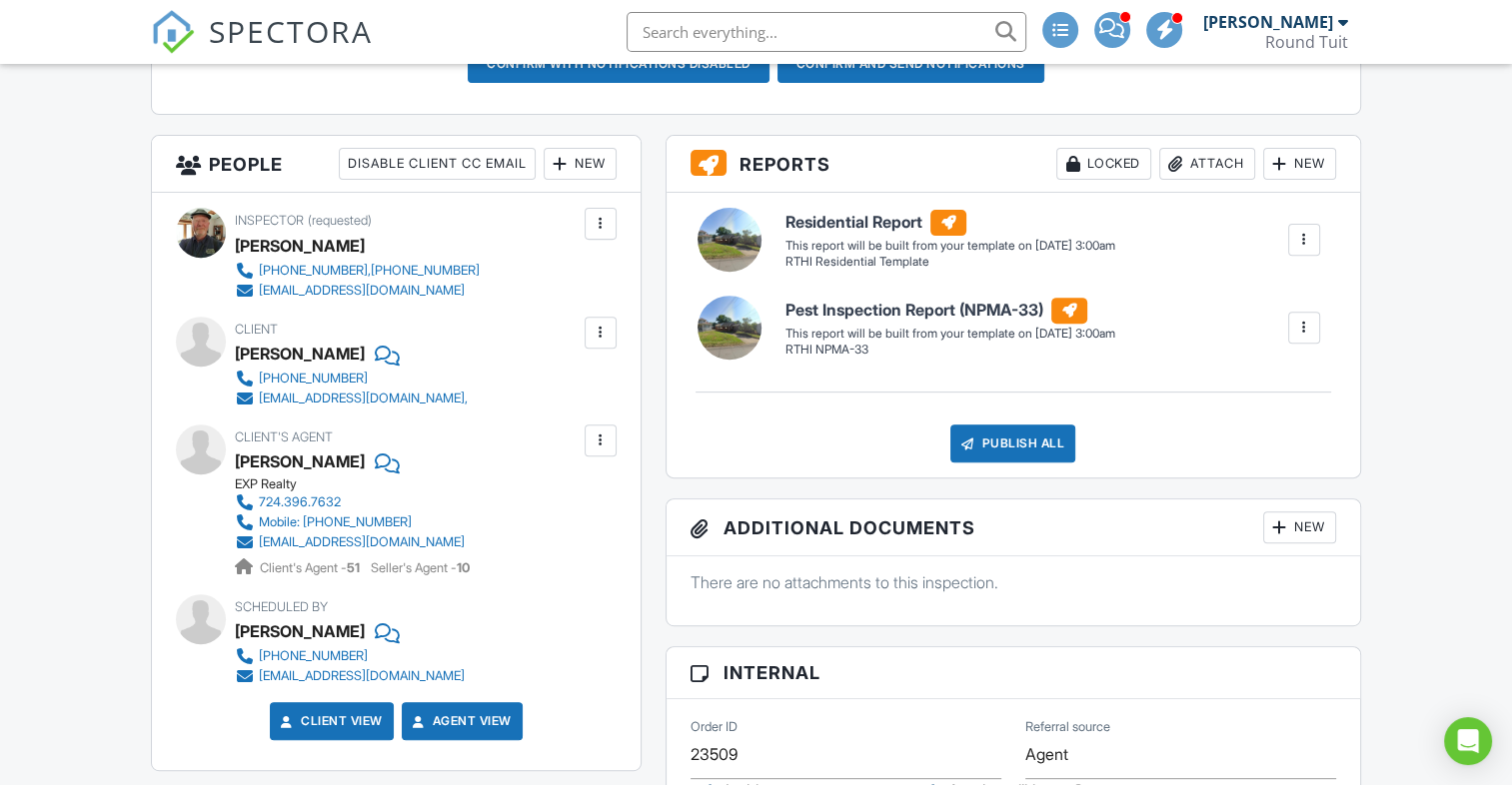 click on "New" at bounding box center [580, 164] 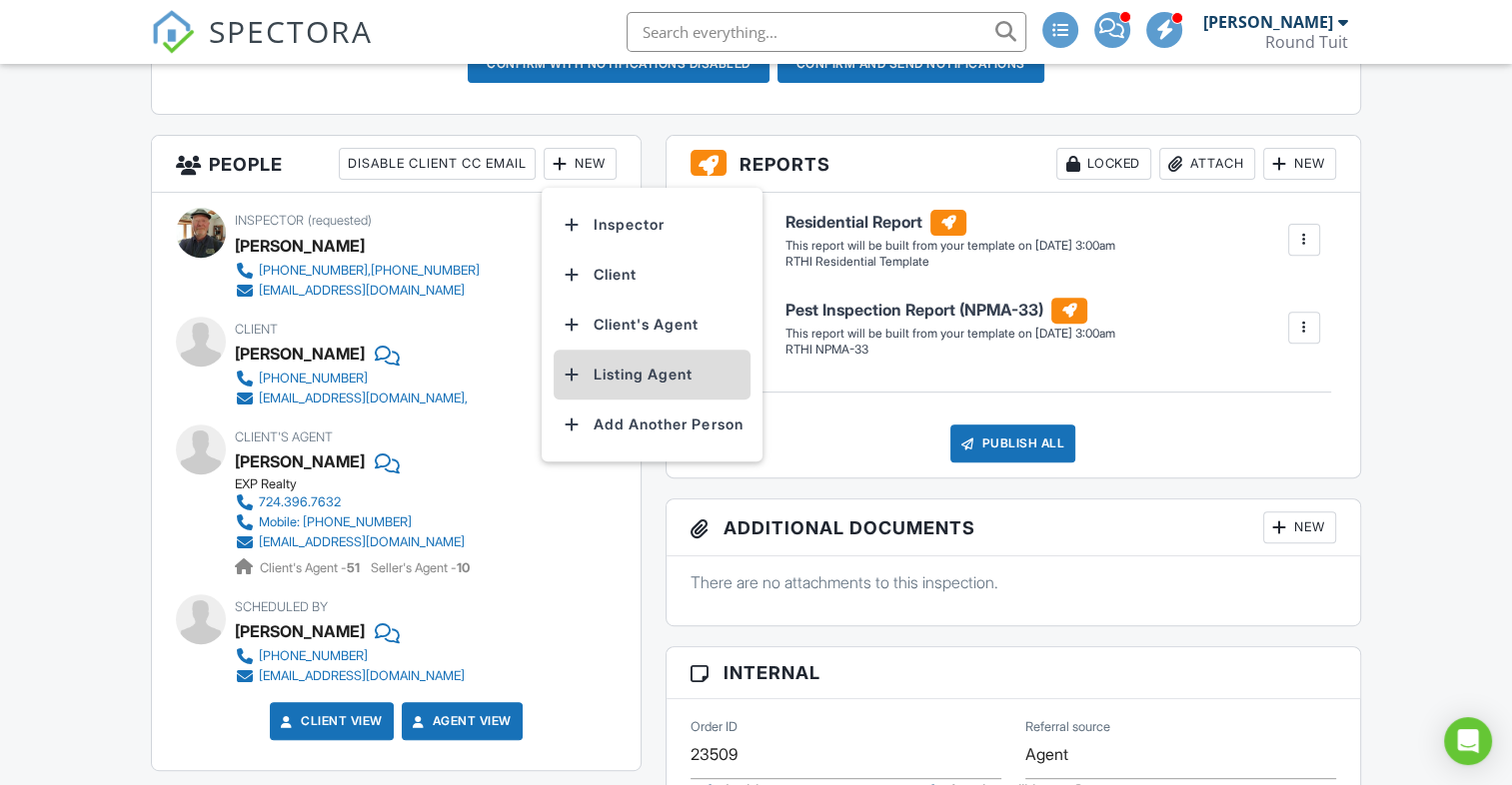click on "Listing Agent" at bounding box center (652, 375) 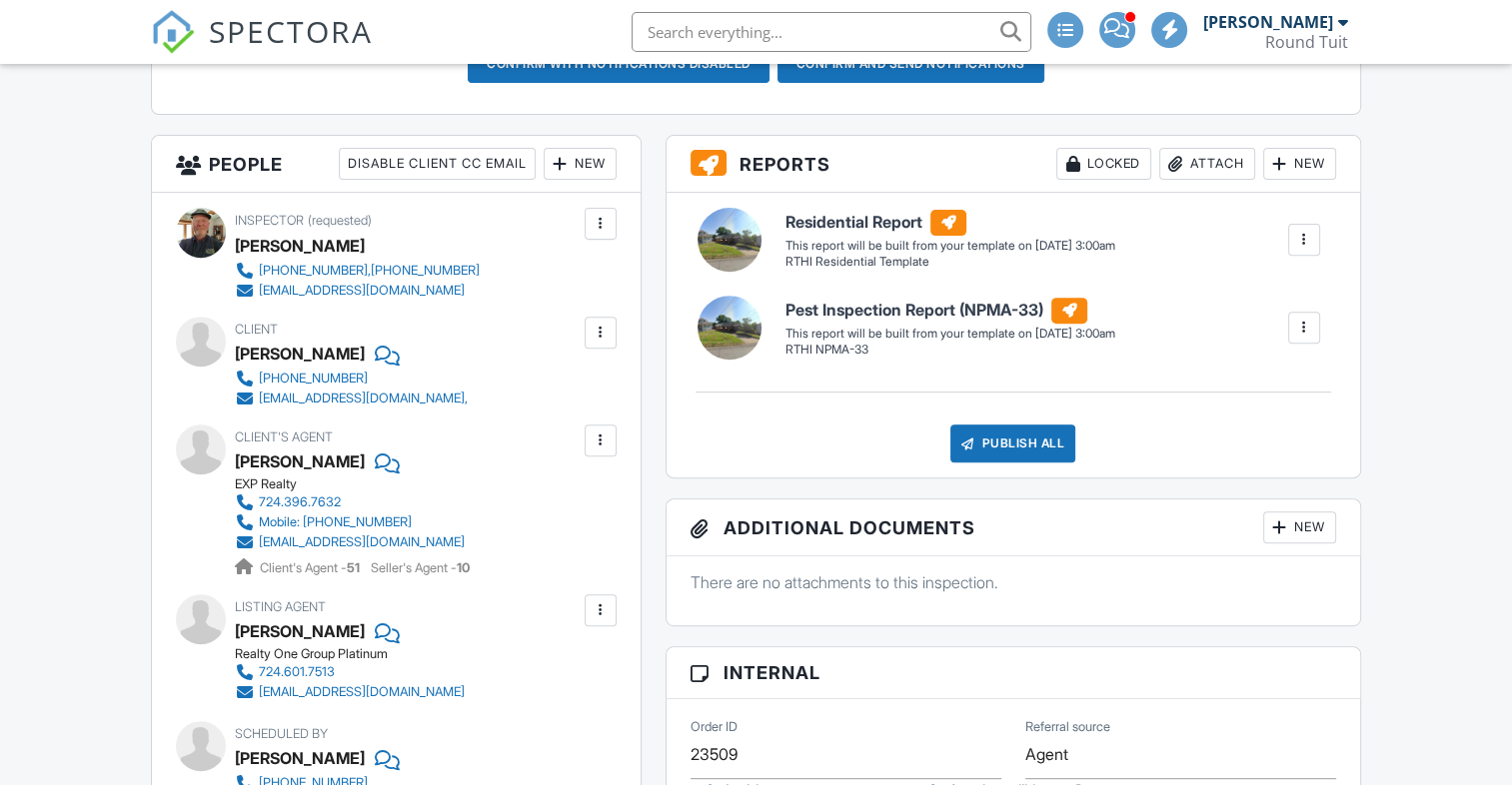 scroll, scrollTop: 0, scrollLeft: 0, axis: both 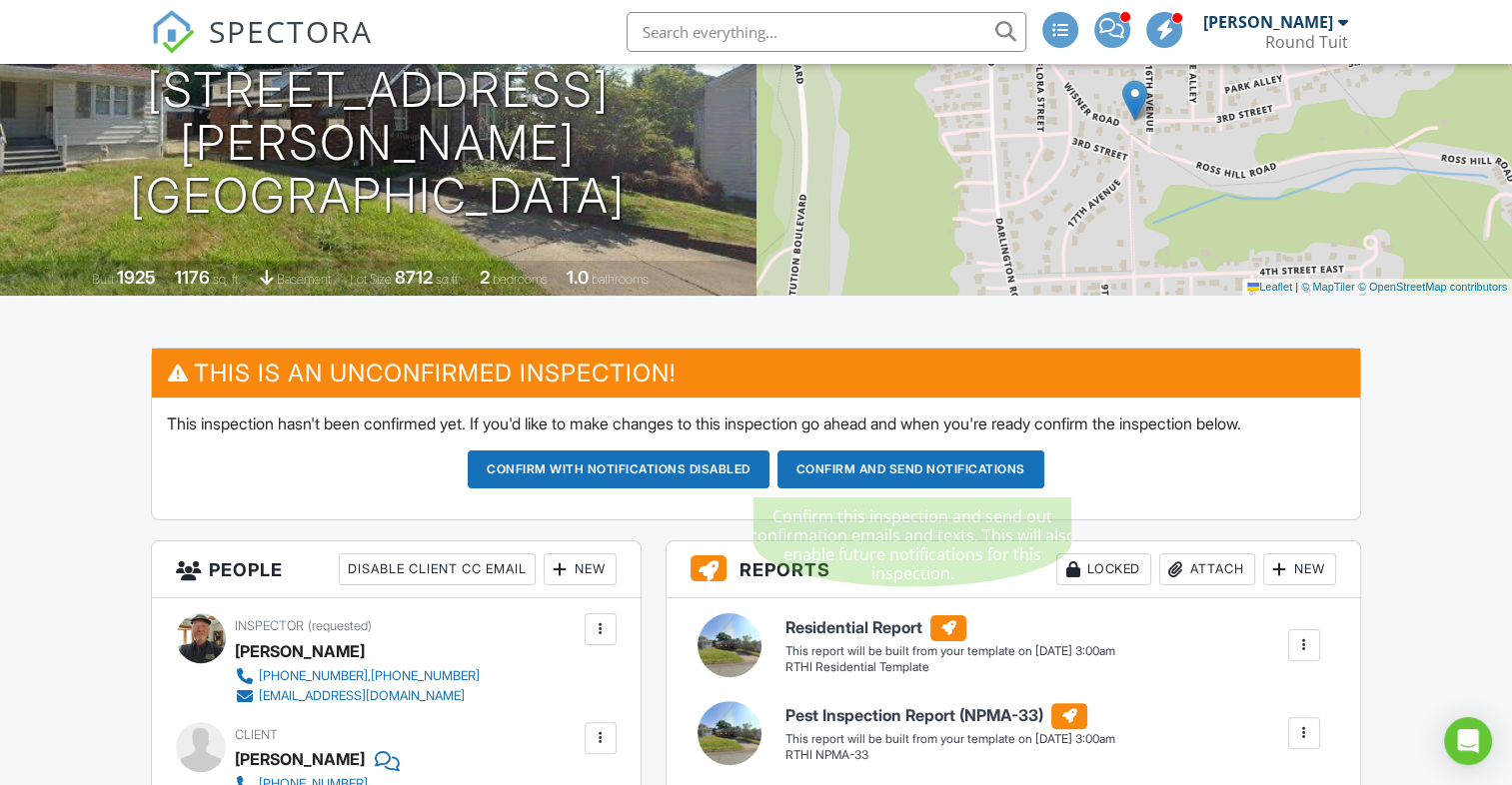 click on "Confirm and send notifications" at bounding box center (619, 469) 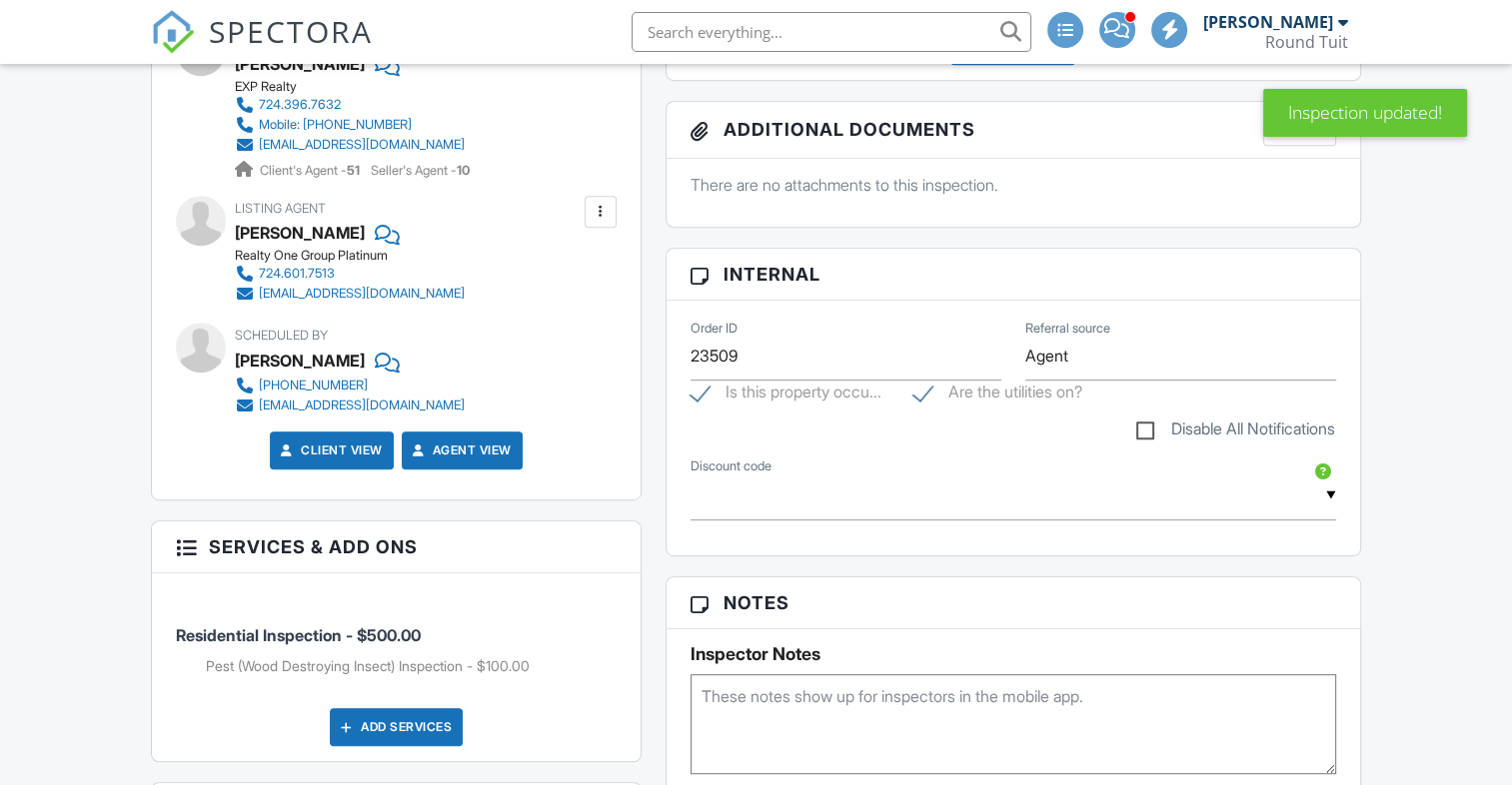 scroll, scrollTop: 995, scrollLeft: 0, axis: vertical 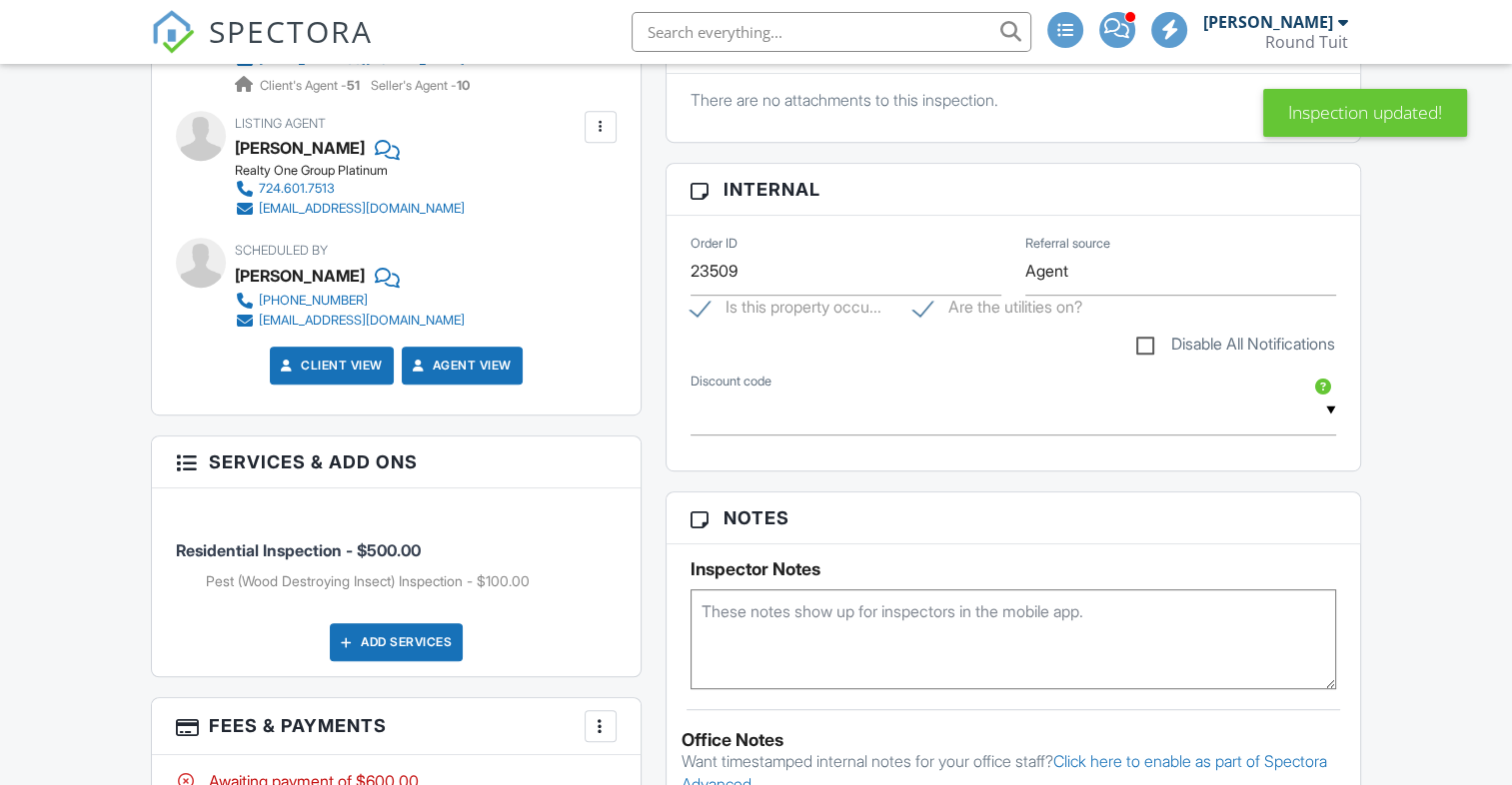 click at bounding box center [1013, 639] 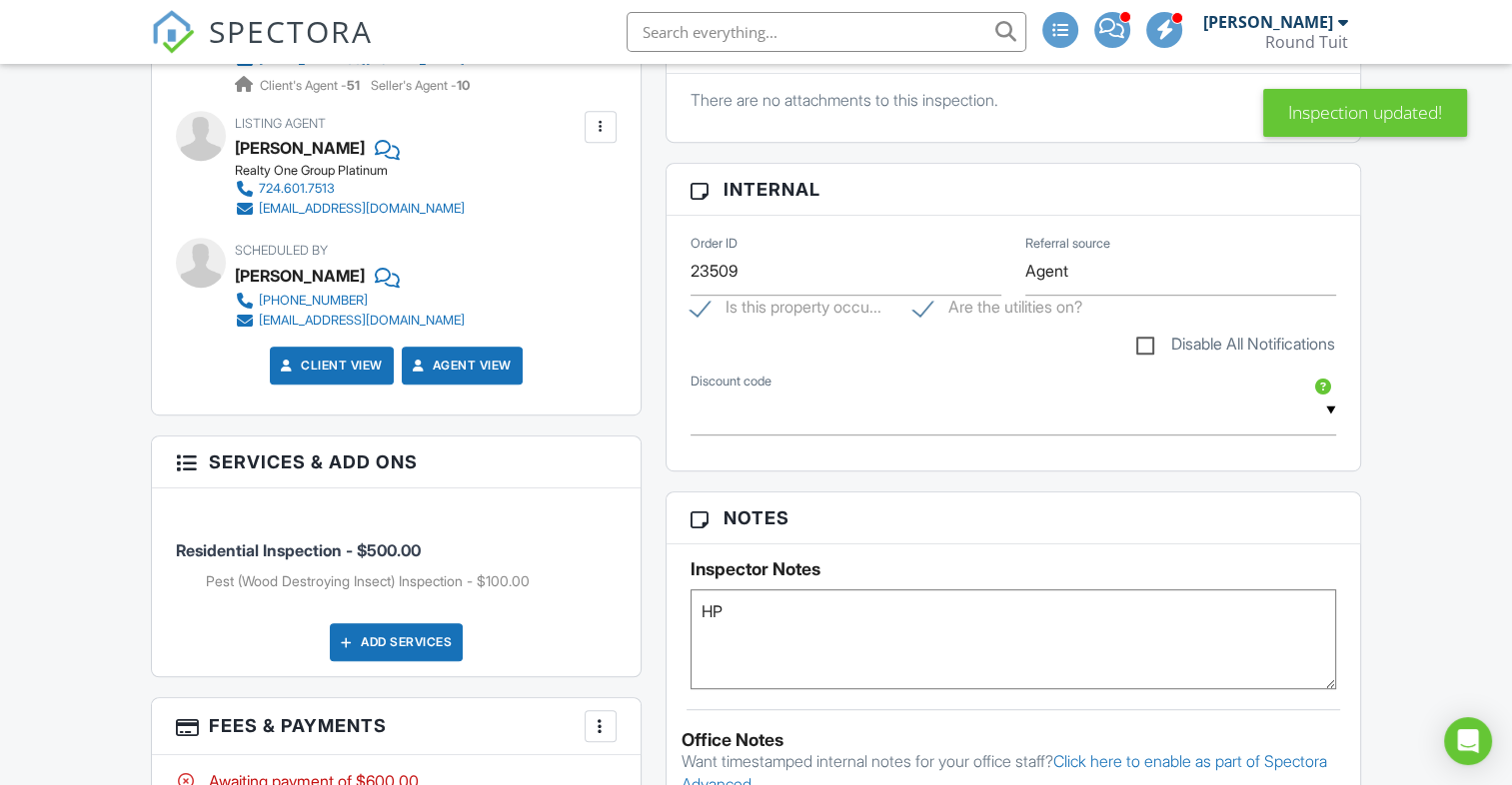 type on "HP" 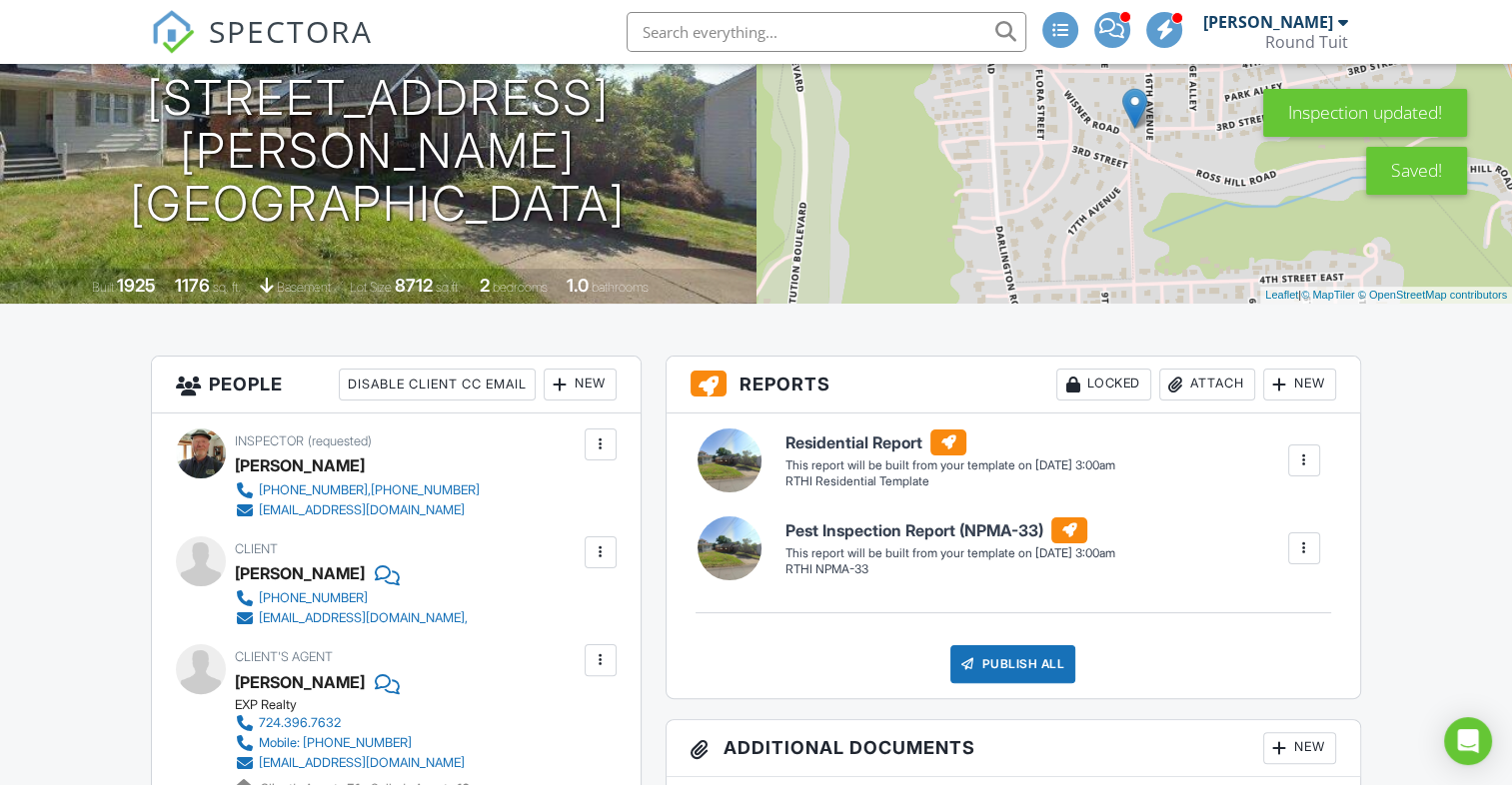 scroll, scrollTop: 0, scrollLeft: 0, axis: both 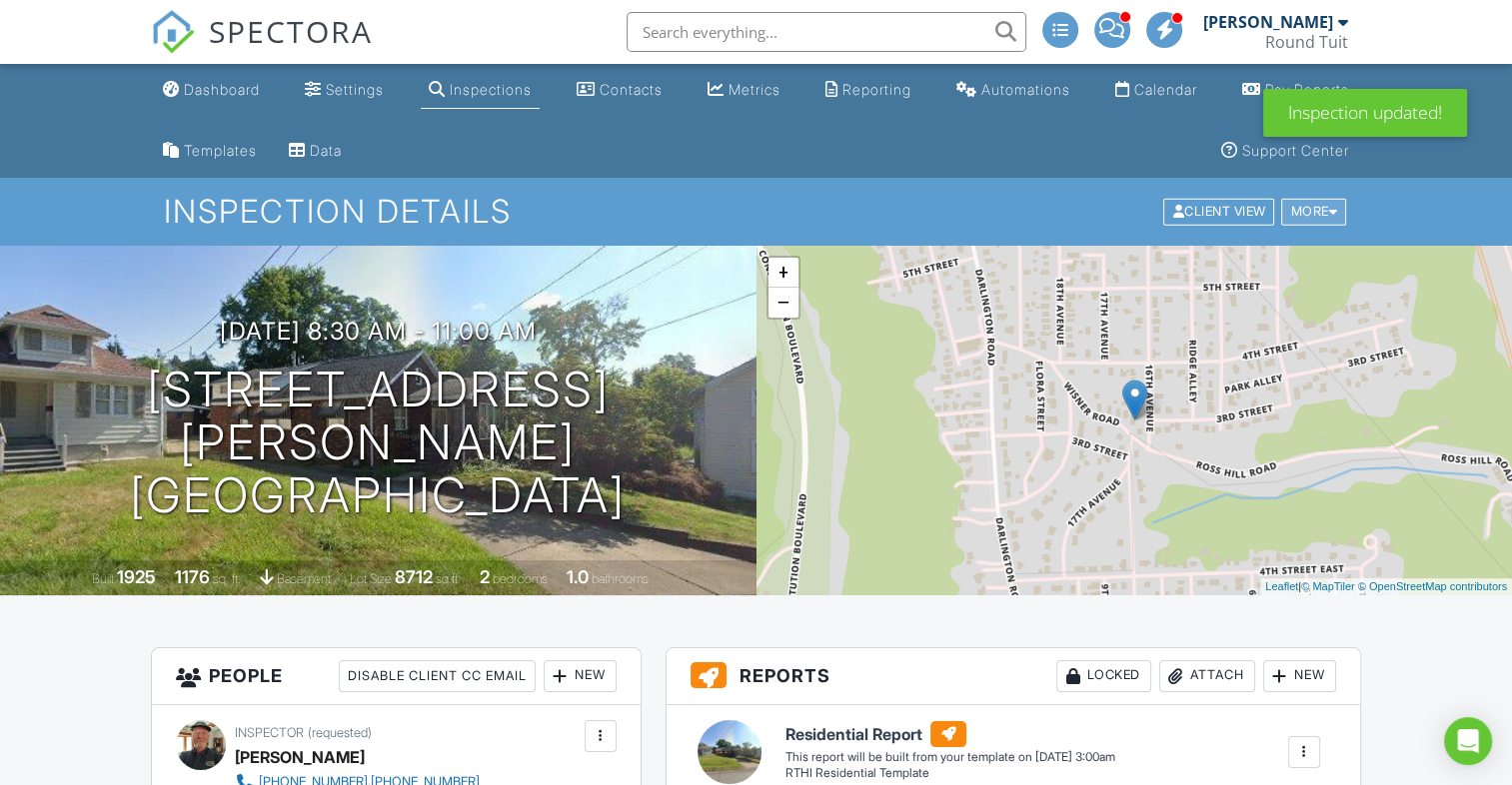 click on "More" at bounding box center (1313, 212) 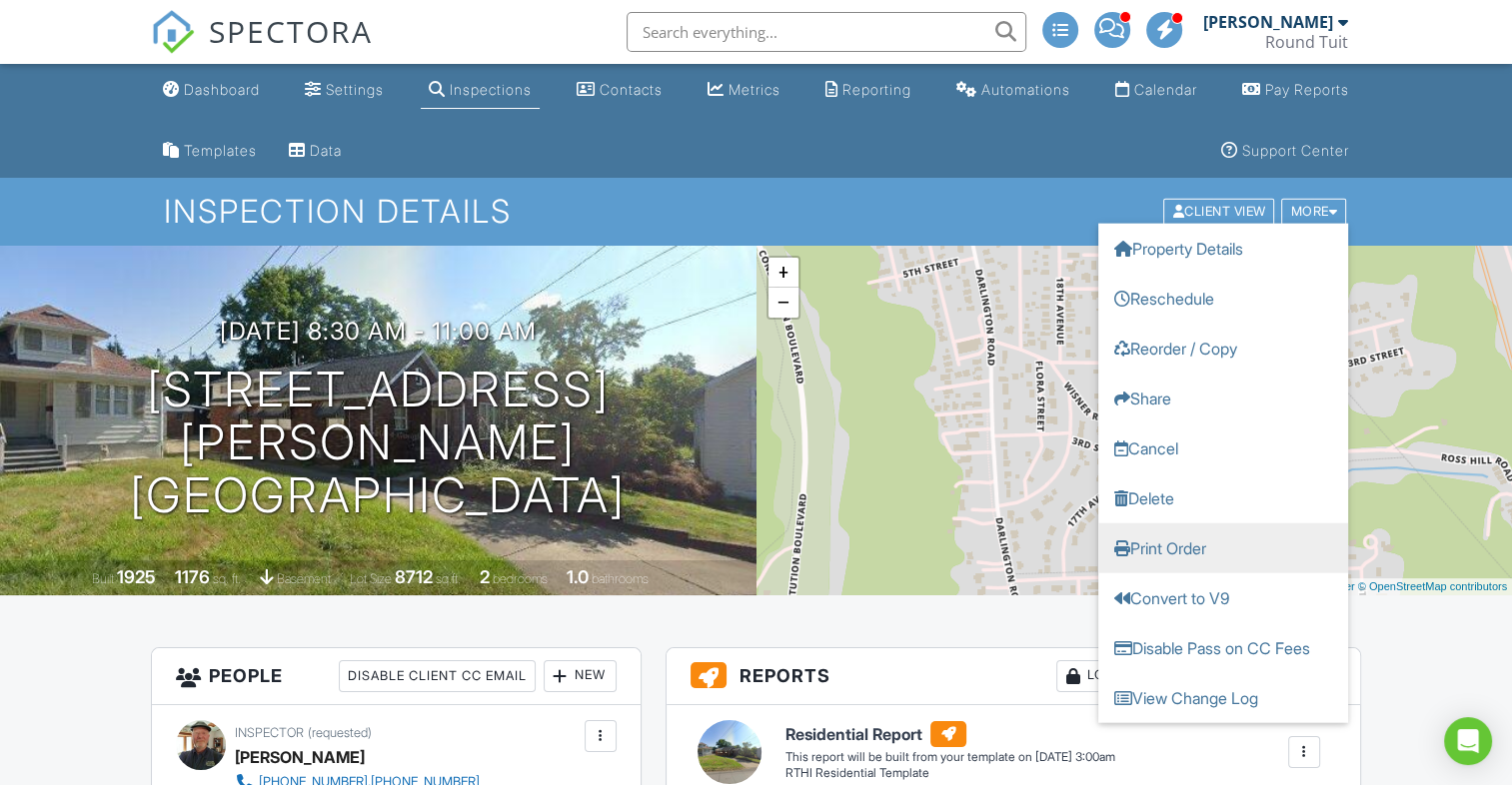 click on "Print Order" at bounding box center [1223, 548] 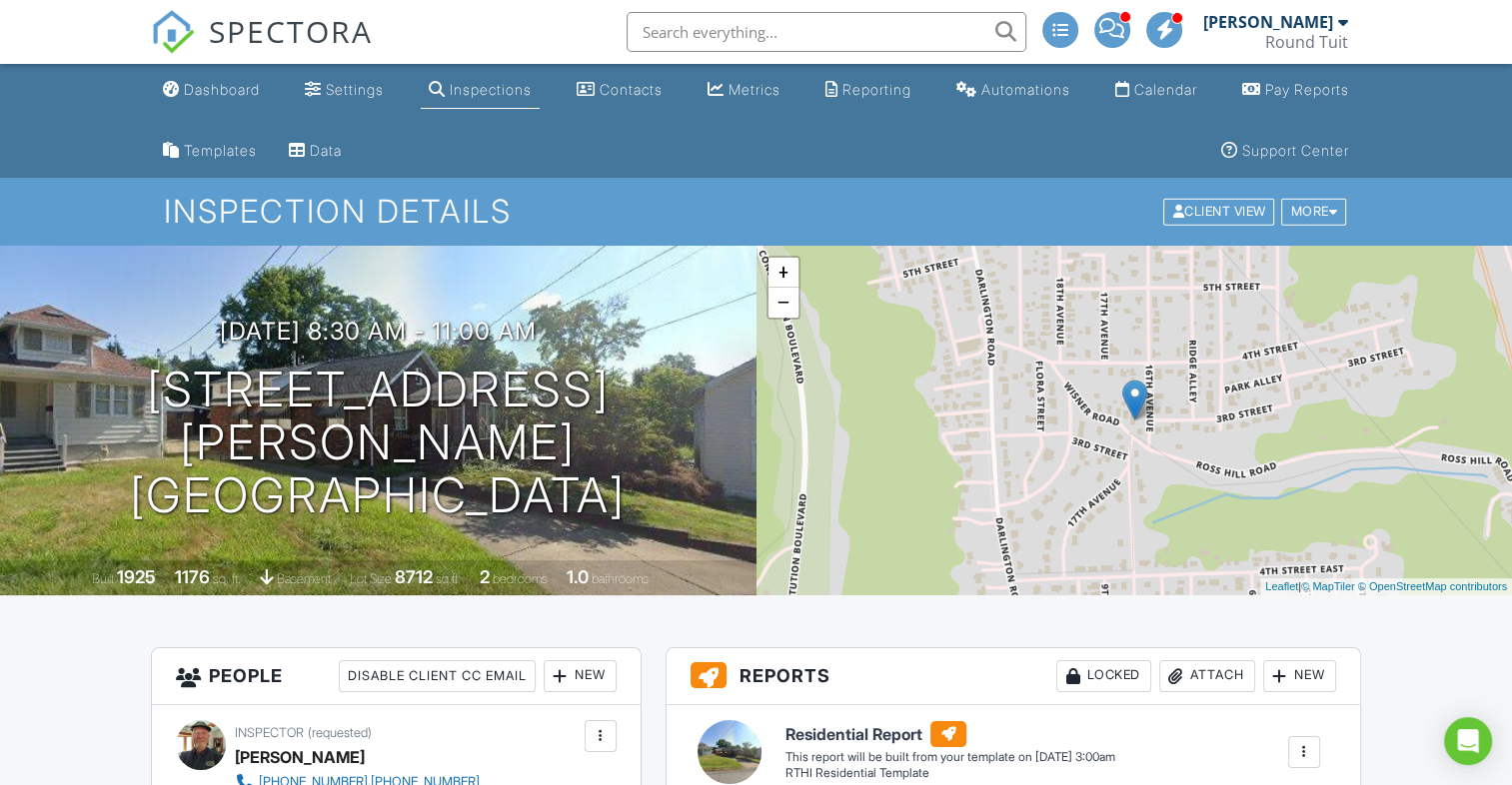 click on "Inspections" at bounding box center [491, 89] 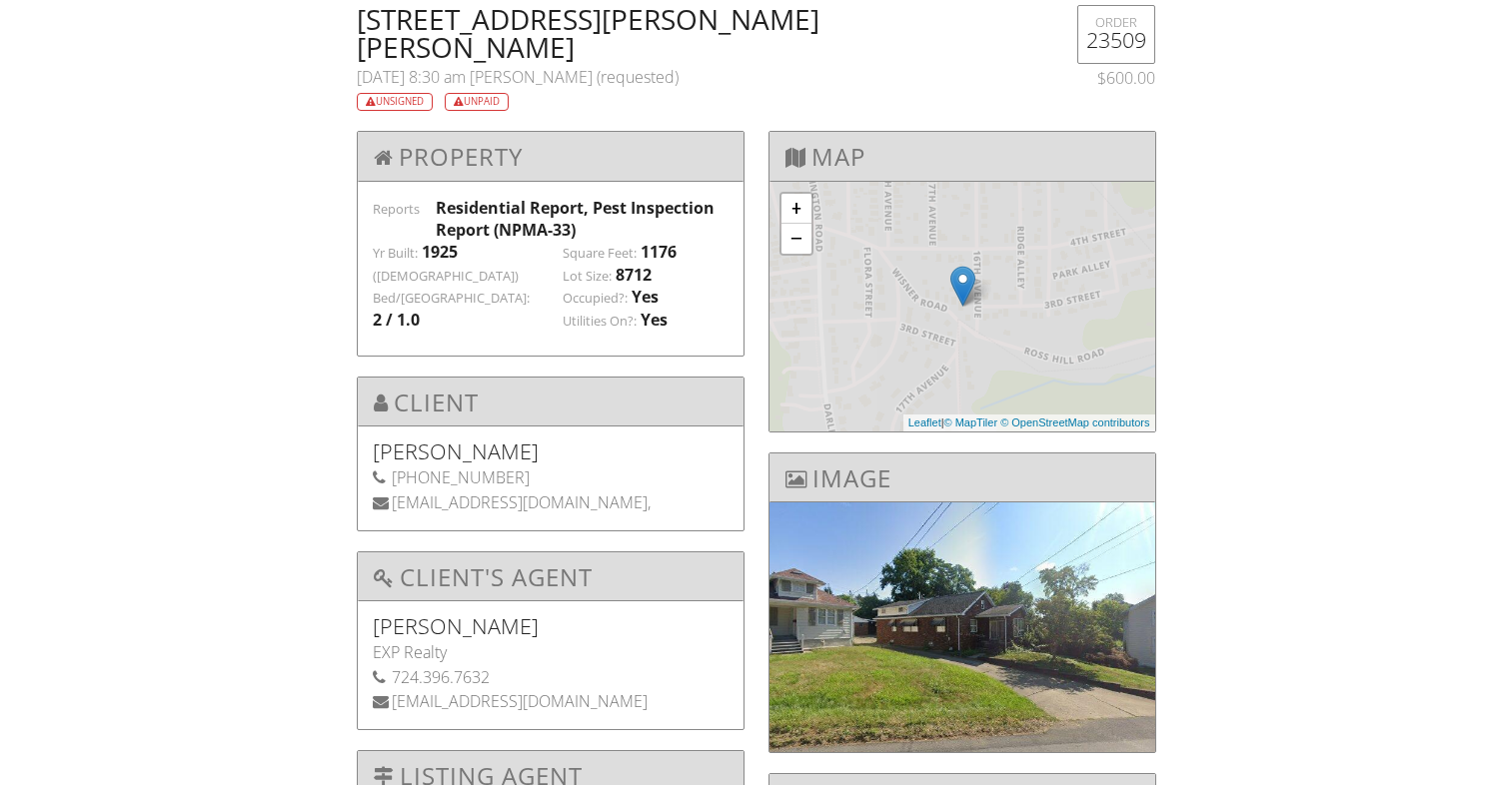 scroll, scrollTop: 0, scrollLeft: 0, axis: both 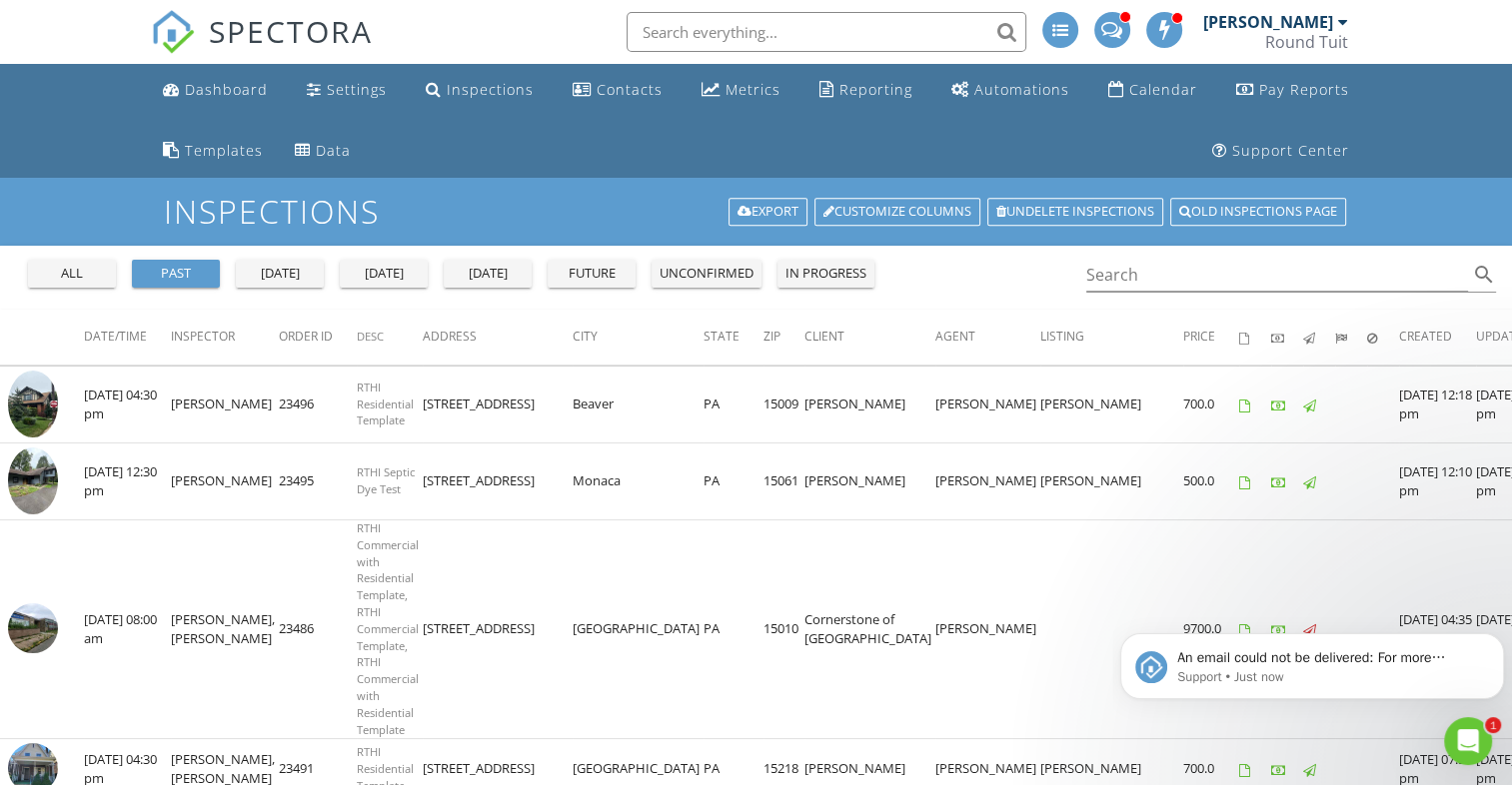 click on "future" at bounding box center [592, 274] 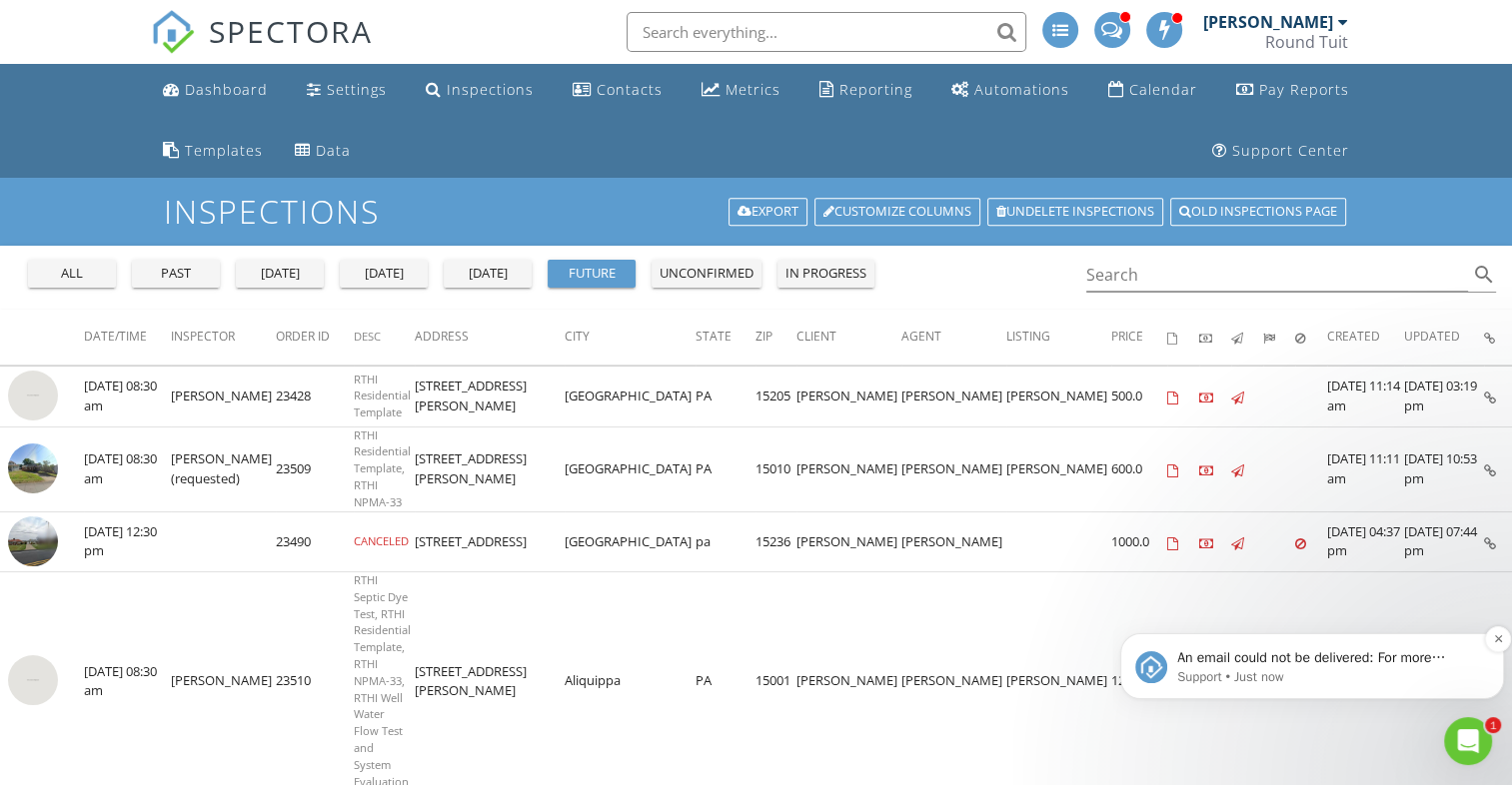 click on "An email could not be delivered:  For more information, view Why emails don't get delivered (Support Article)" at bounding box center [1328, 658] 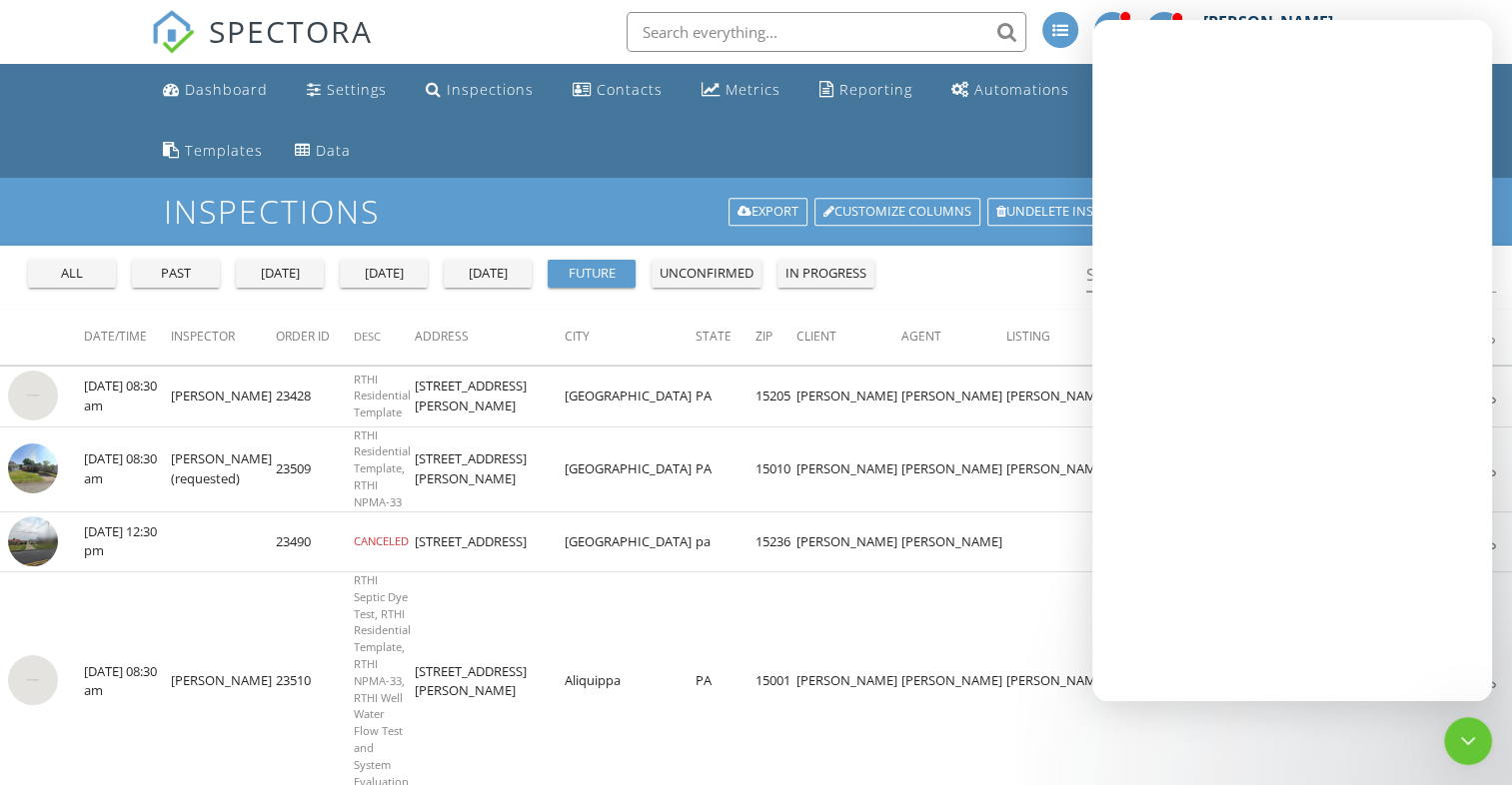 scroll, scrollTop: 0, scrollLeft: 0, axis: both 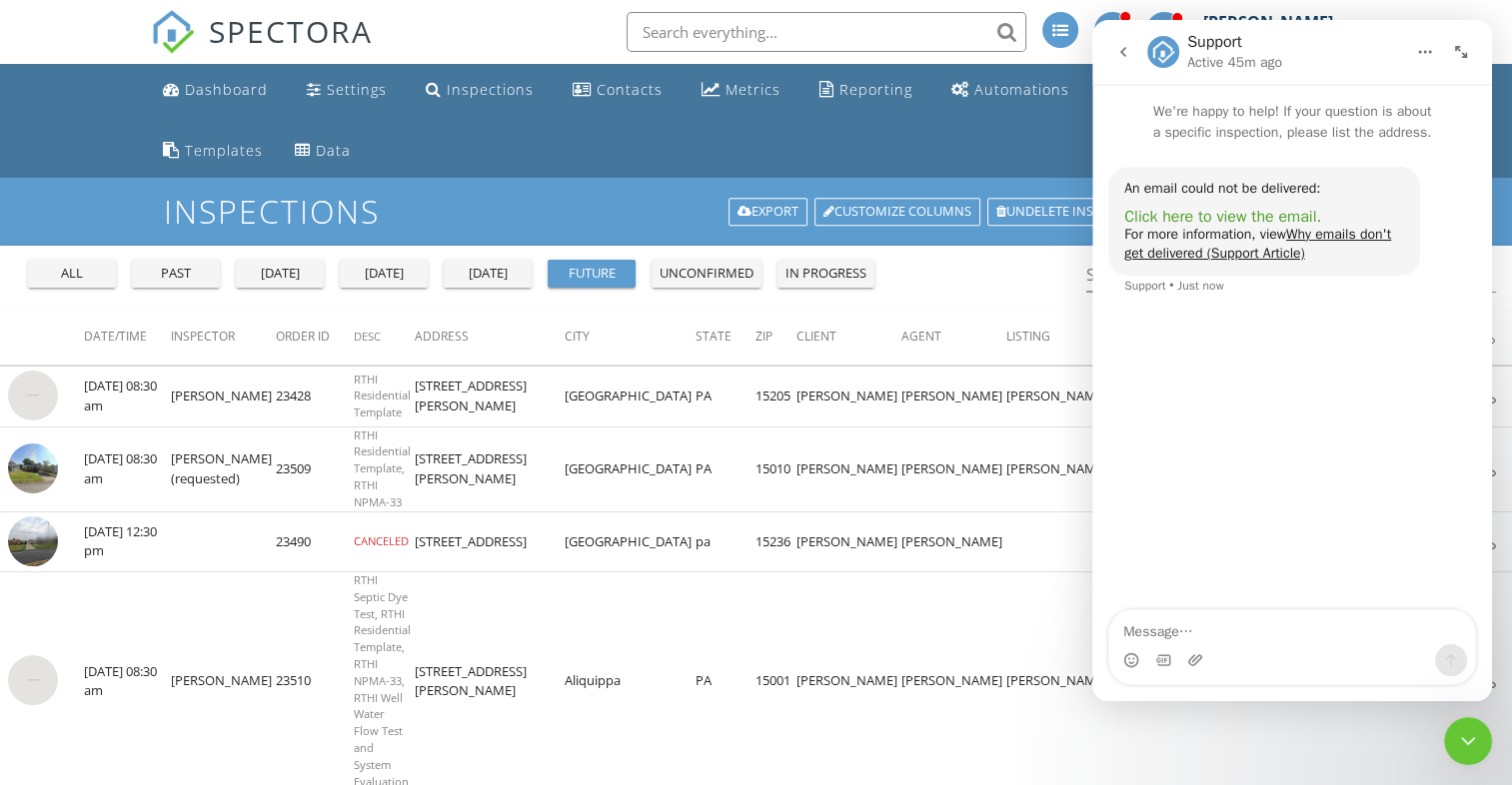 click on "Click here to view the email." at bounding box center (1222, 217) 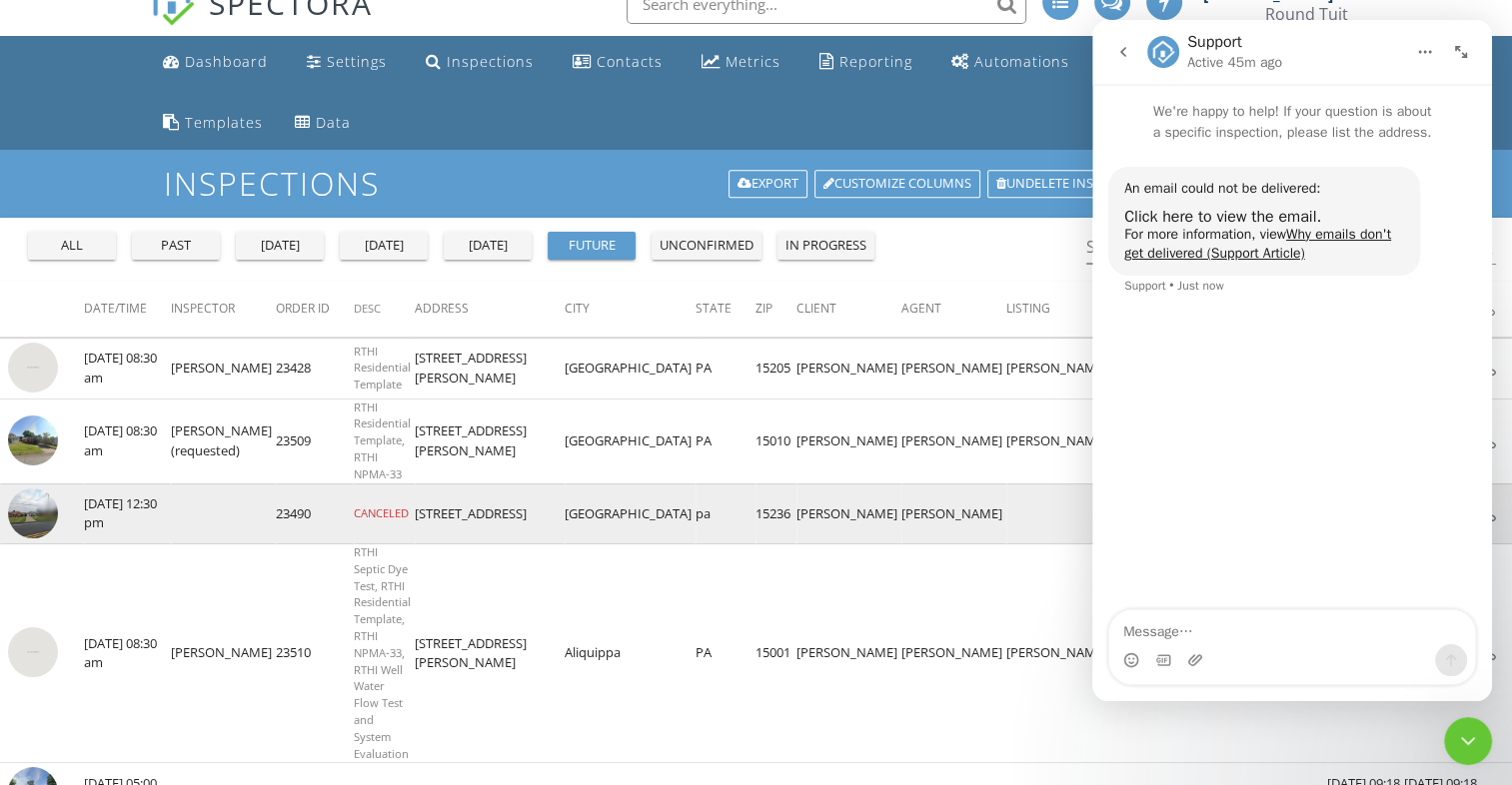scroll, scrollTop: 32, scrollLeft: 0, axis: vertical 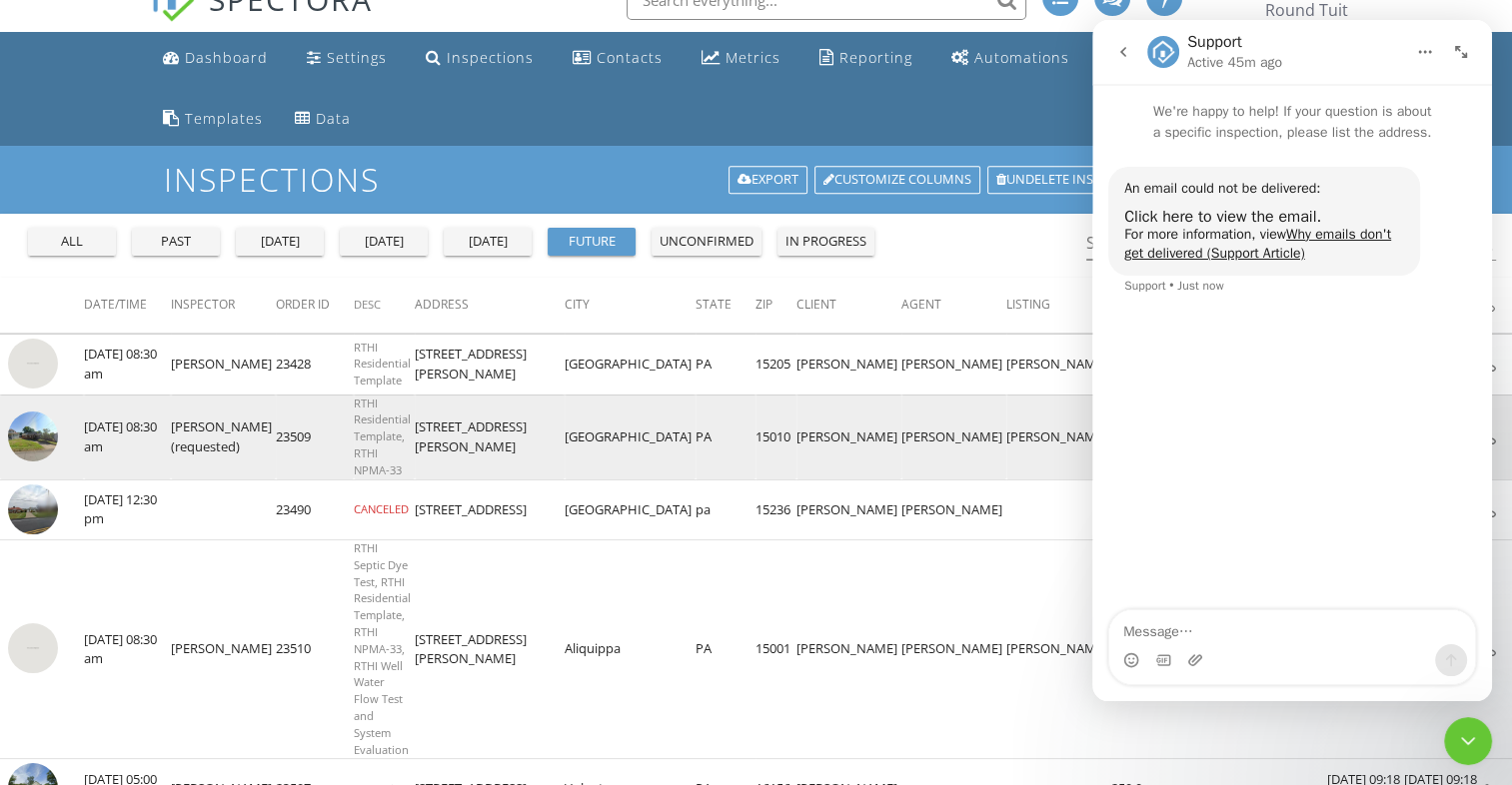 click at bounding box center (33, 436) 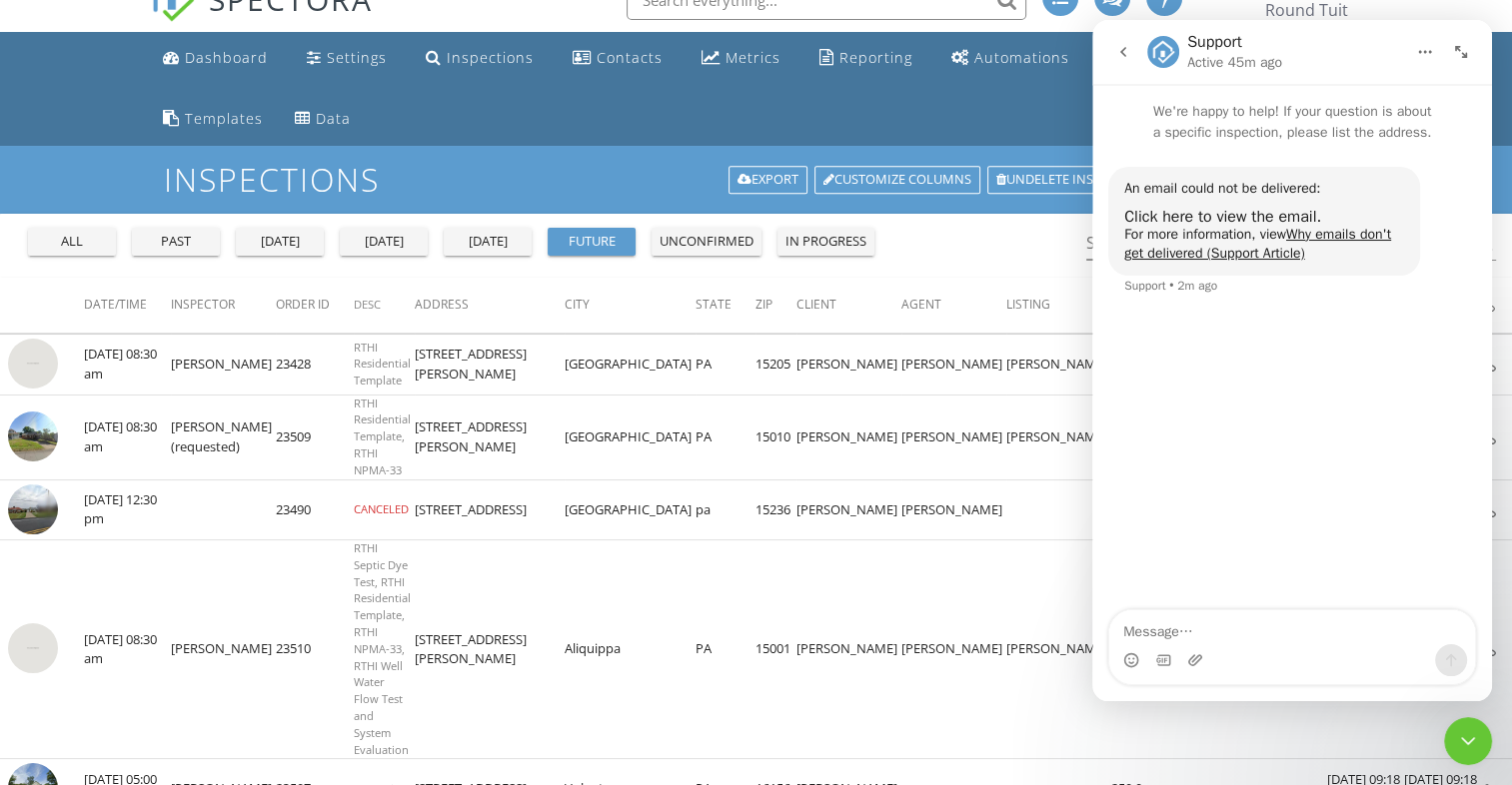 click on "For more information, view  Why emails don't get delivered (Support Article)" at bounding box center [1264, 244] 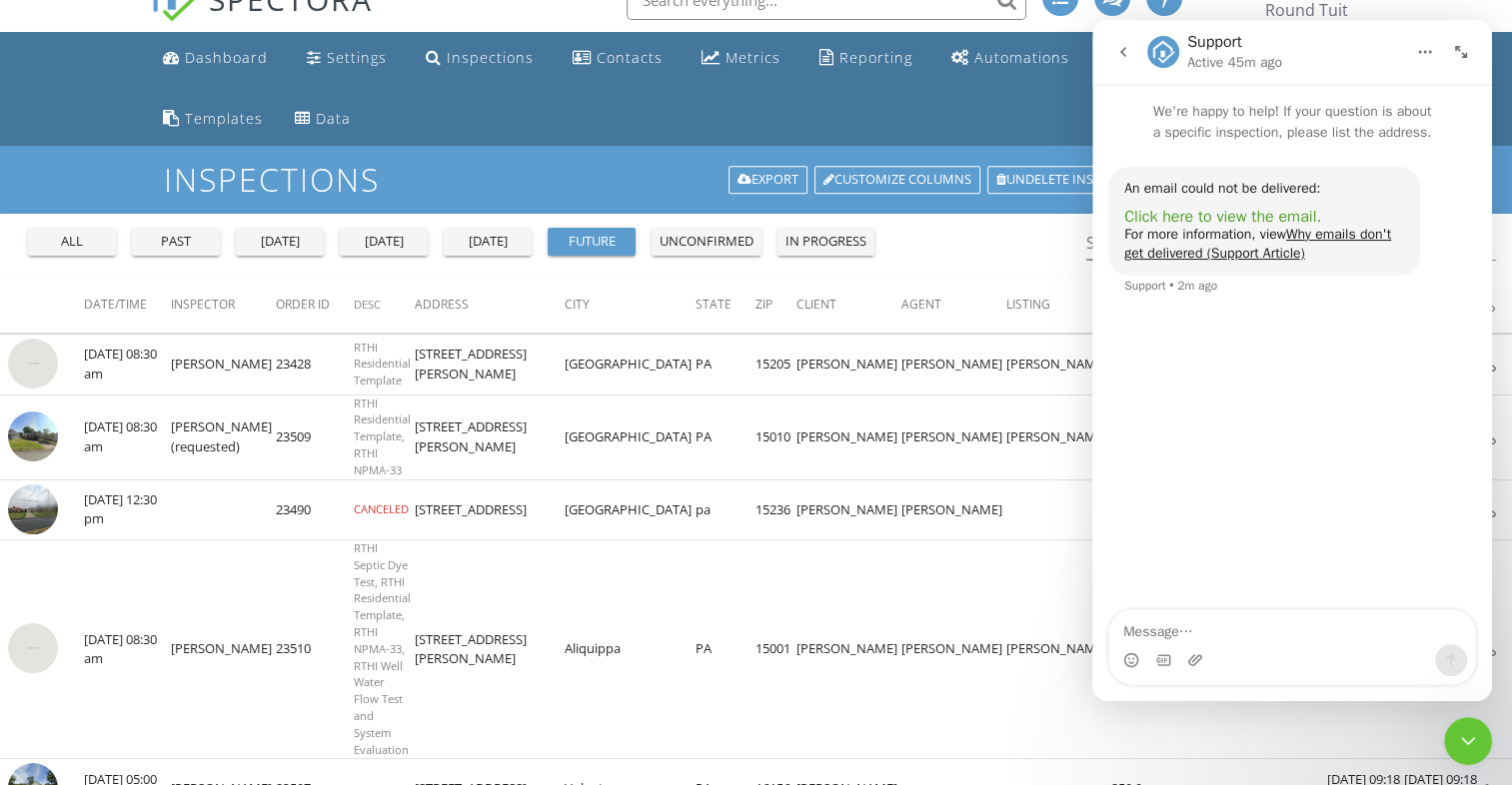 click on "Click here to view the email." at bounding box center (1222, 217) 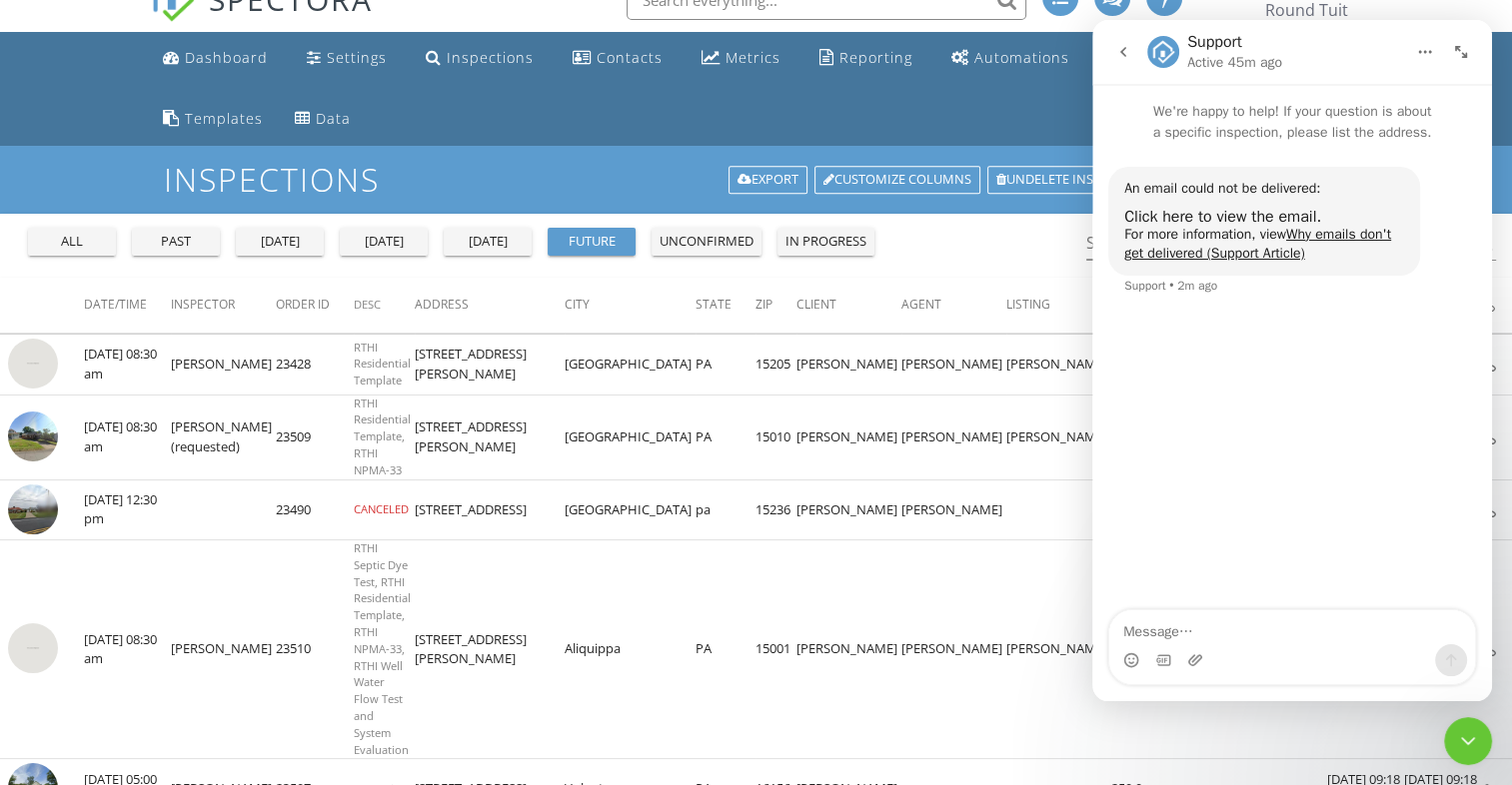 click 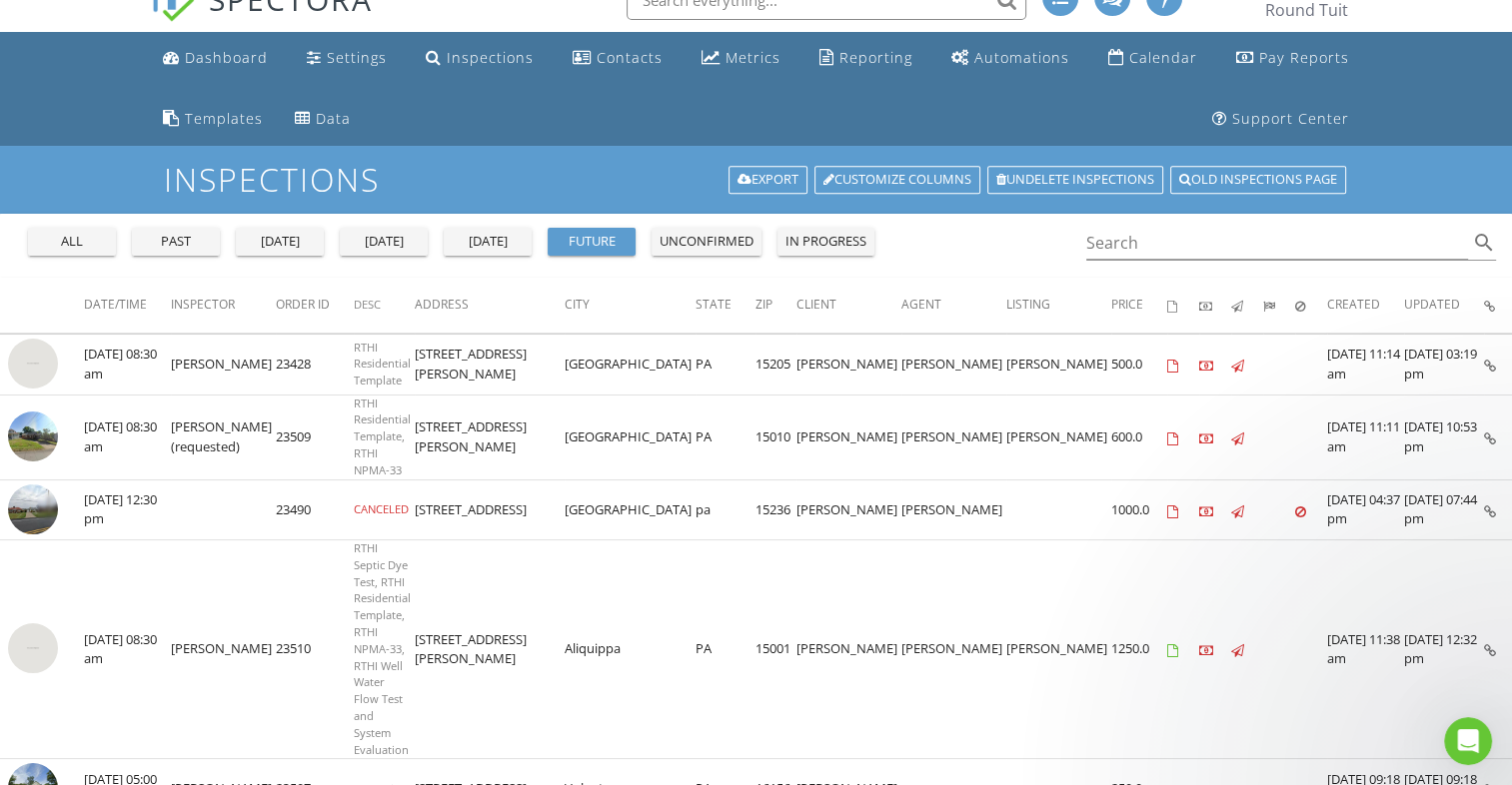 scroll, scrollTop: 0, scrollLeft: 0, axis: both 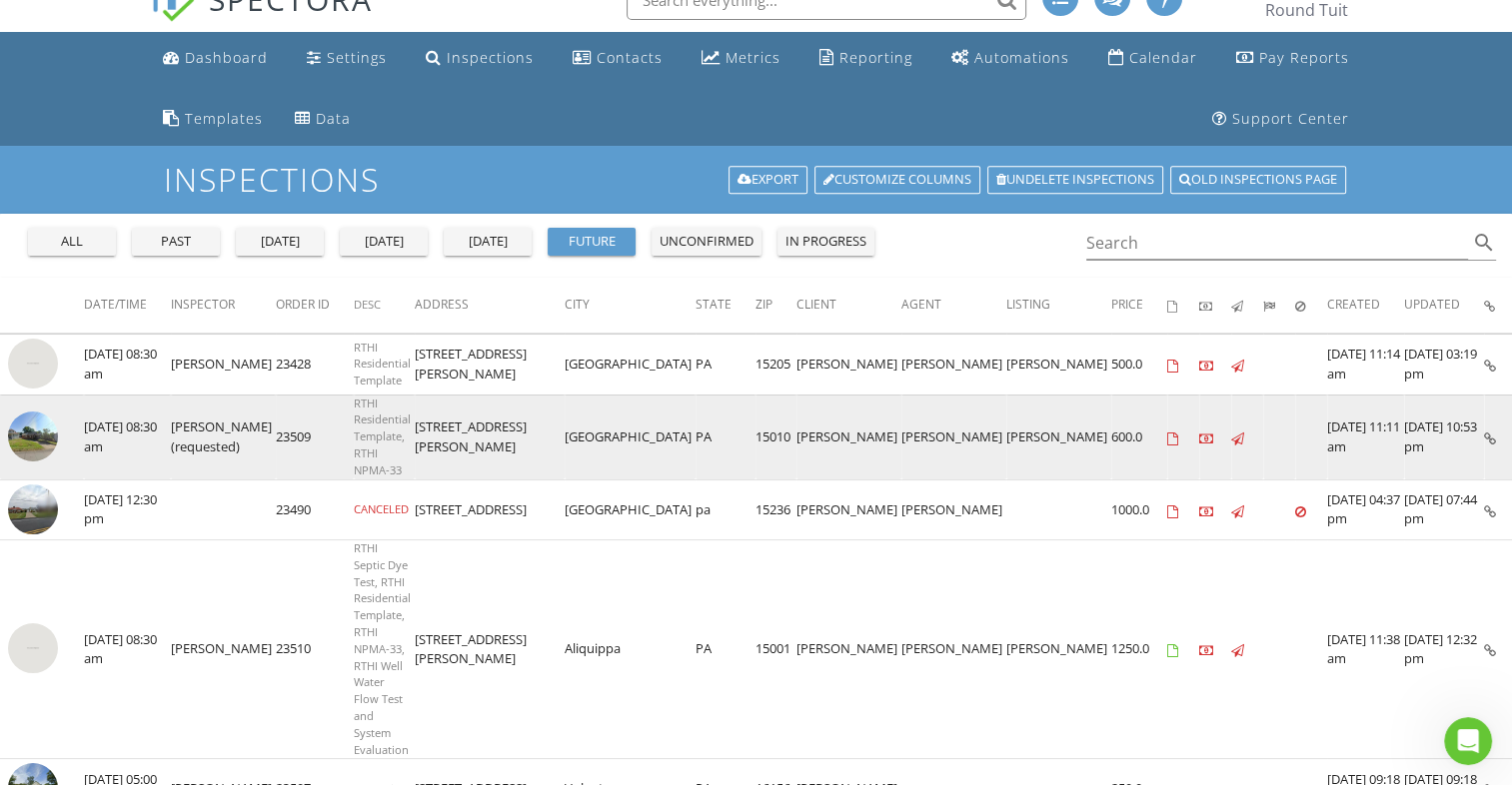 click at bounding box center (33, 436) 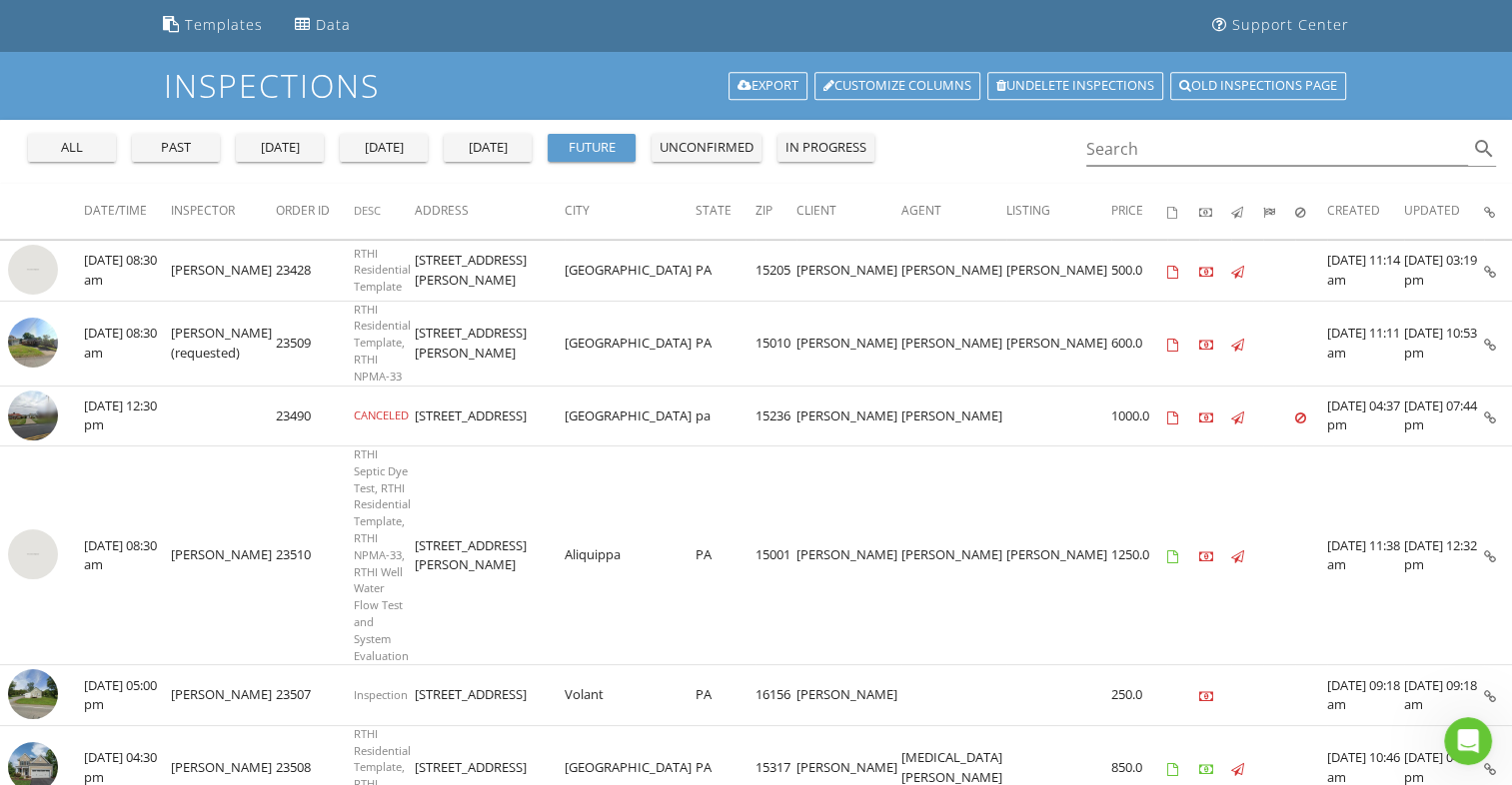 scroll, scrollTop: 125, scrollLeft: 0, axis: vertical 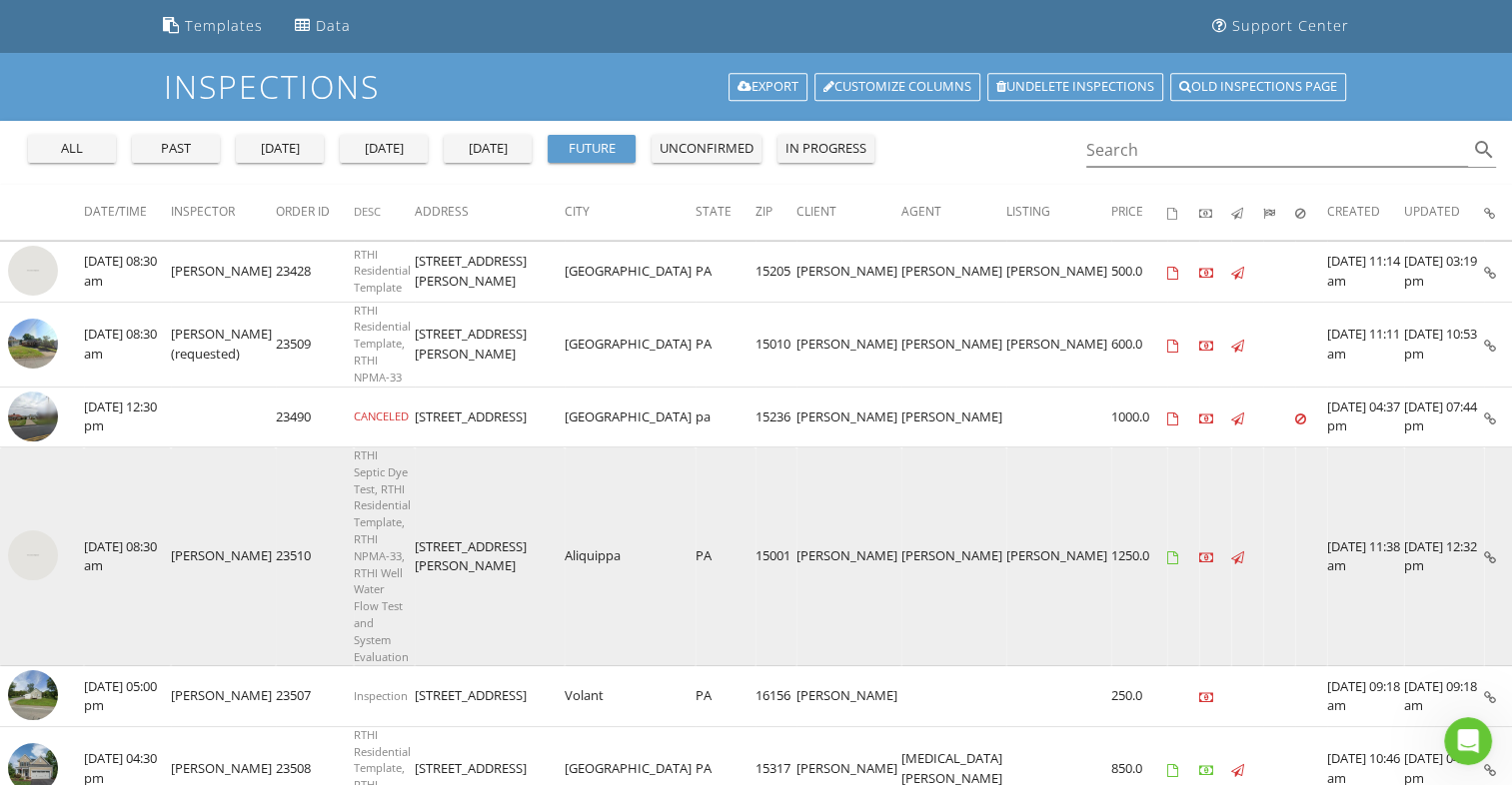 click at bounding box center [33, 555] 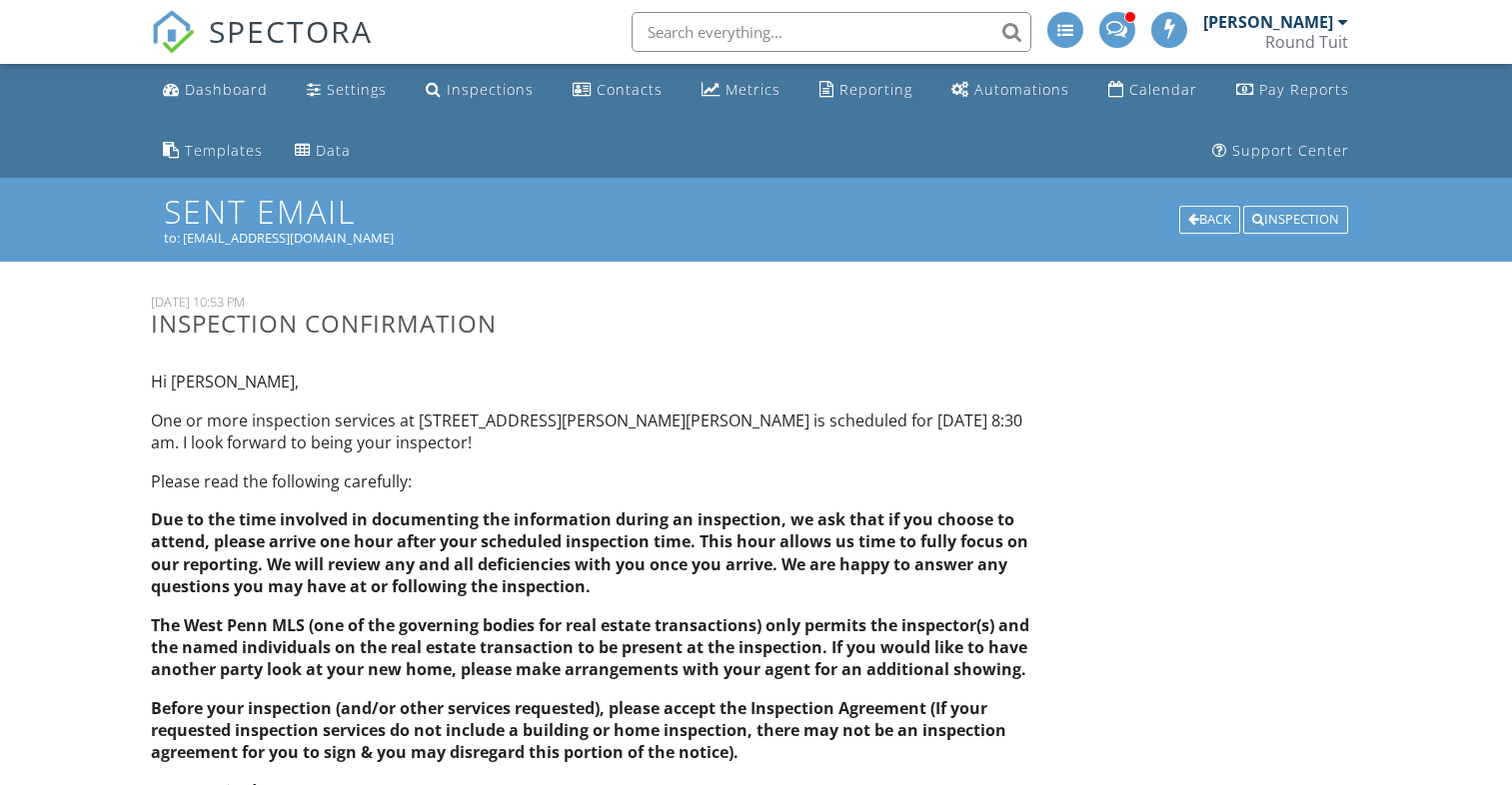scroll, scrollTop: 0, scrollLeft: 0, axis: both 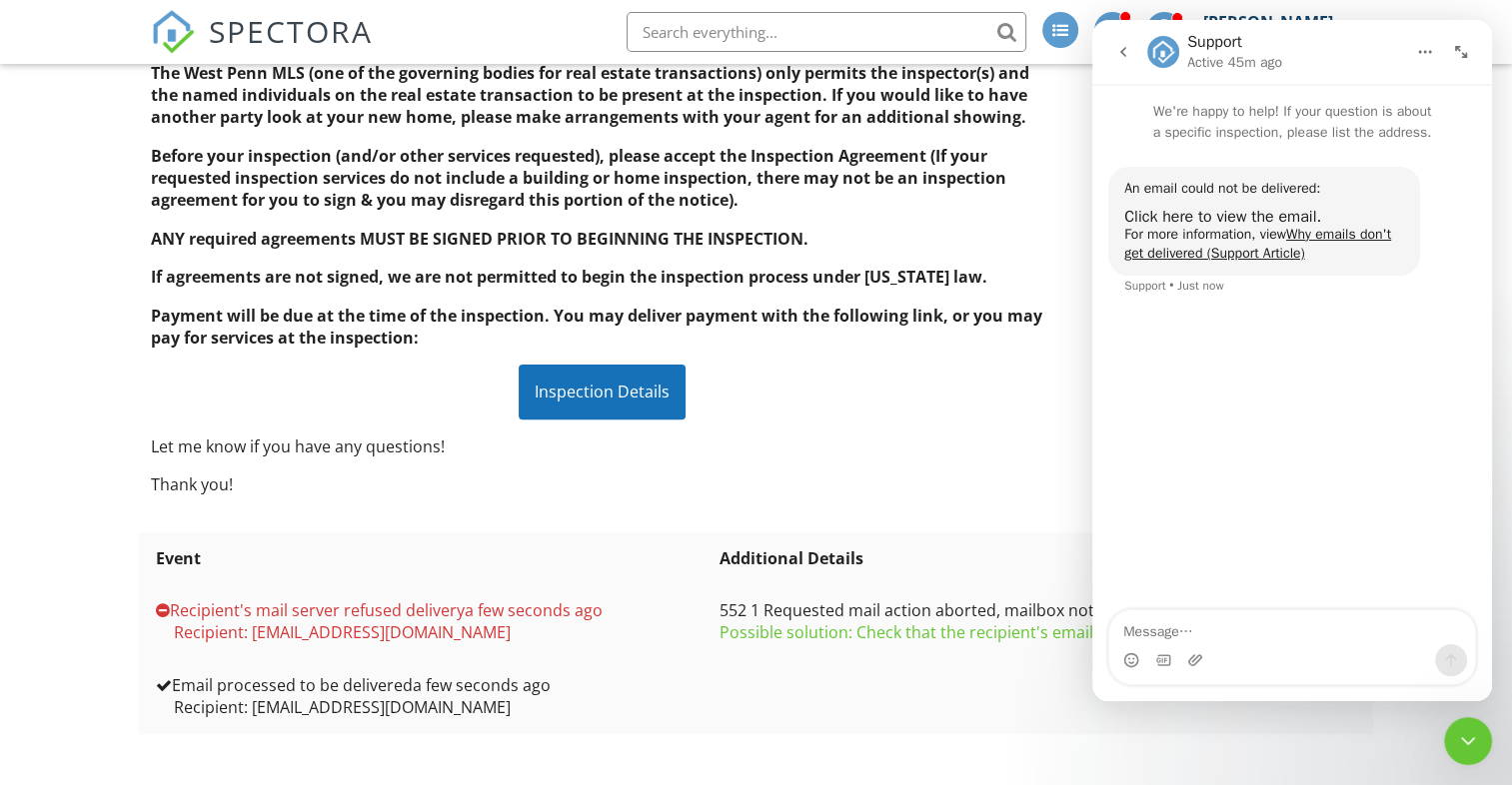 click 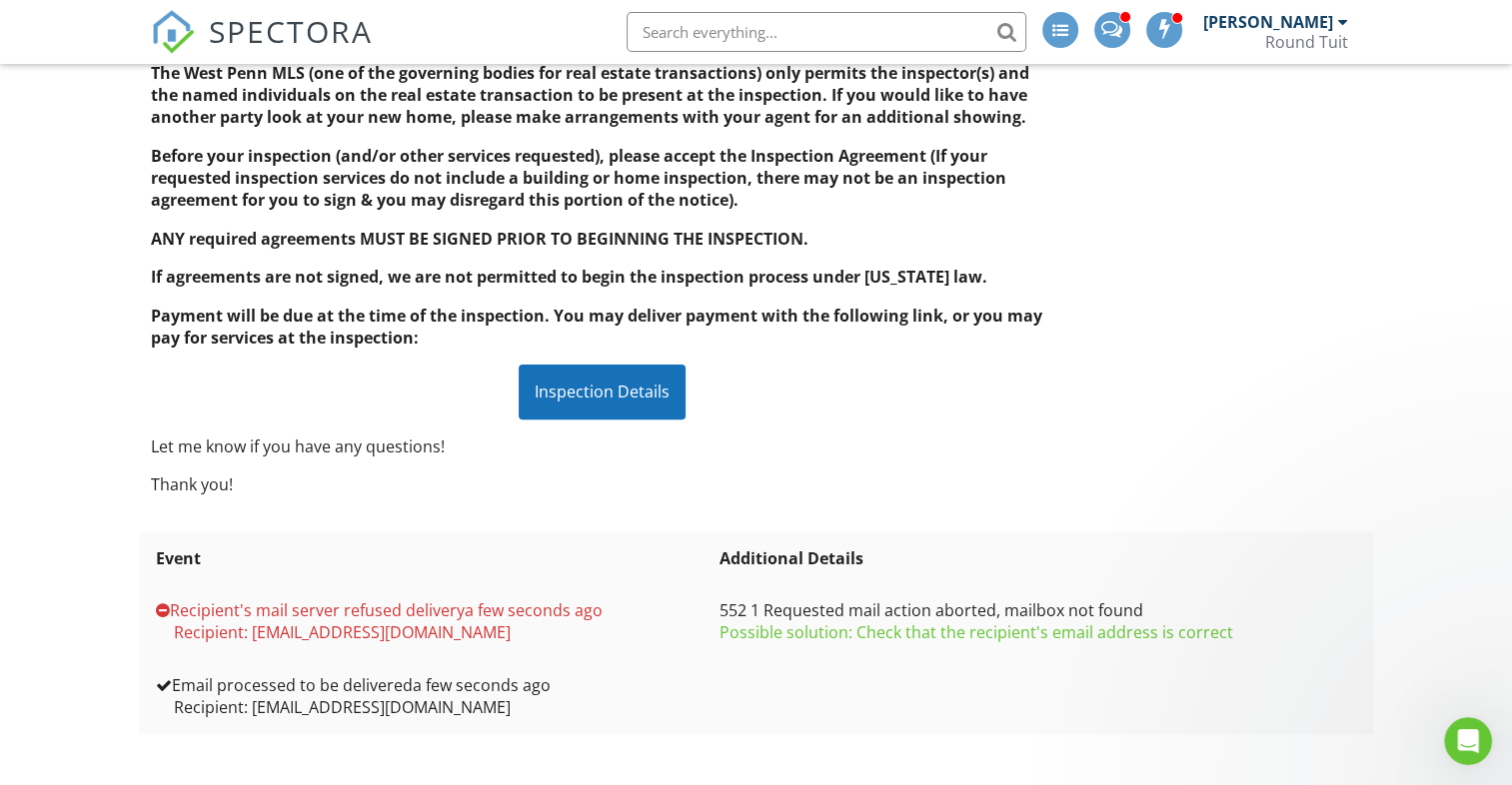 scroll, scrollTop: 0, scrollLeft: 0, axis: both 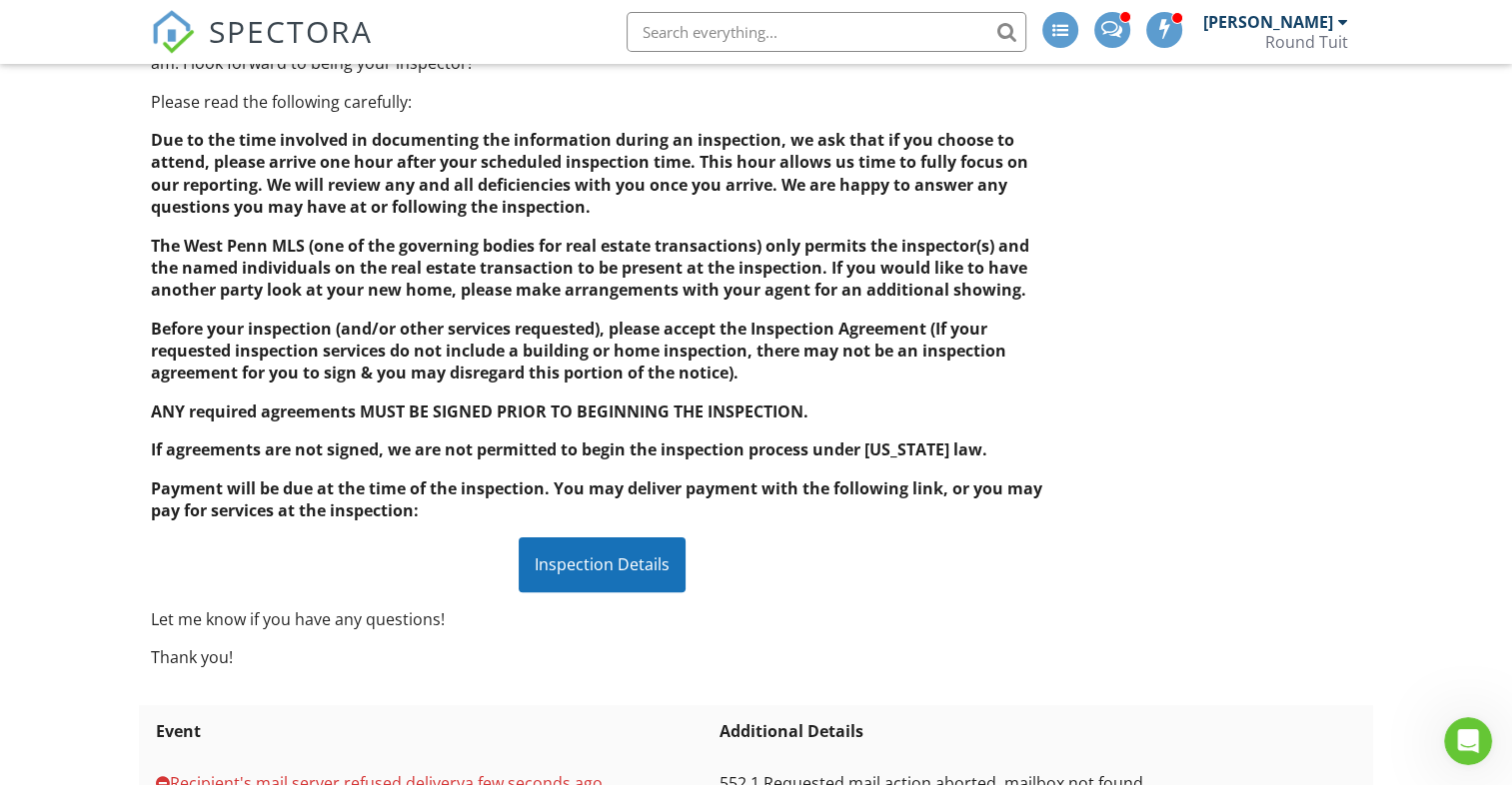 click on "Inspection Details" at bounding box center [602, 564] 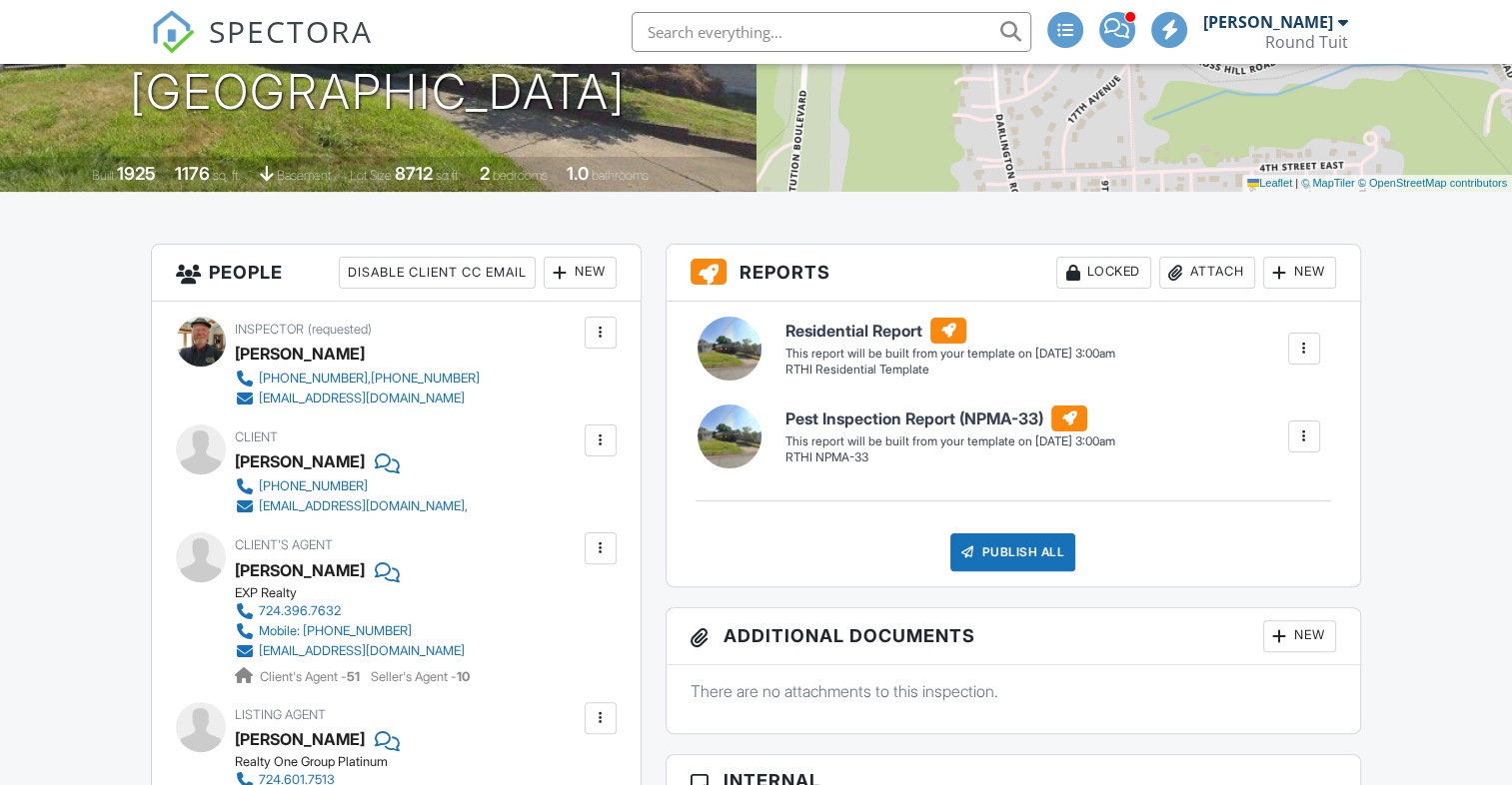 scroll, scrollTop: 0, scrollLeft: 0, axis: both 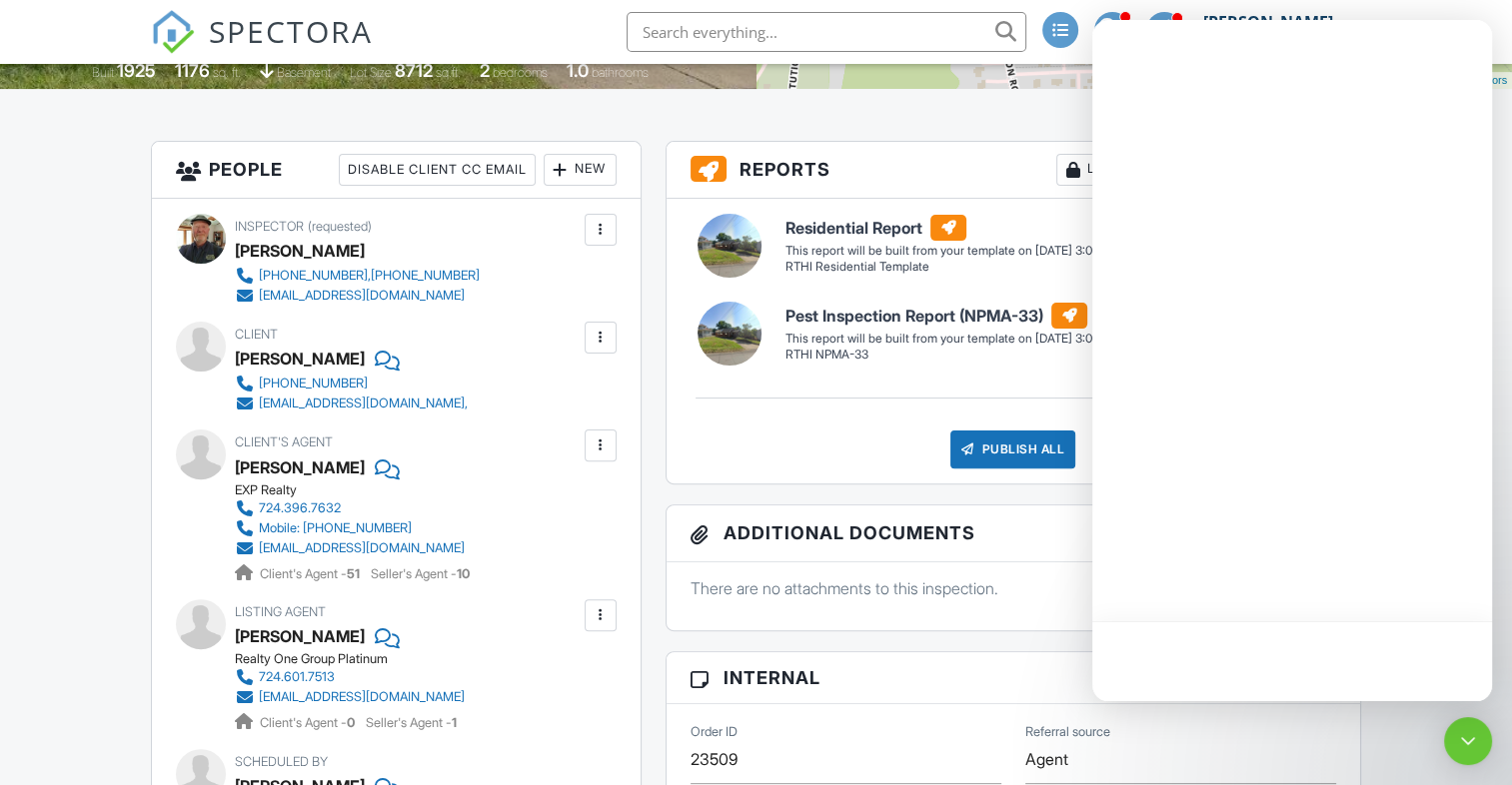 click at bounding box center [601, 338] 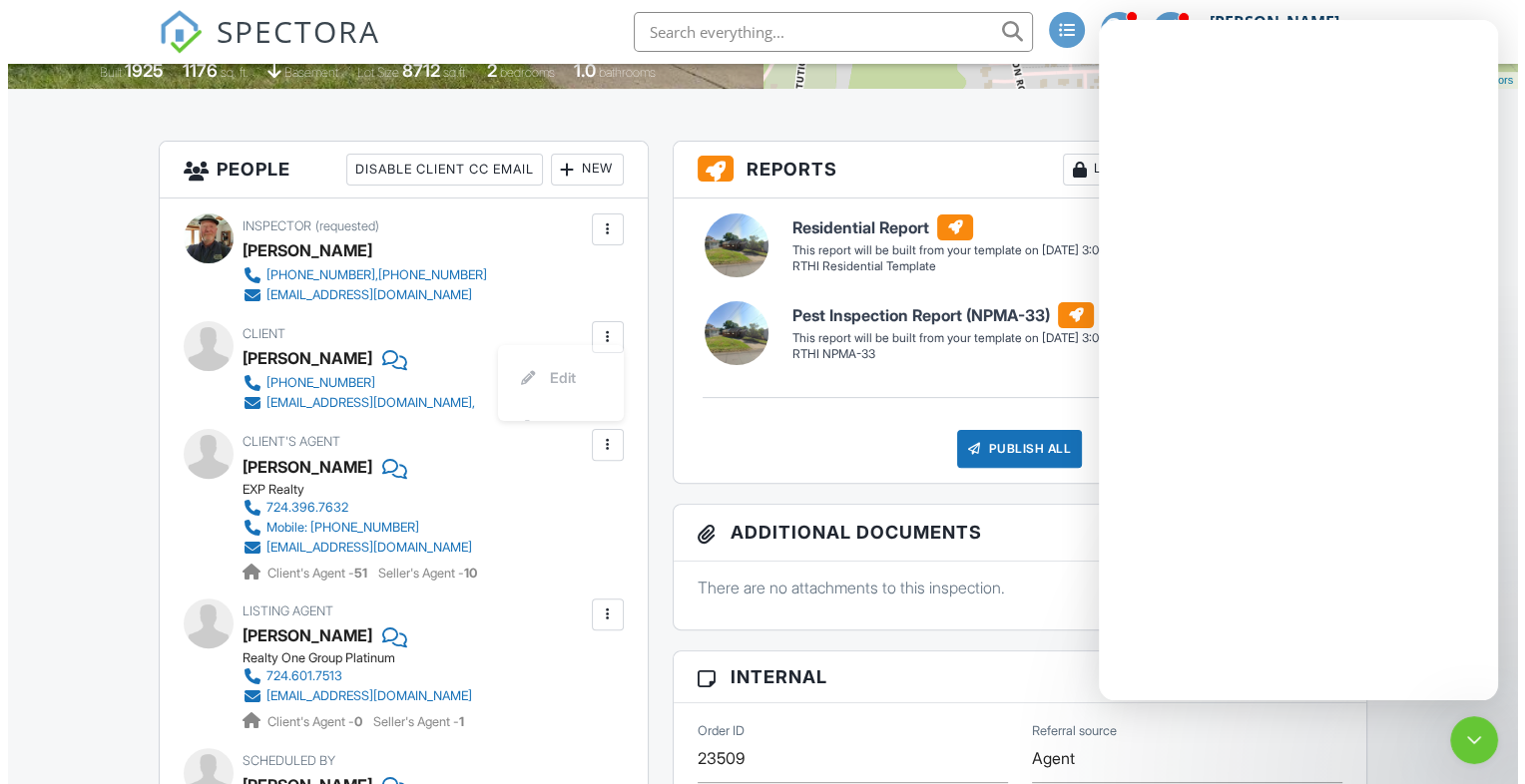 scroll, scrollTop: 0, scrollLeft: 0, axis: both 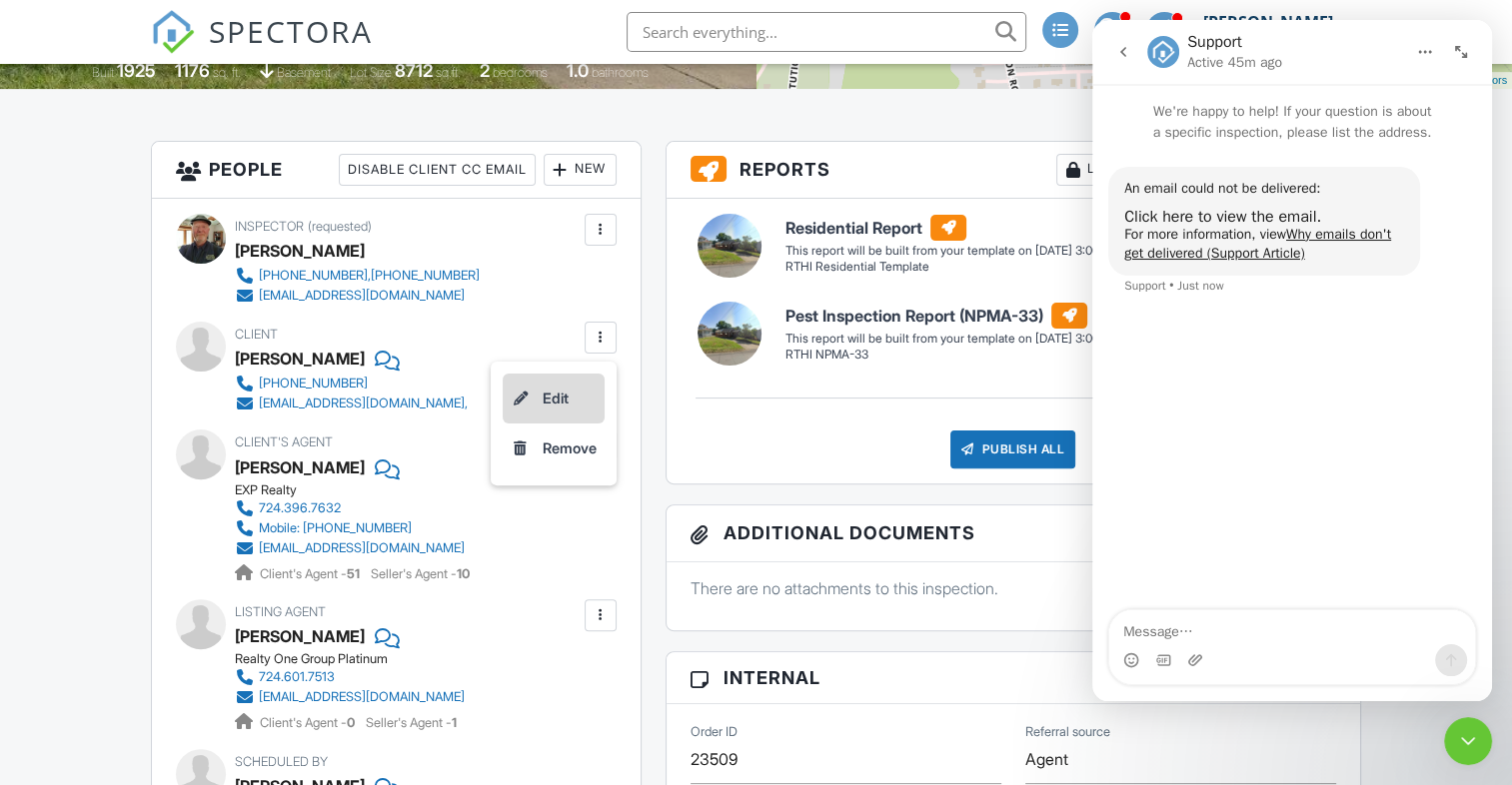 click on "Edit" at bounding box center (554, 398) 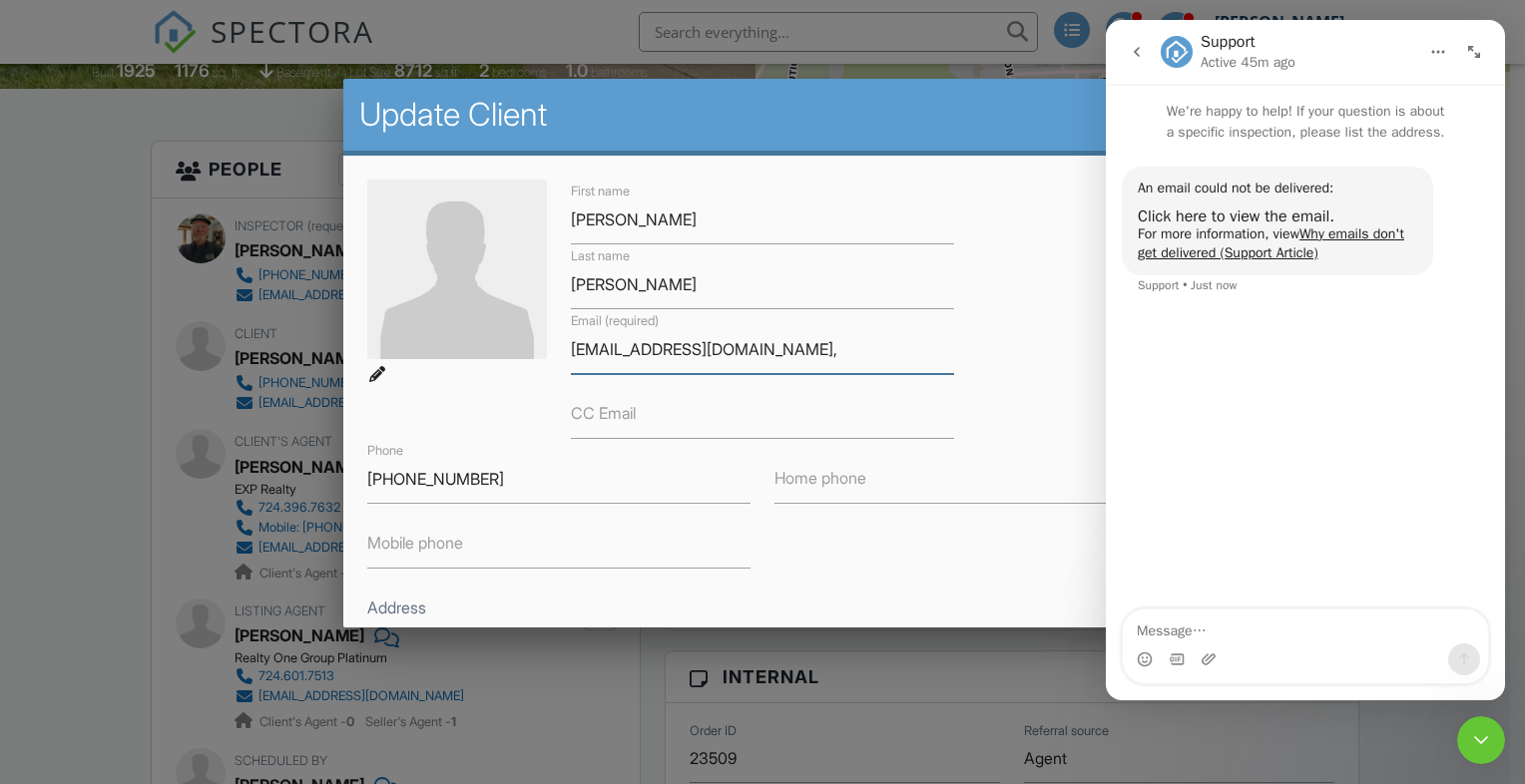 click on "reightonbryan86@yahoo.com," at bounding box center [762, 349] 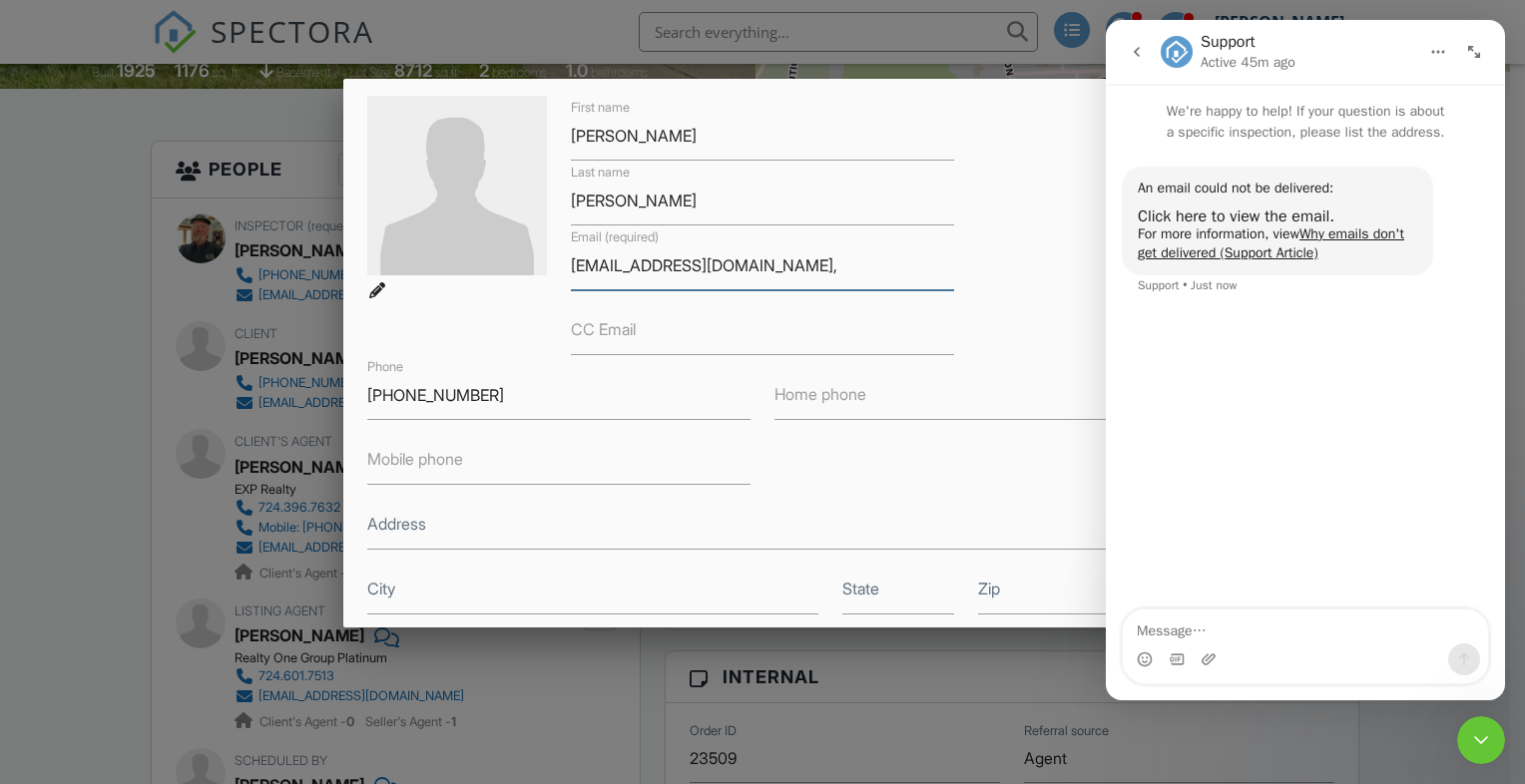 scroll, scrollTop: 84, scrollLeft: 0, axis: vertical 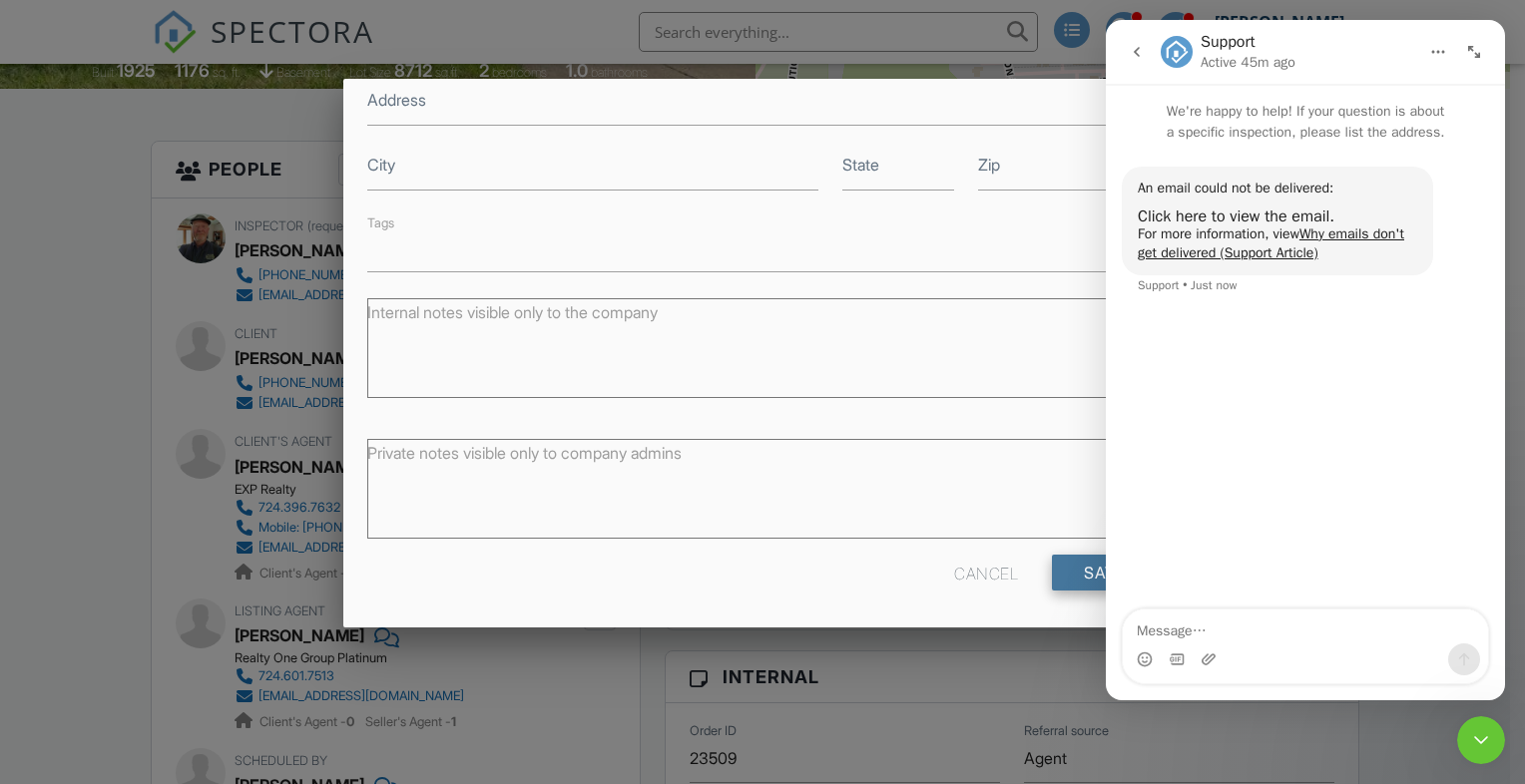 type on "creightonbryan86@yahoo.com" 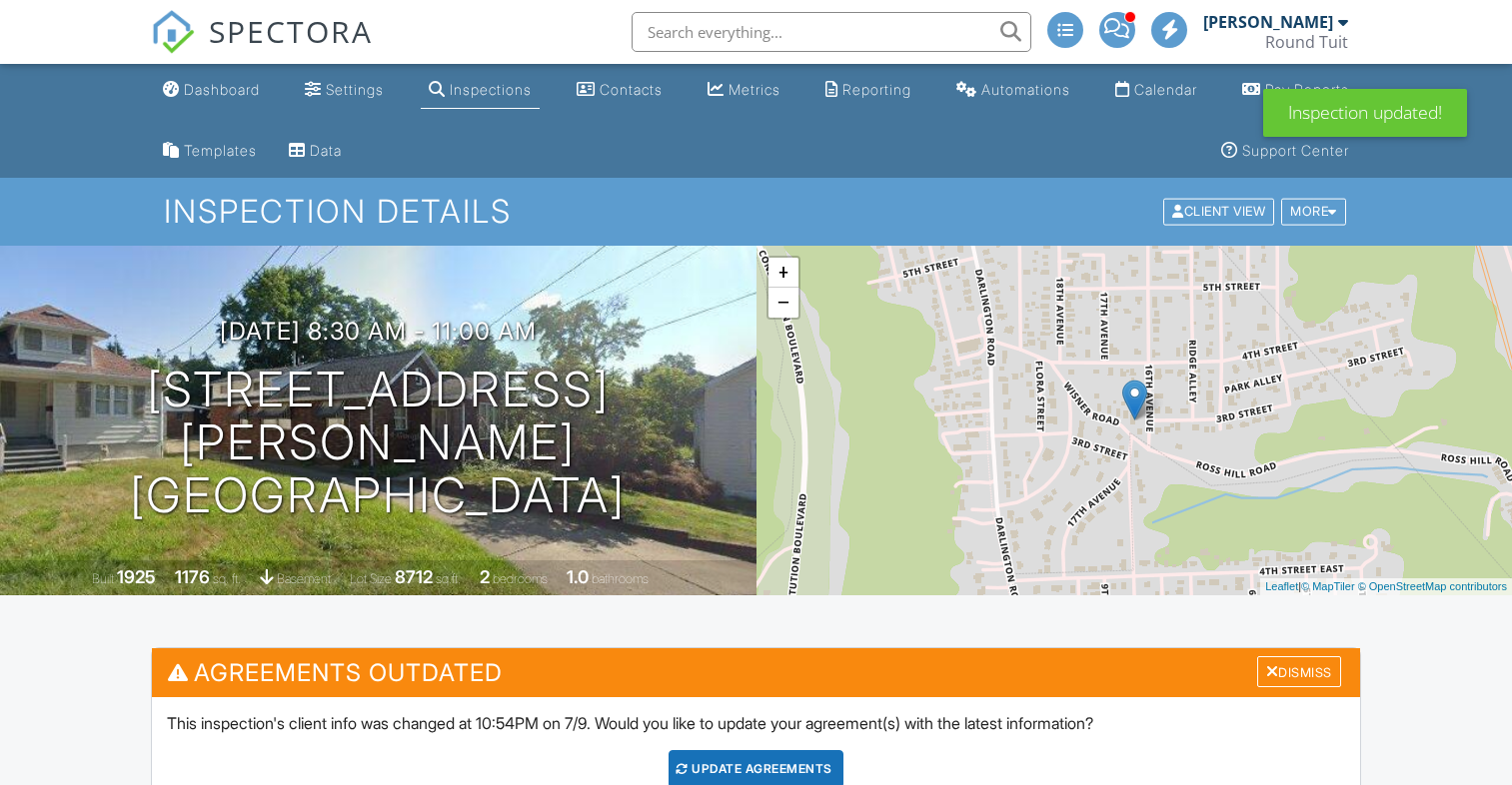 scroll, scrollTop: 0, scrollLeft: 0, axis: both 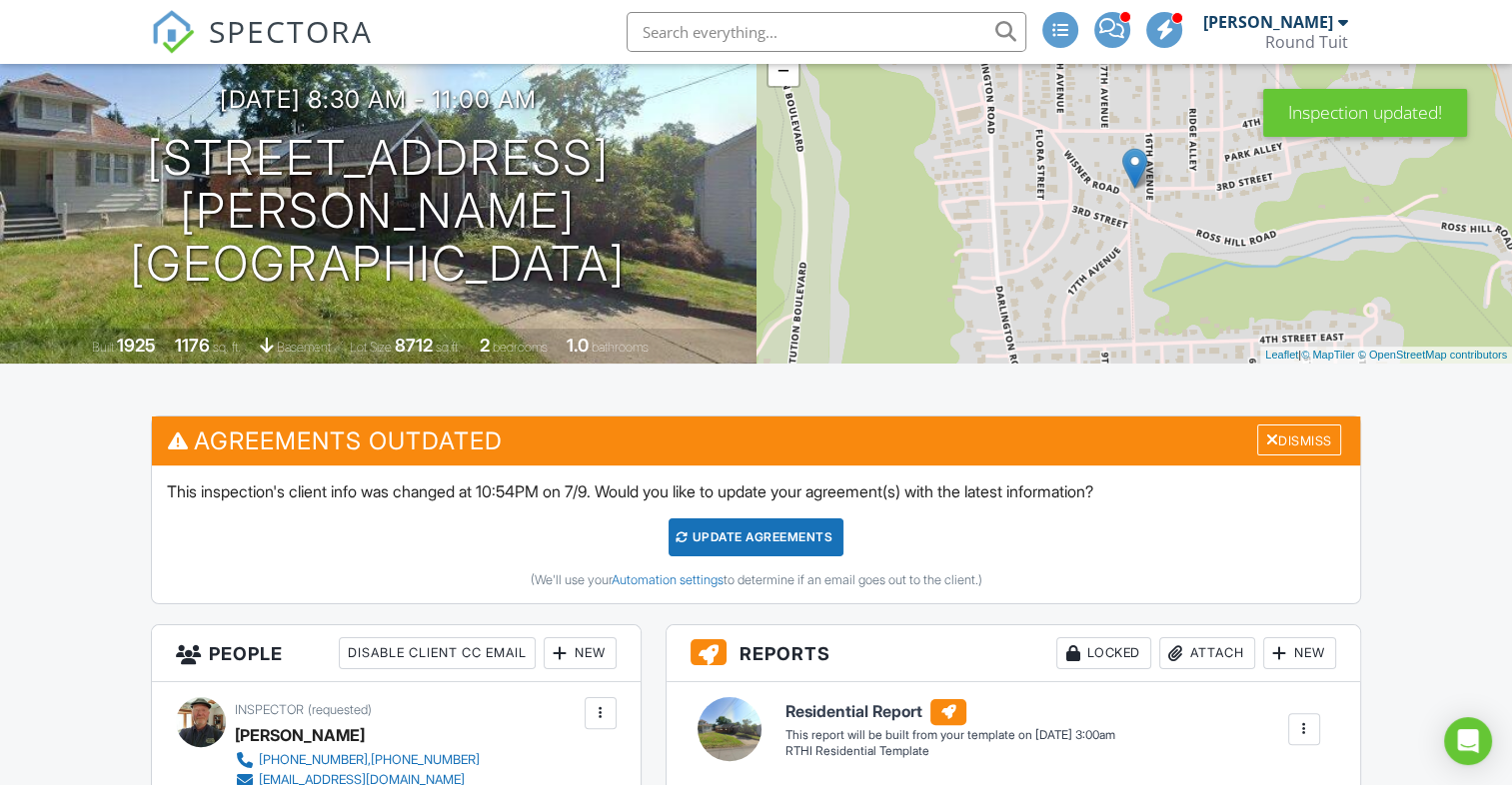 click on "Update Agreements" at bounding box center [756, 537] 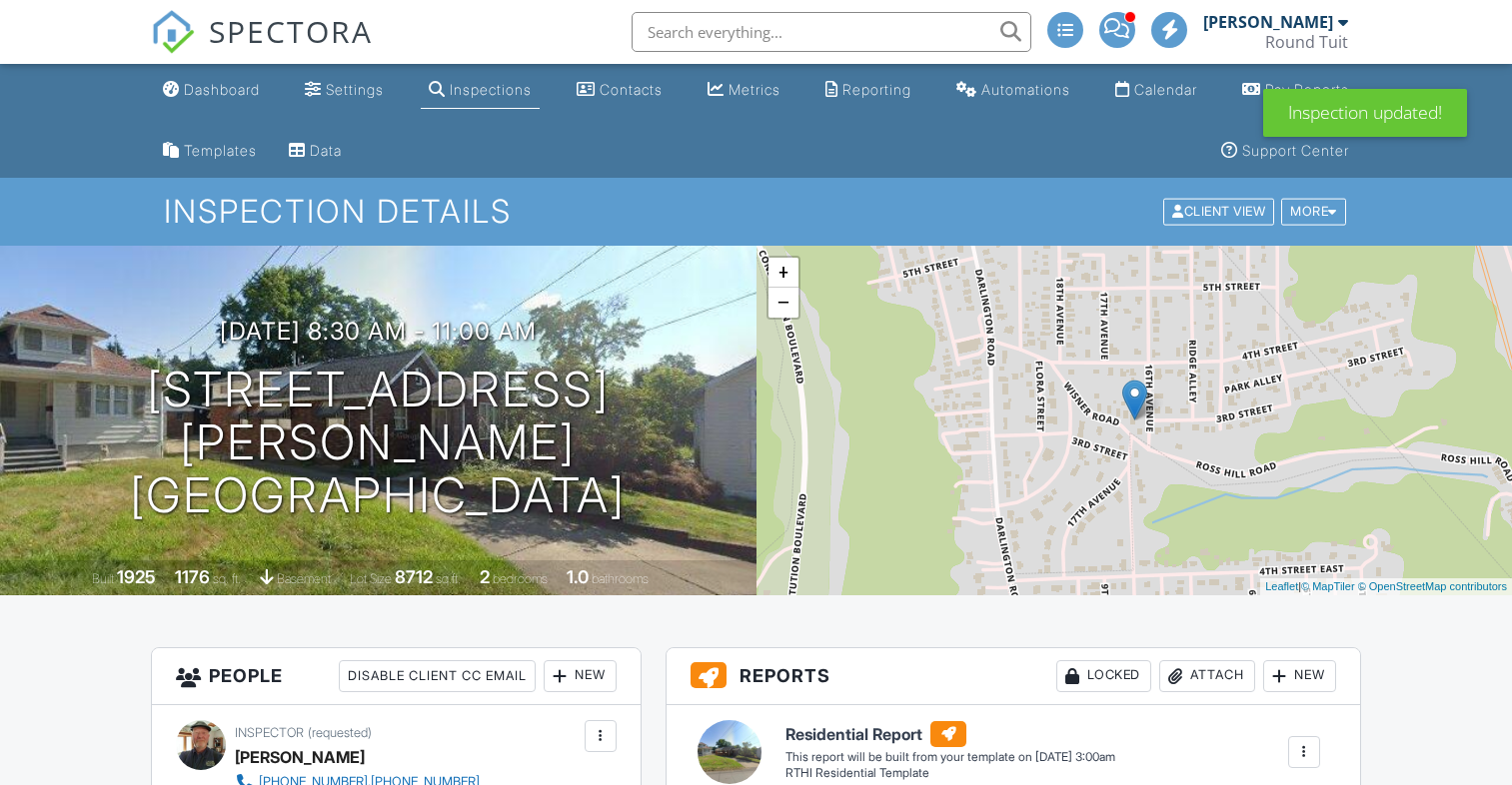 scroll, scrollTop: 19, scrollLeft: 0, axis: vertical 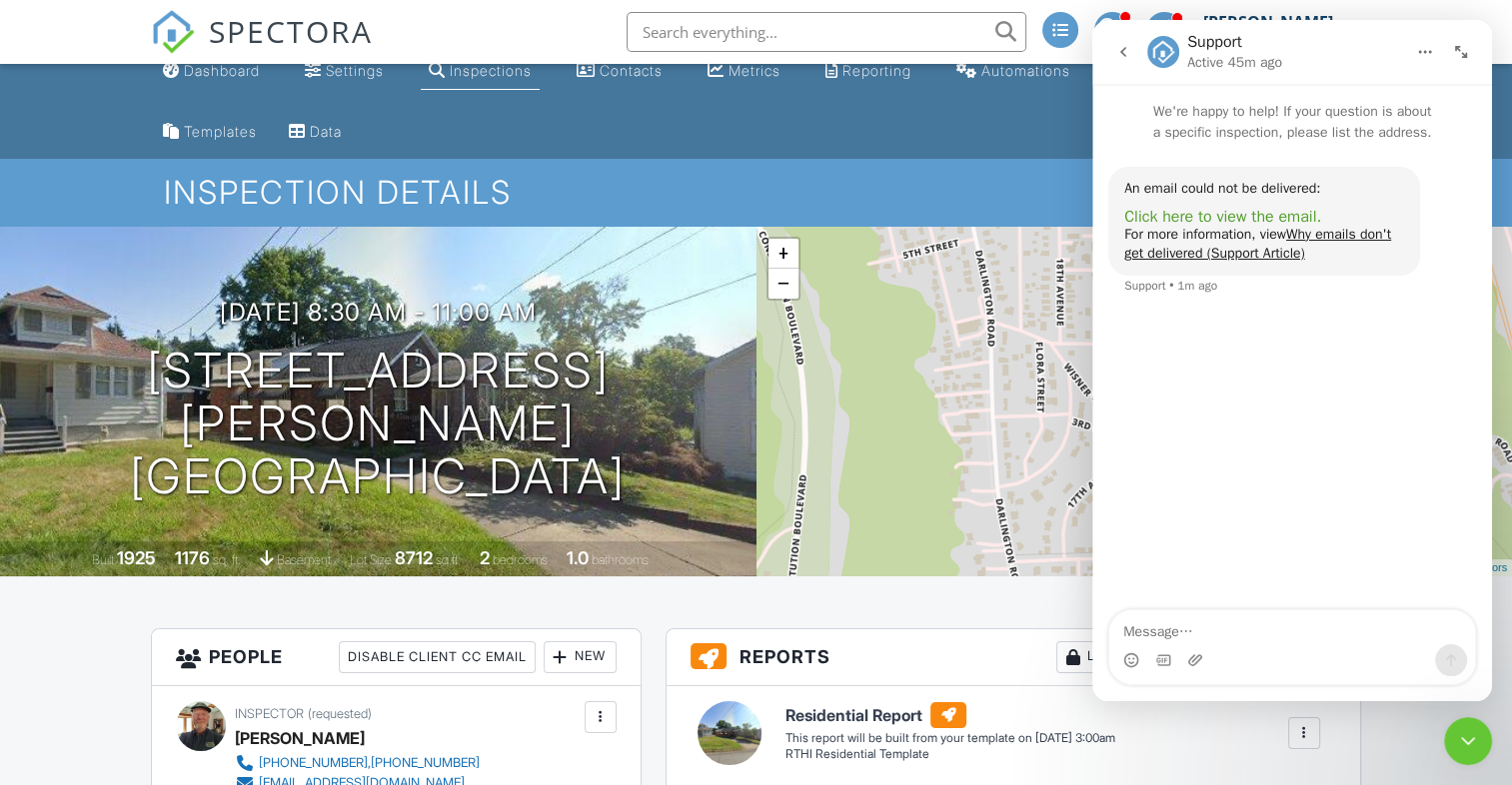click on "Click here to view the email." at bounding box center [1222, 217] 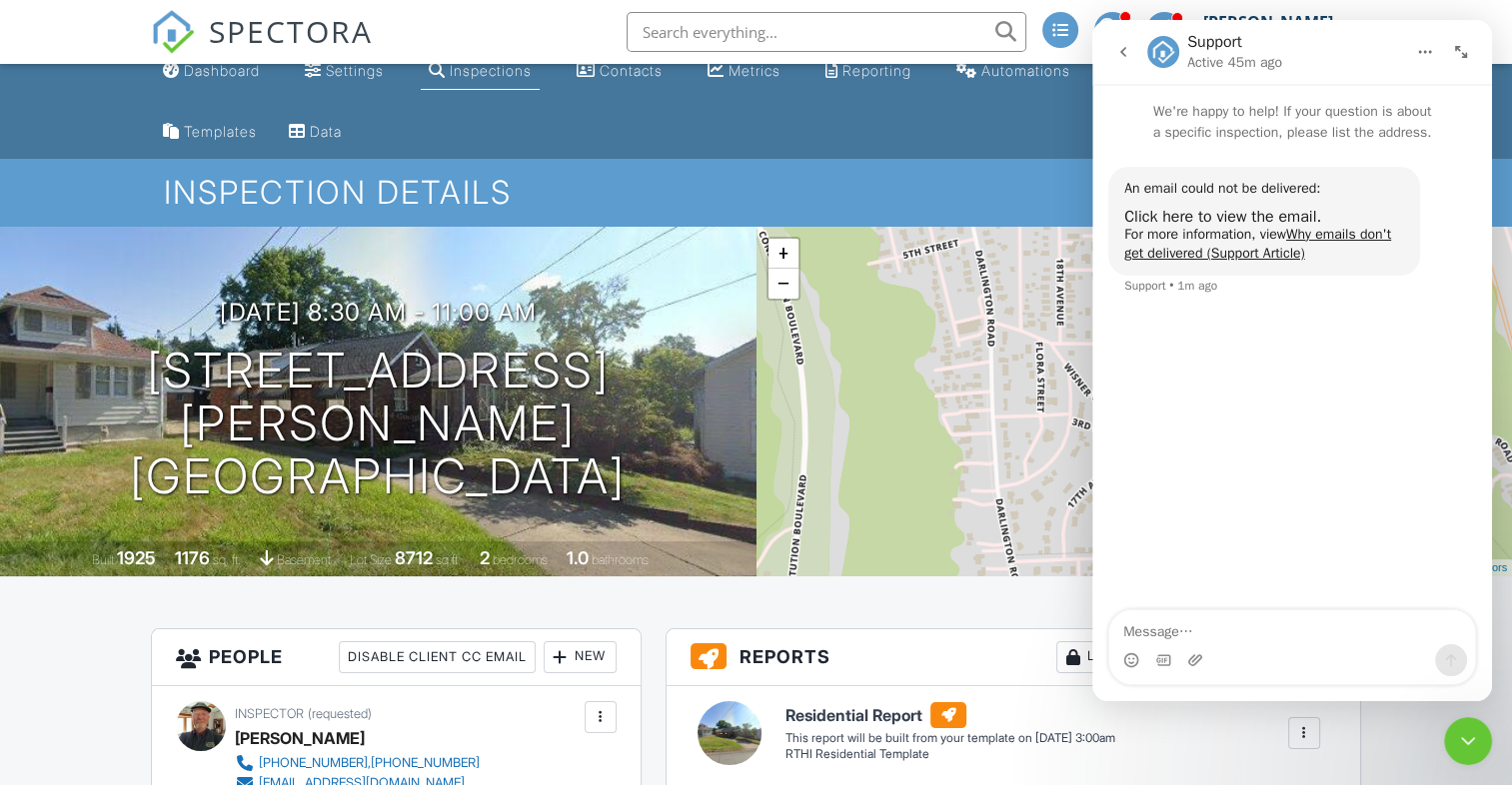 click 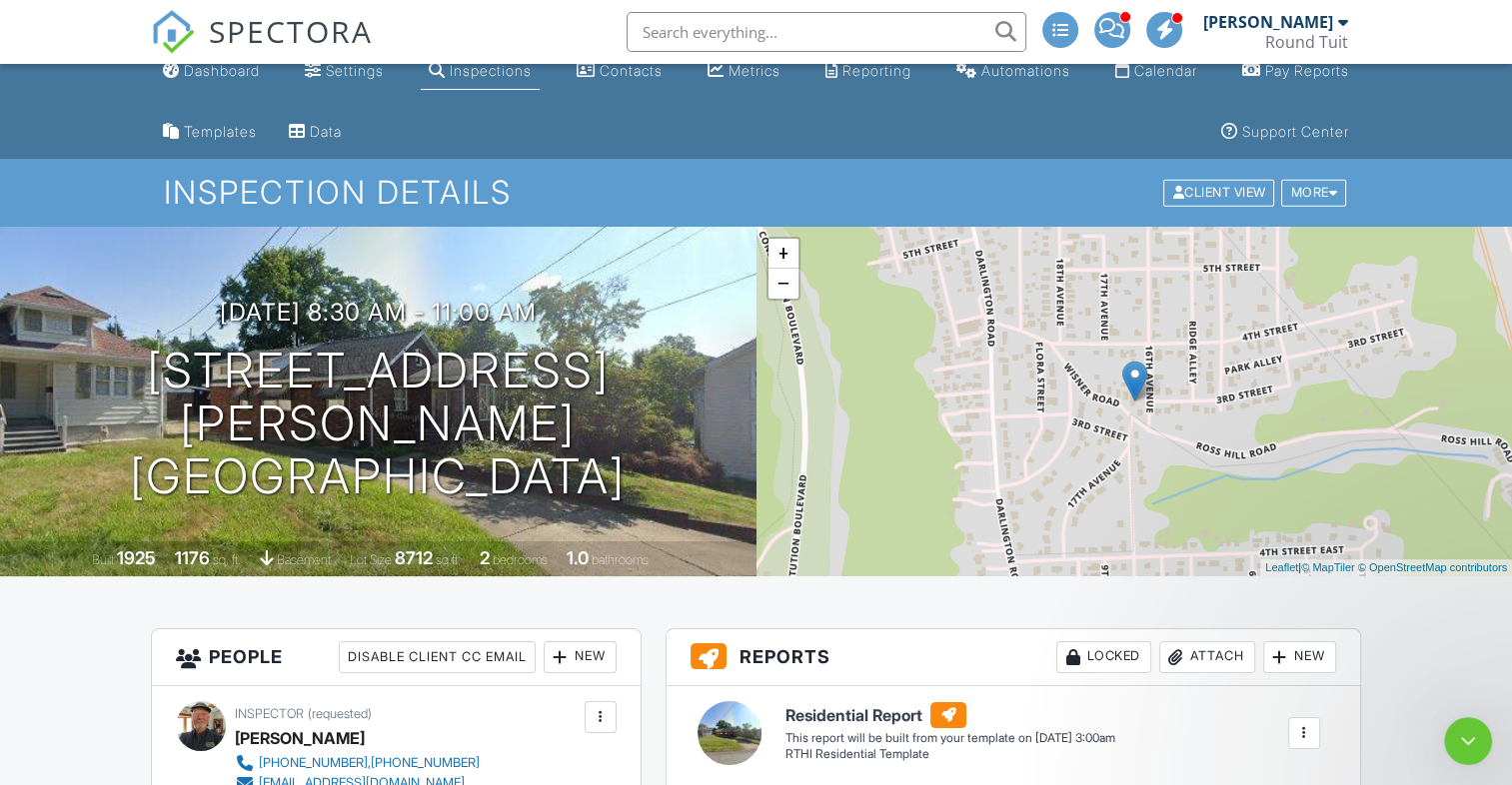 scroll, scrollTop: 0, scrollLeft: 0, axis: both 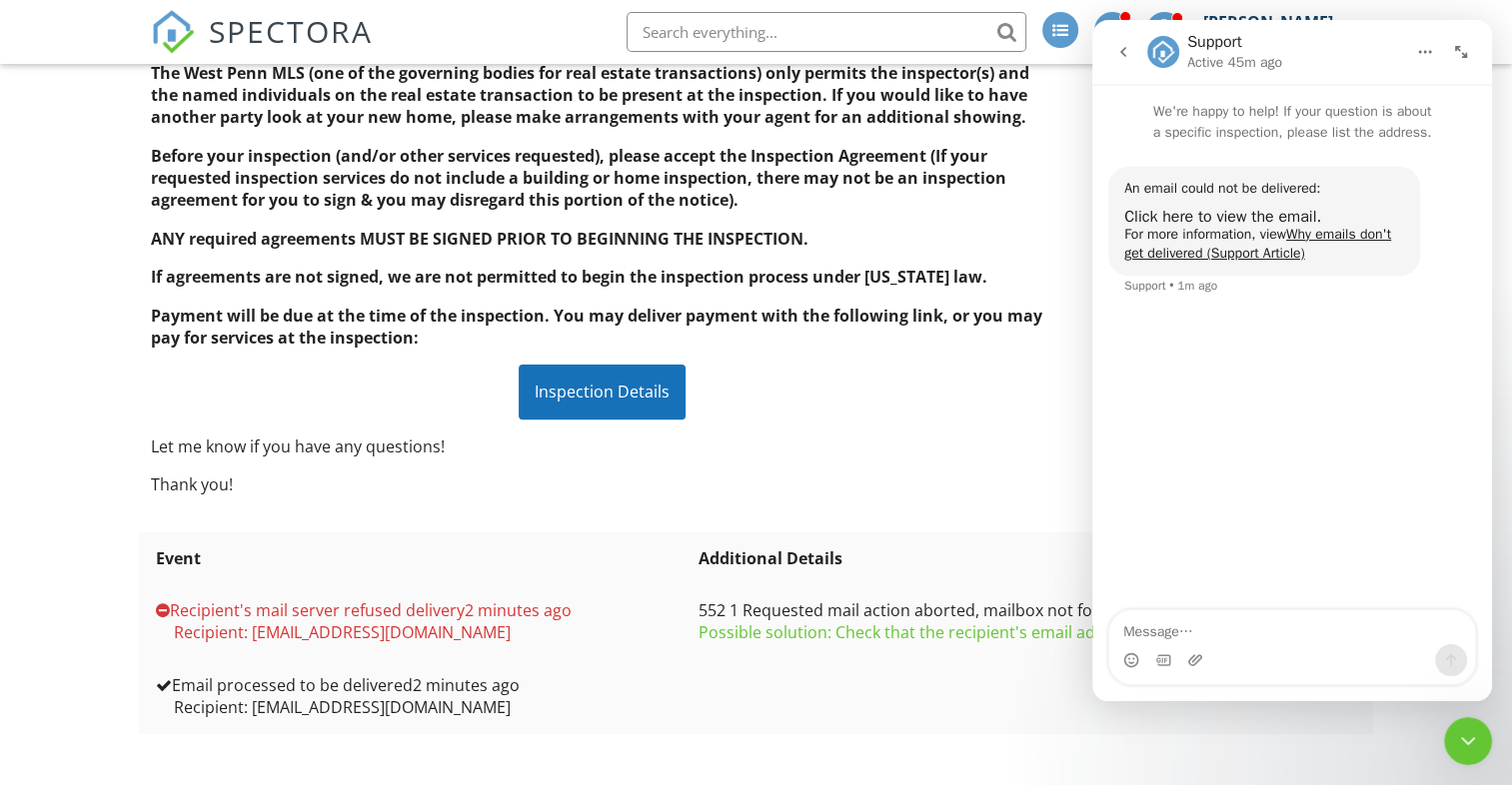 click at bounding box center [1468, 741] 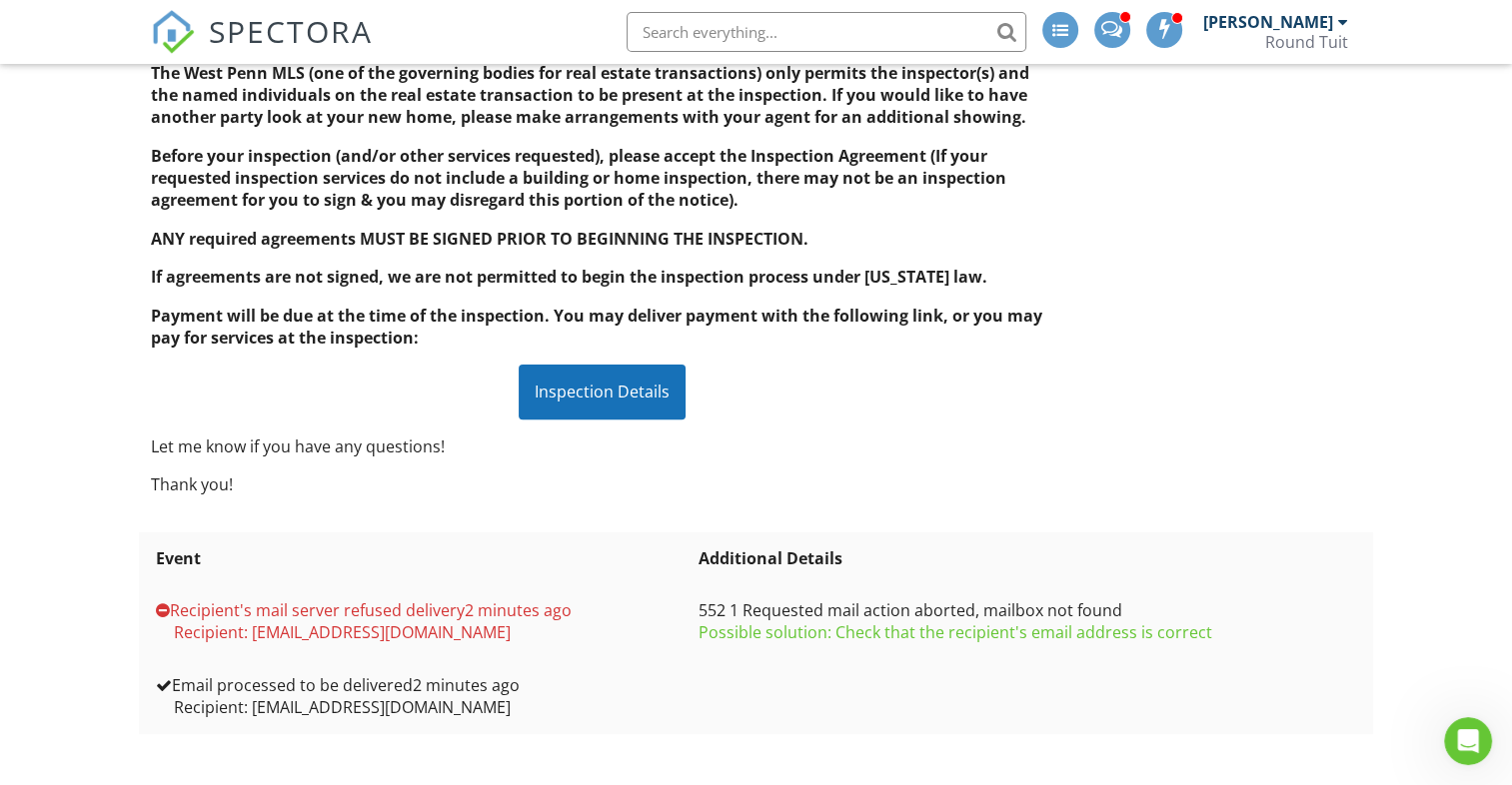 scroll, scrollTop: 0, scrollLeft: 0, axis: both 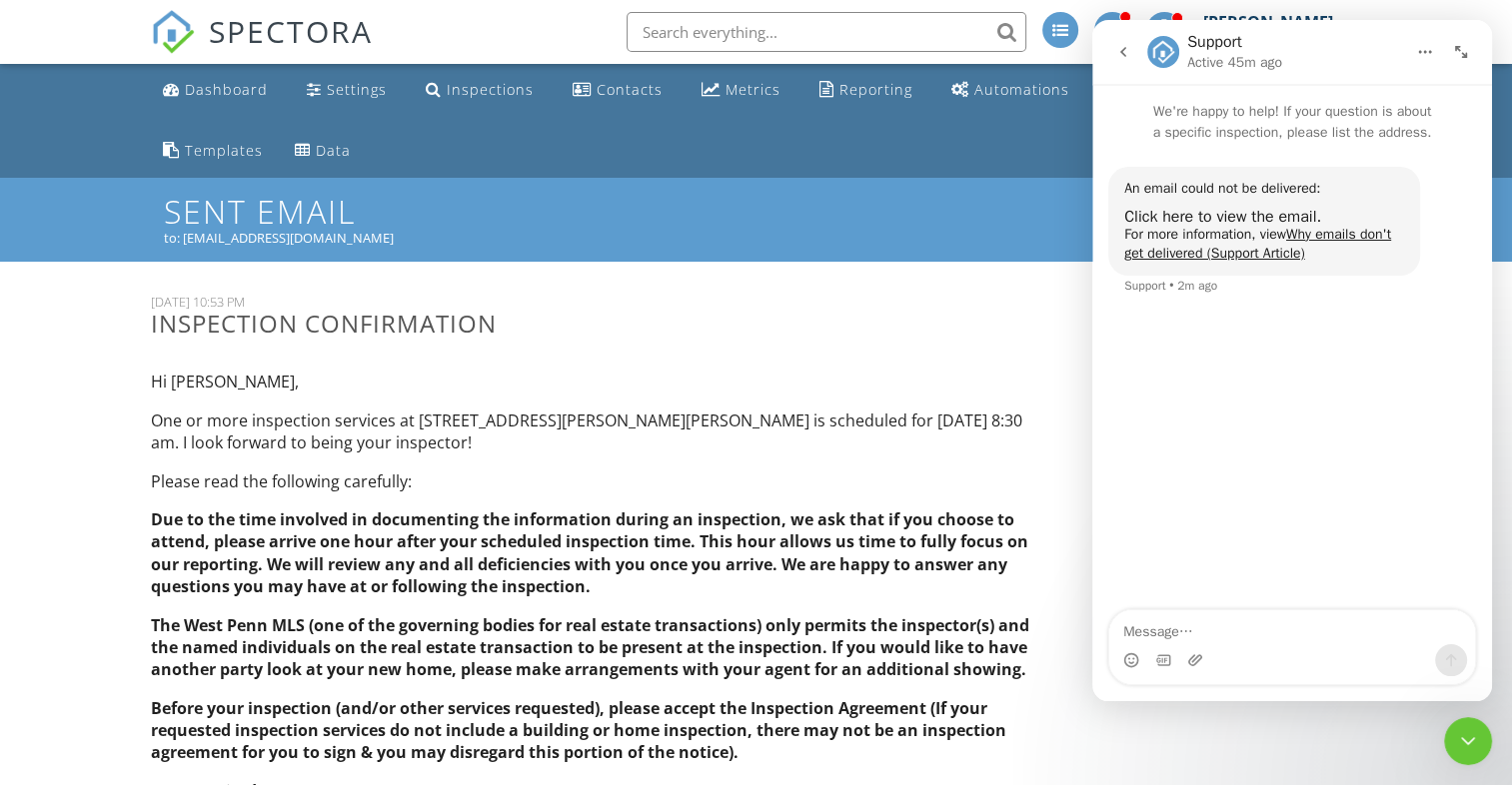 click 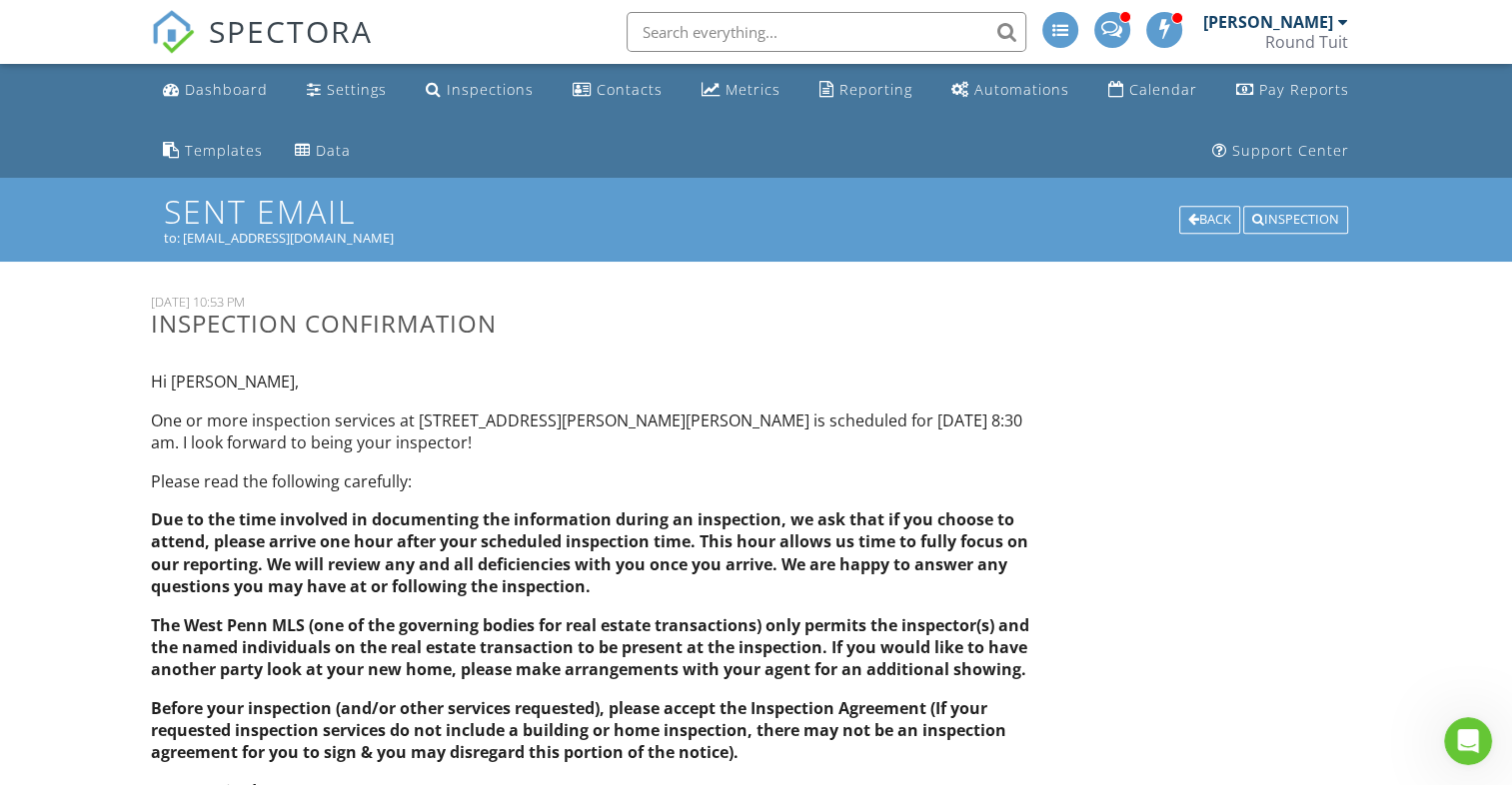 scroll, scrollTop: 0, scrollLeft: 0, axis: both 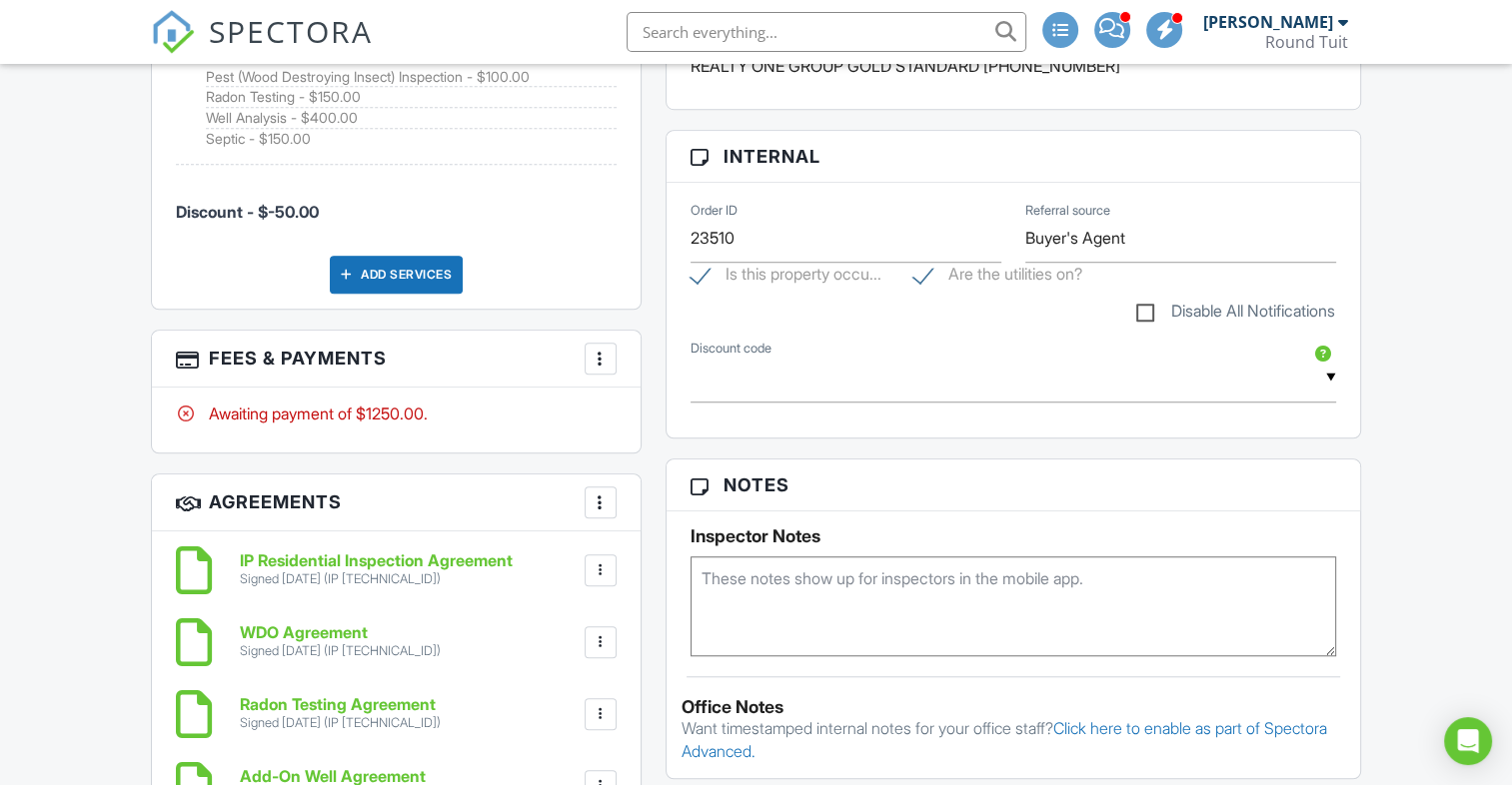 click at bounding box center (1013, 606) 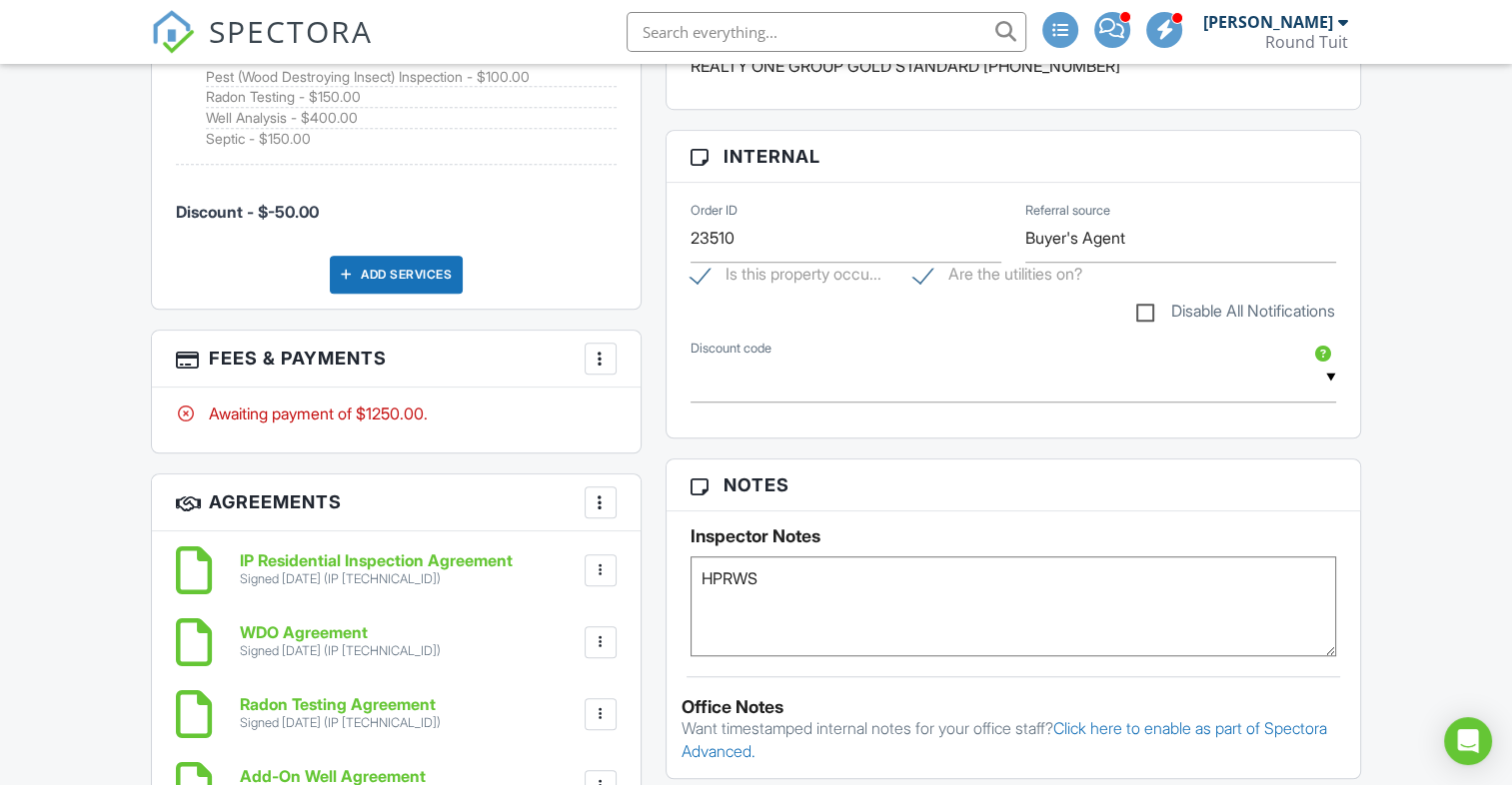 type on "HPRWS" 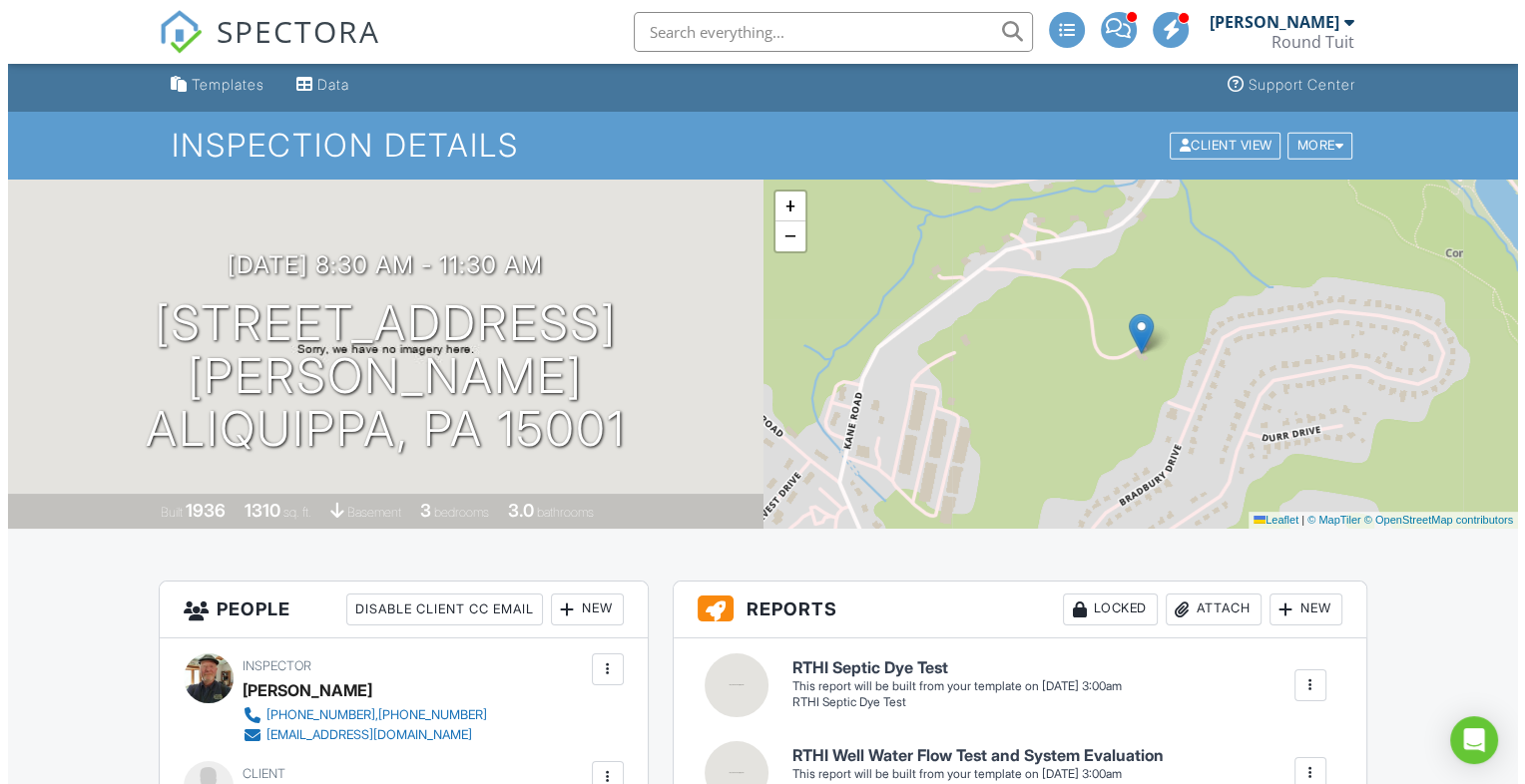 scroll, scrollTop: 0, scrollLeft: 0, axis: both 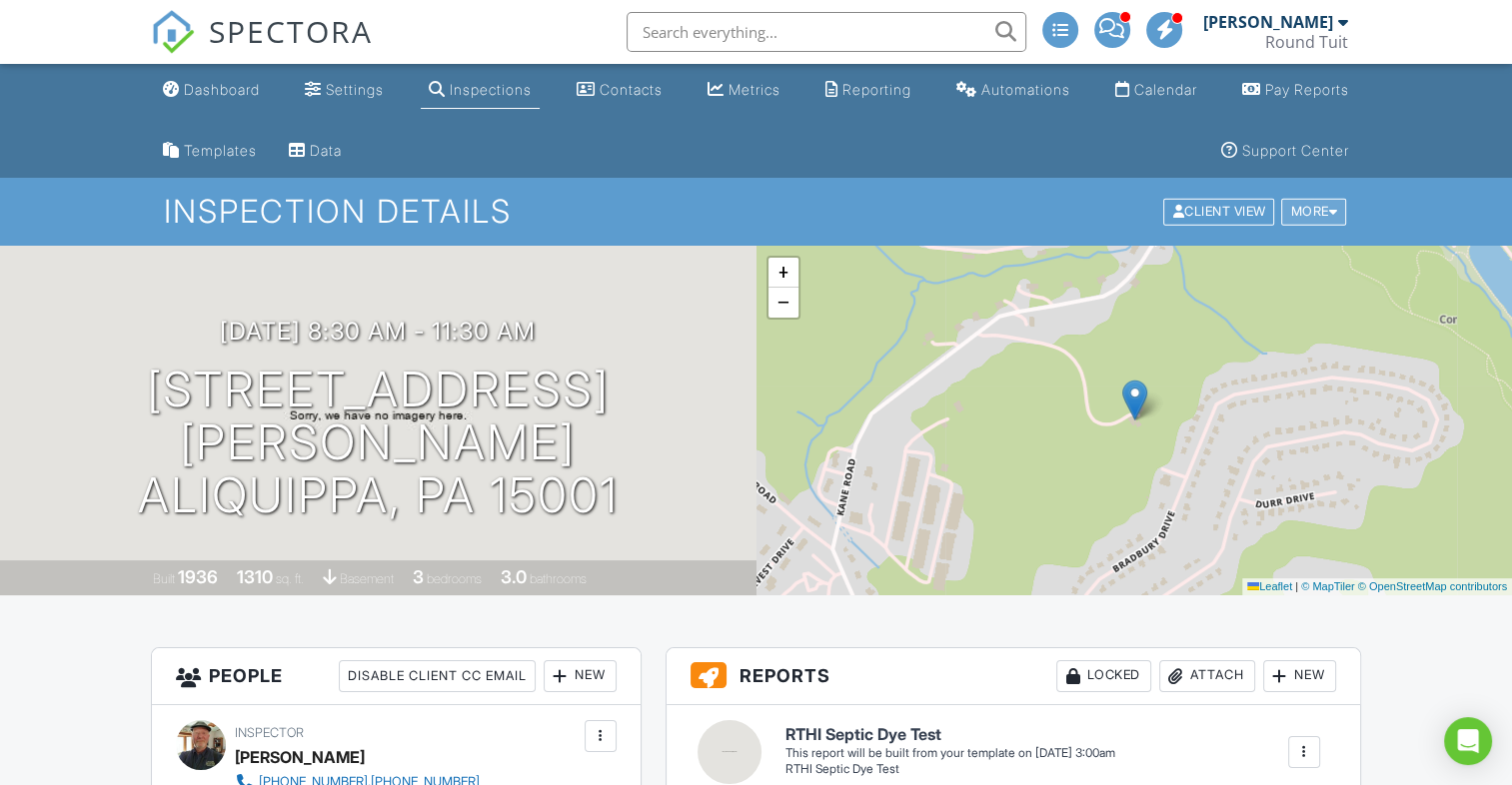 click on "More" at bounding box center (1313, 212) 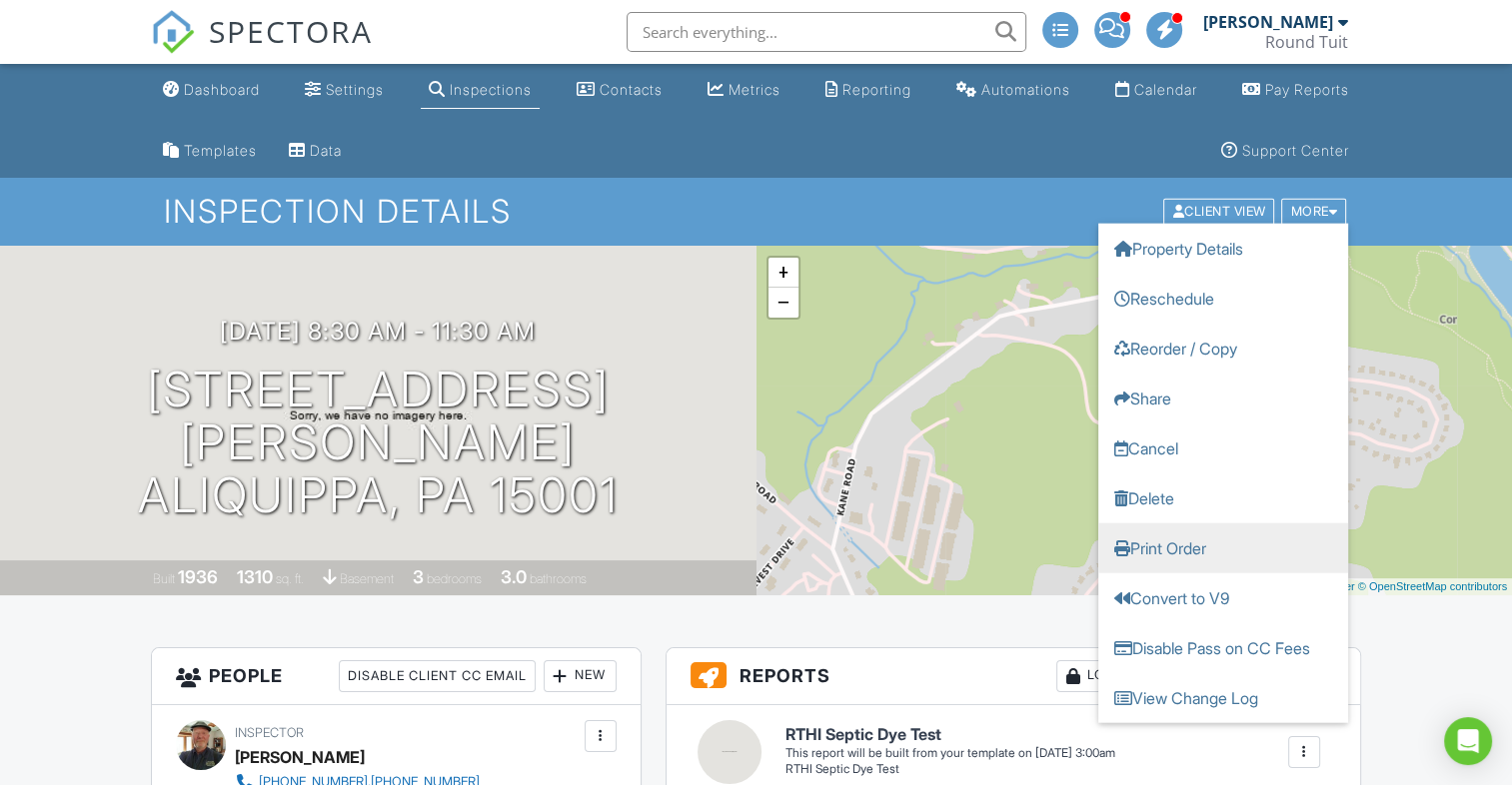 click on "Print Order" at bounding box center (1223, 548) 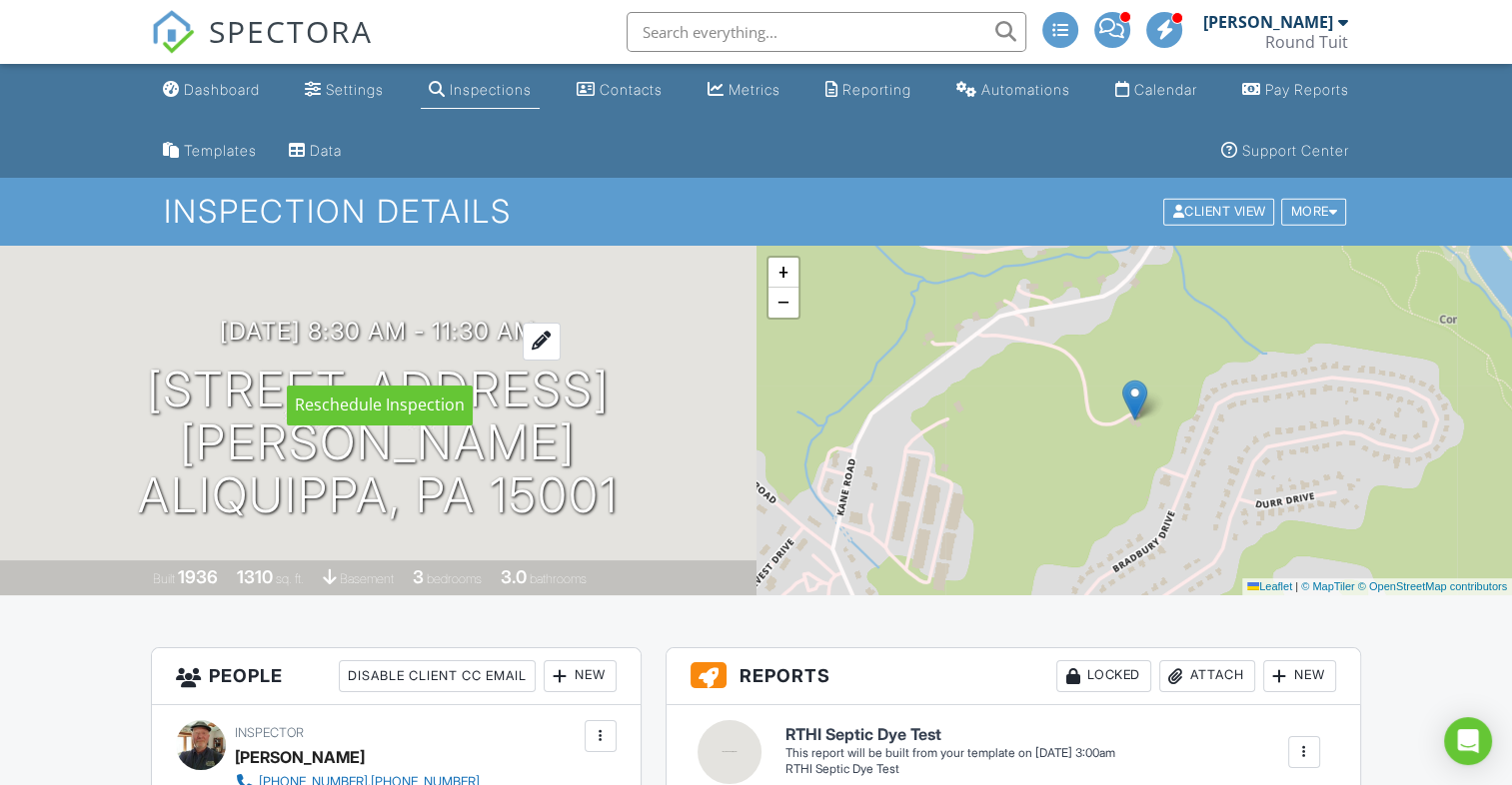 click on "07/14/2025  8:30 am
- 11:30 am" at bounding box center [378, 331] 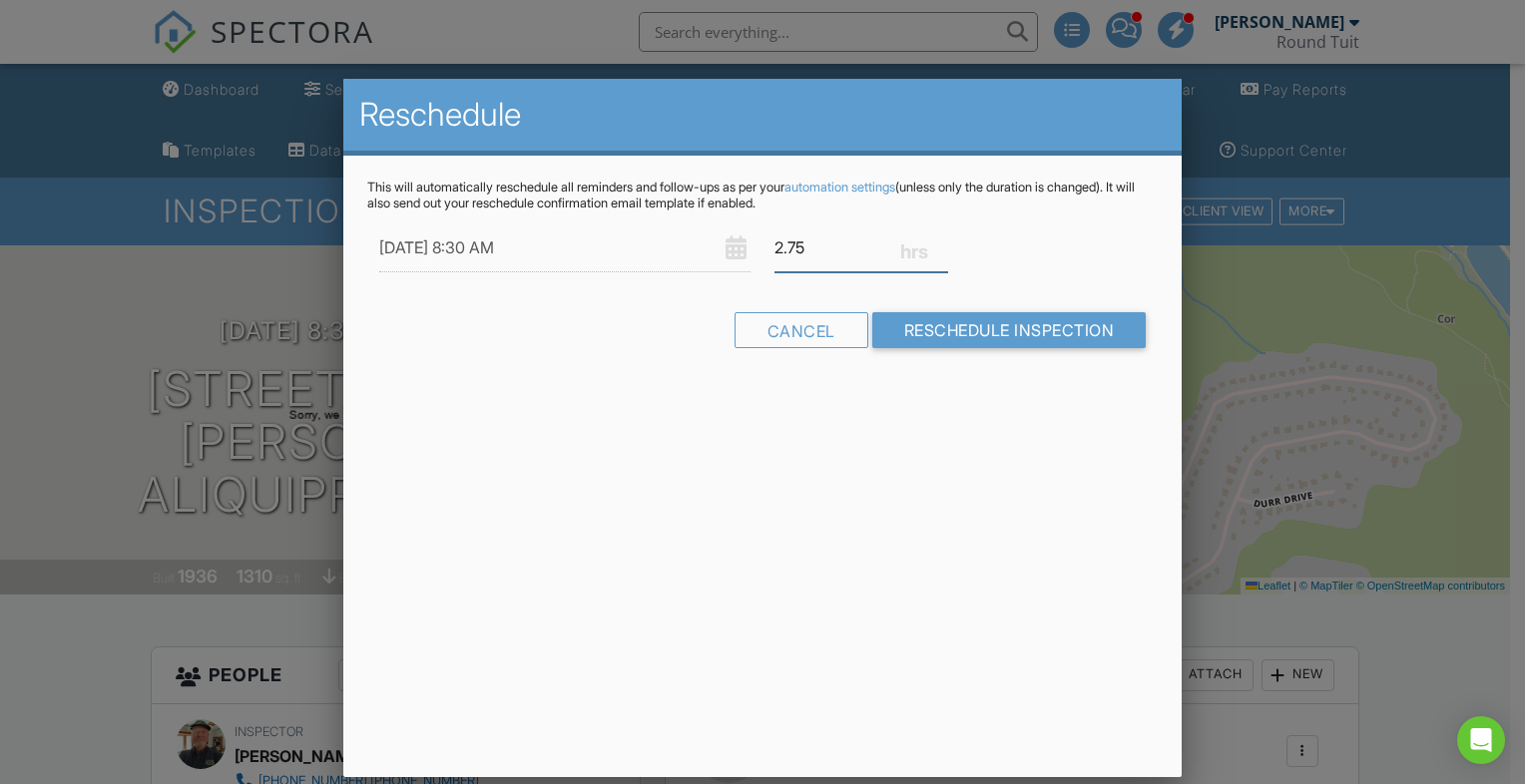 click on "2.75" at bounding box center [861, 247] 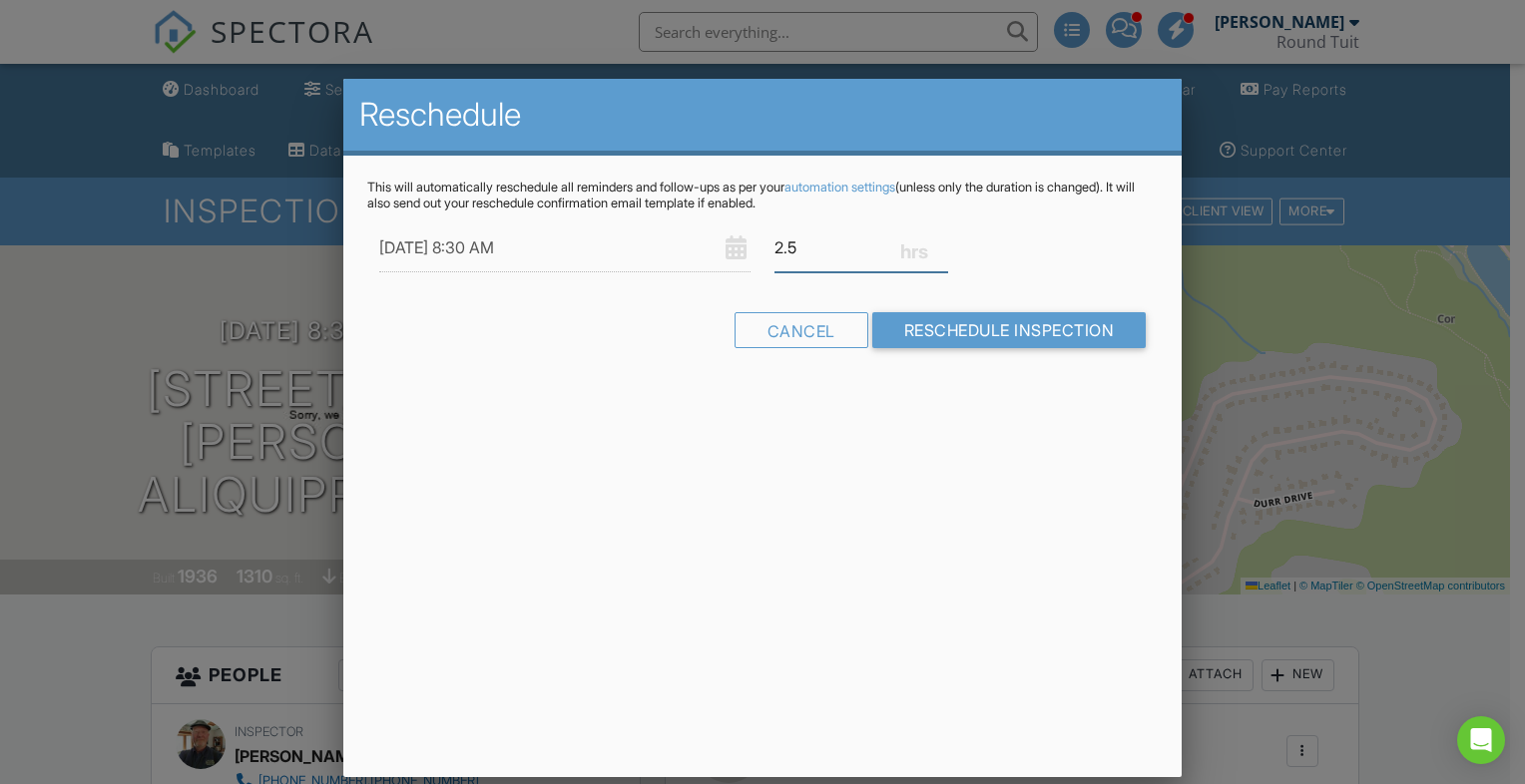 type on "2.5" 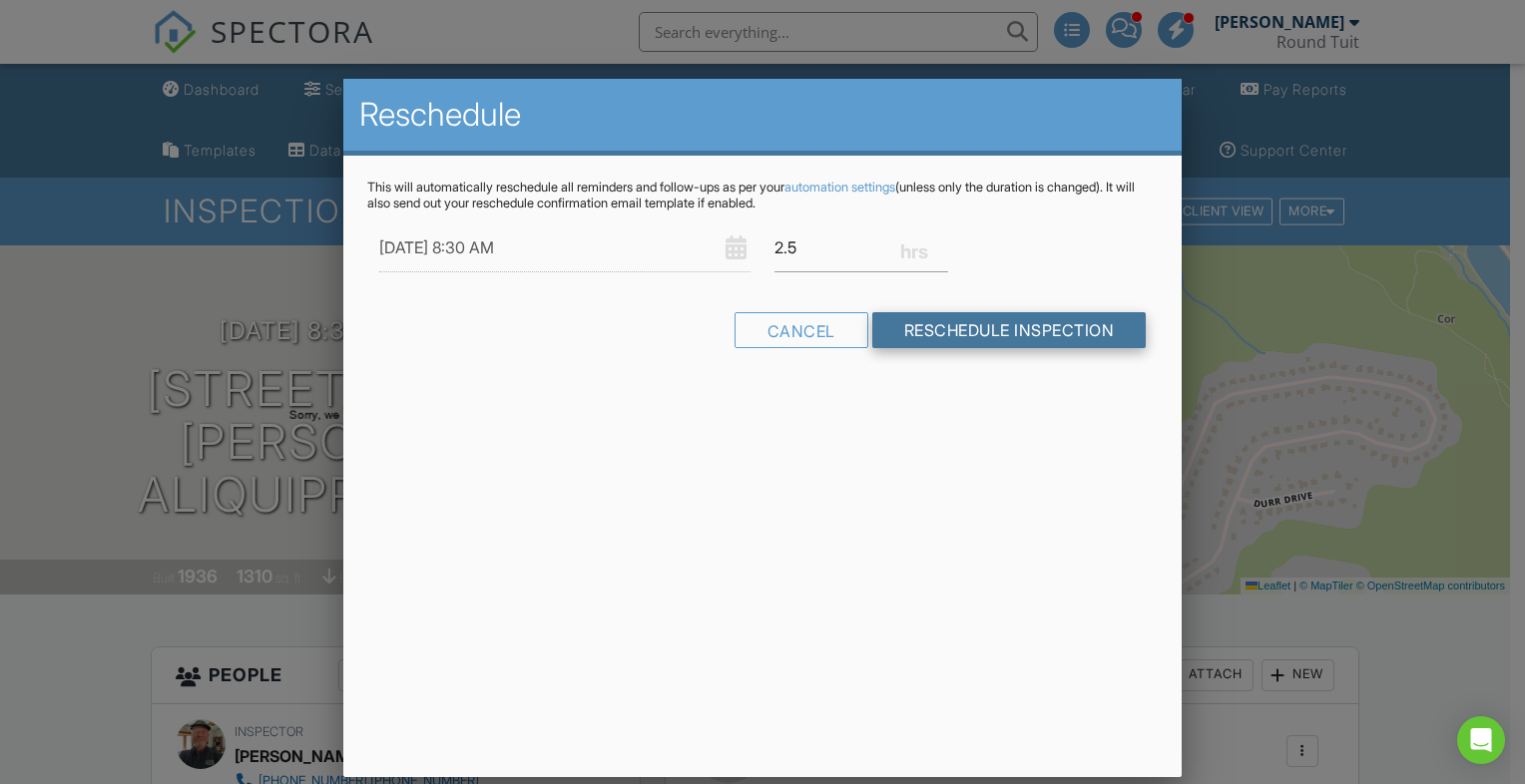 click on "Reschedule Inspection" at bounding box center (1009, 330) 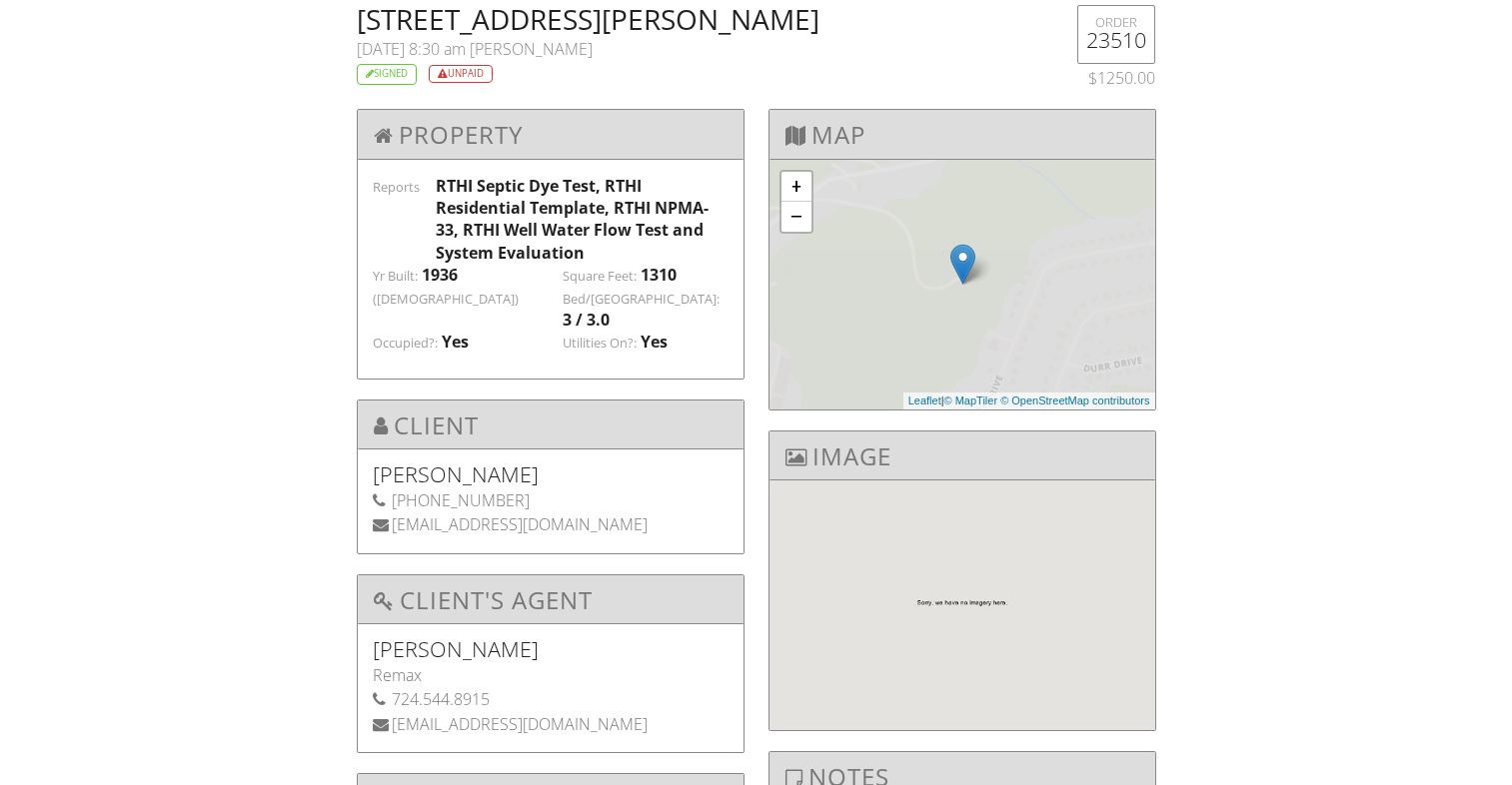 scroll, scrollTop: 0, scrollLeft: 0, axis: both 